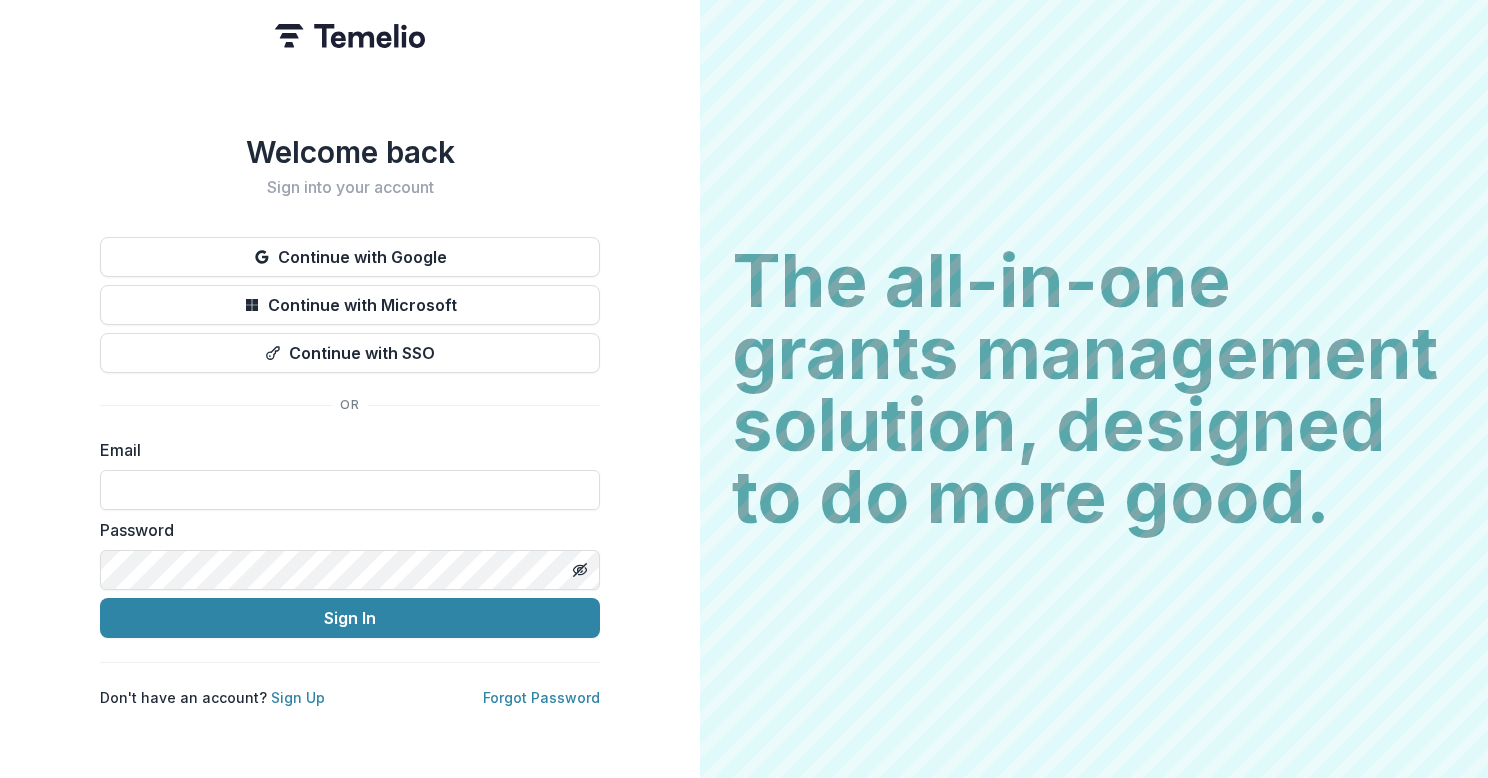 scroll, scrollTop: 0, scrollLeft: 0, axis: both 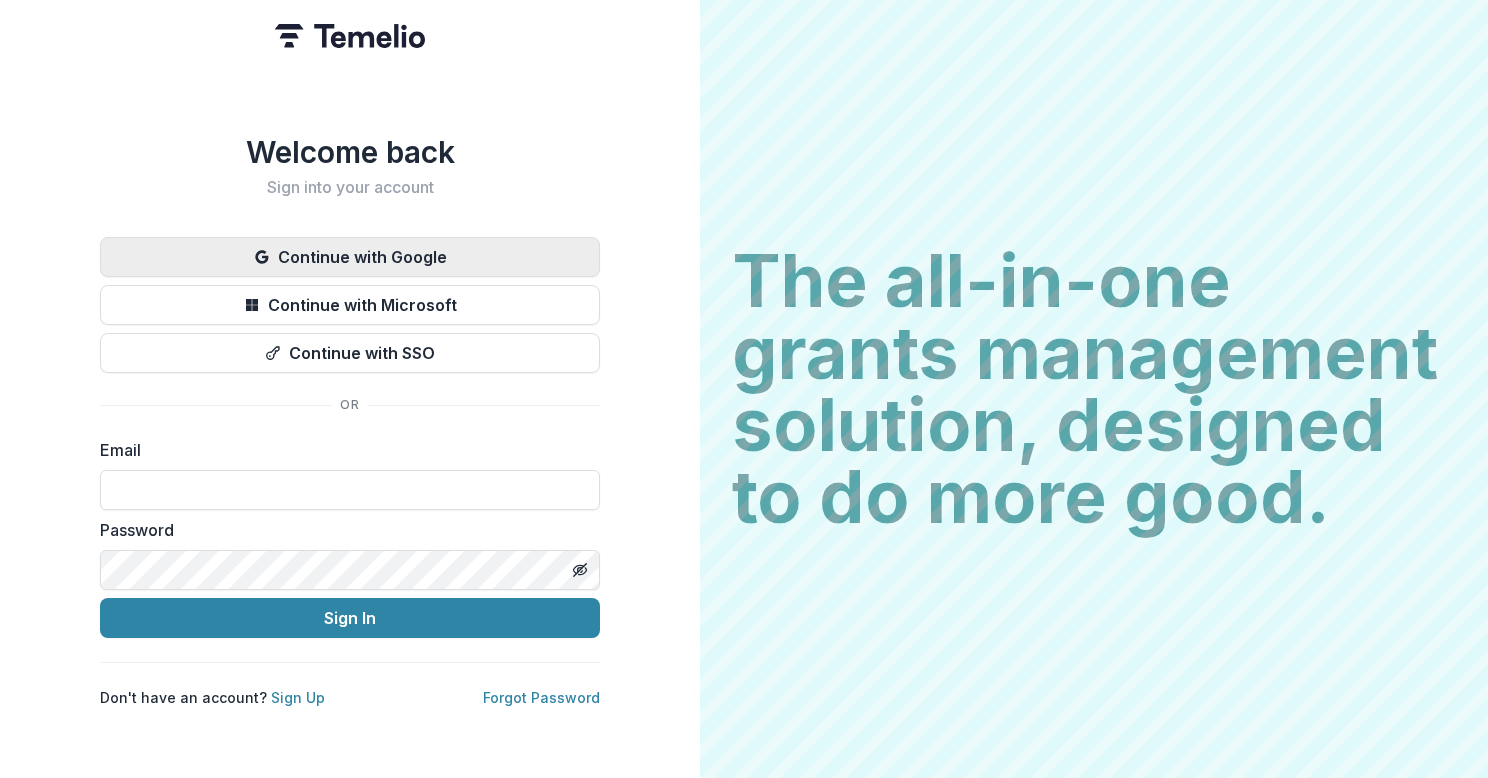 click on "Continue with Google" at bounding box center (350, 257) 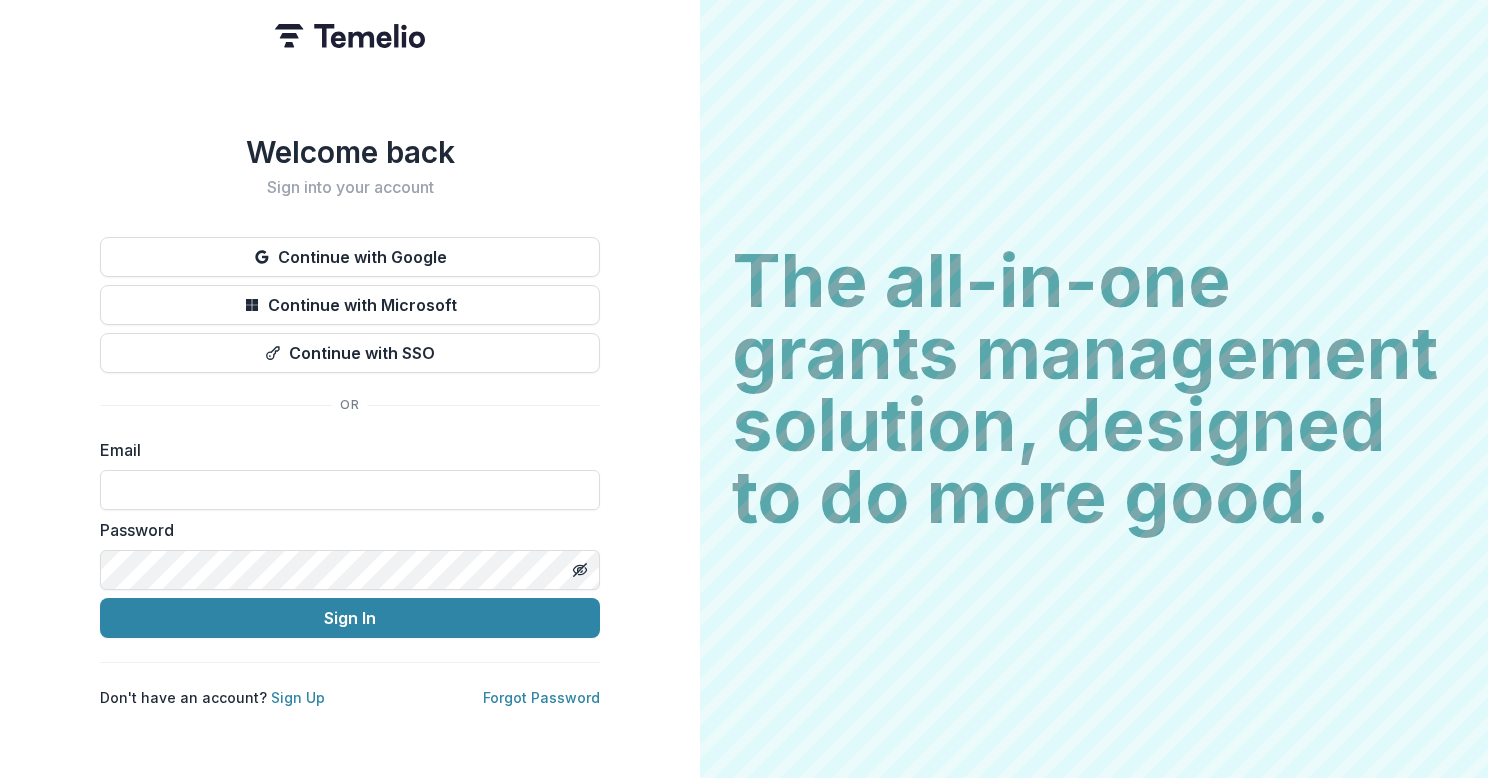 scroll, scrollTop: 0, scrollLeft: 0, axis: both 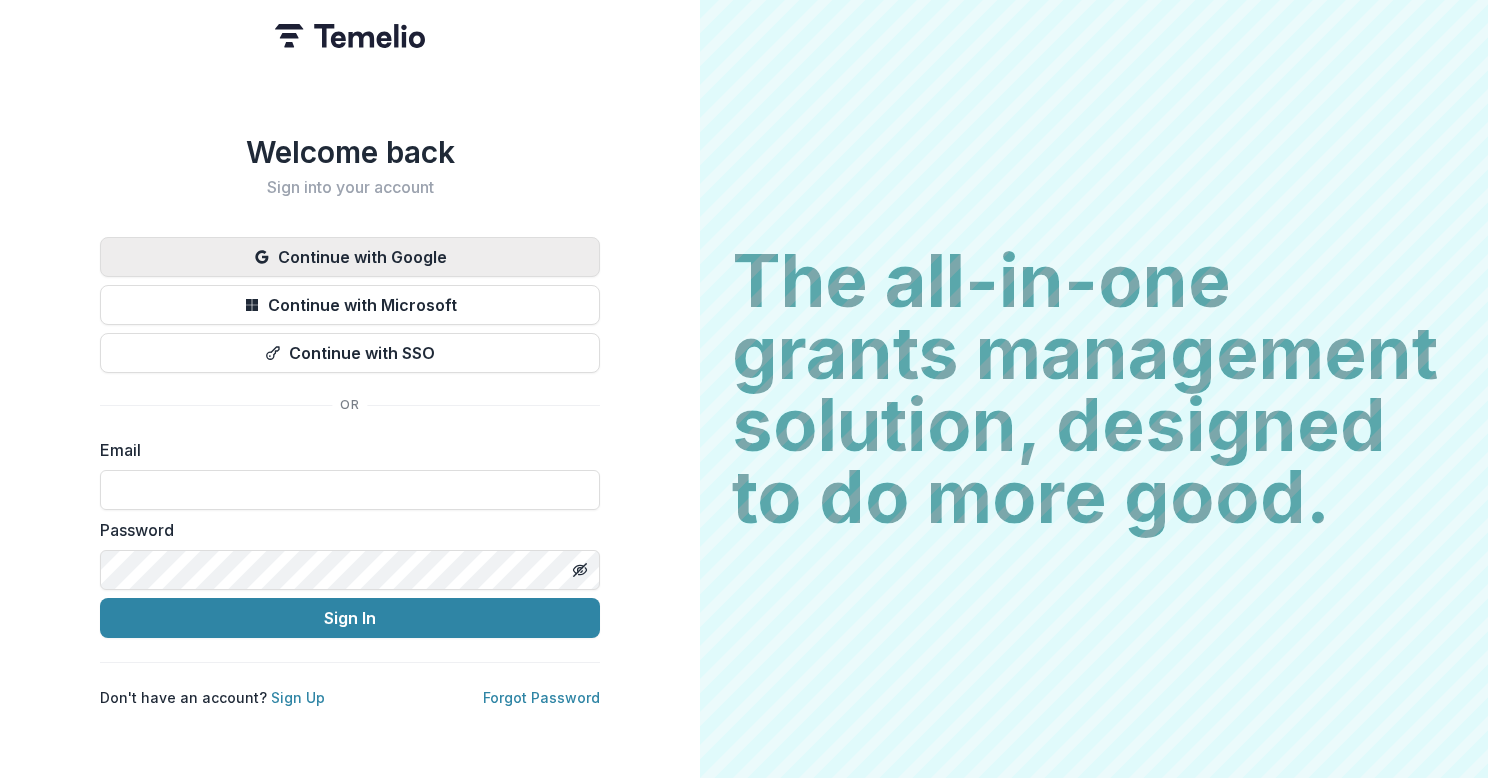 click on "Continue with Google" at bounding box center (350, 257) 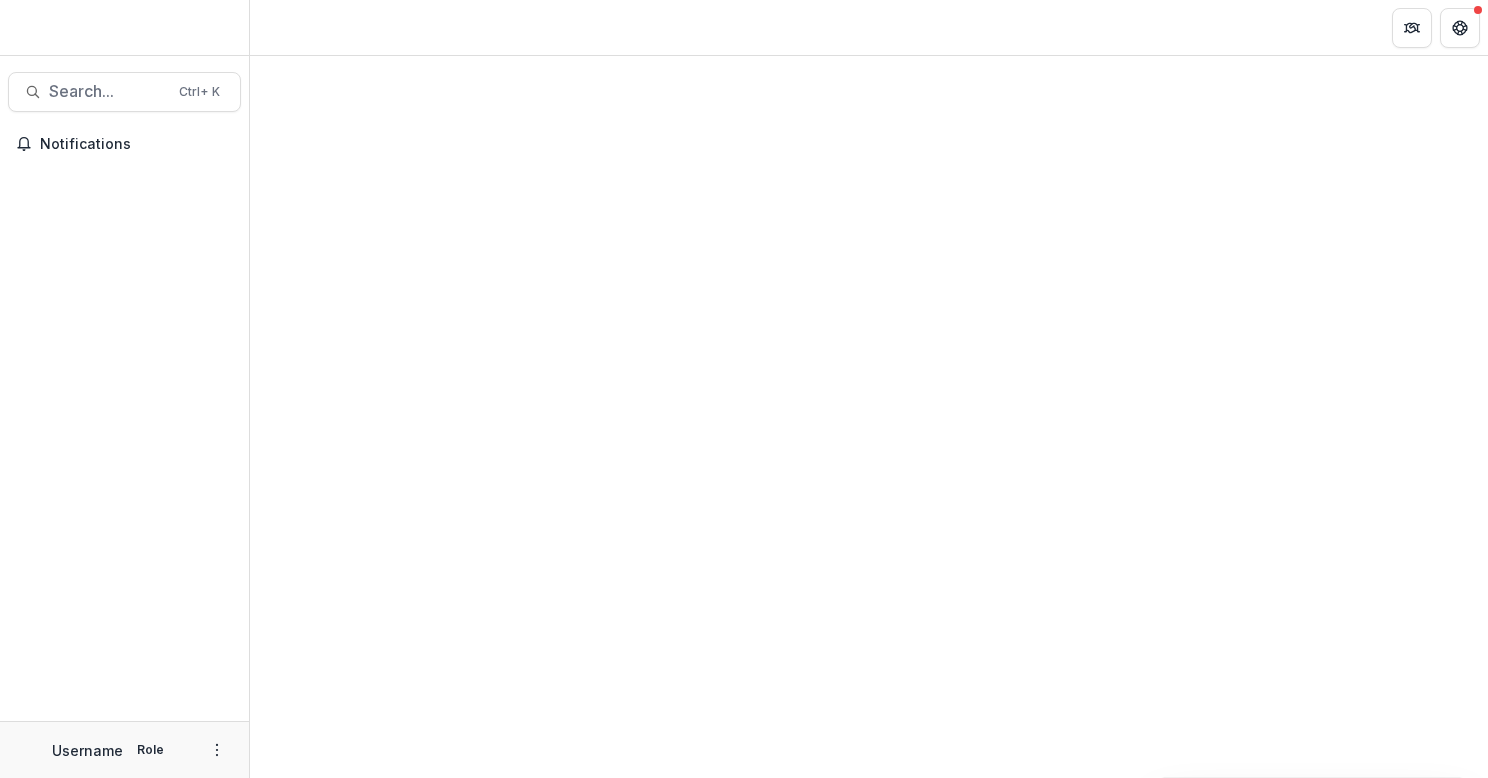 scroll, scrollTop: 0, scrollLeft: 0, axis: both 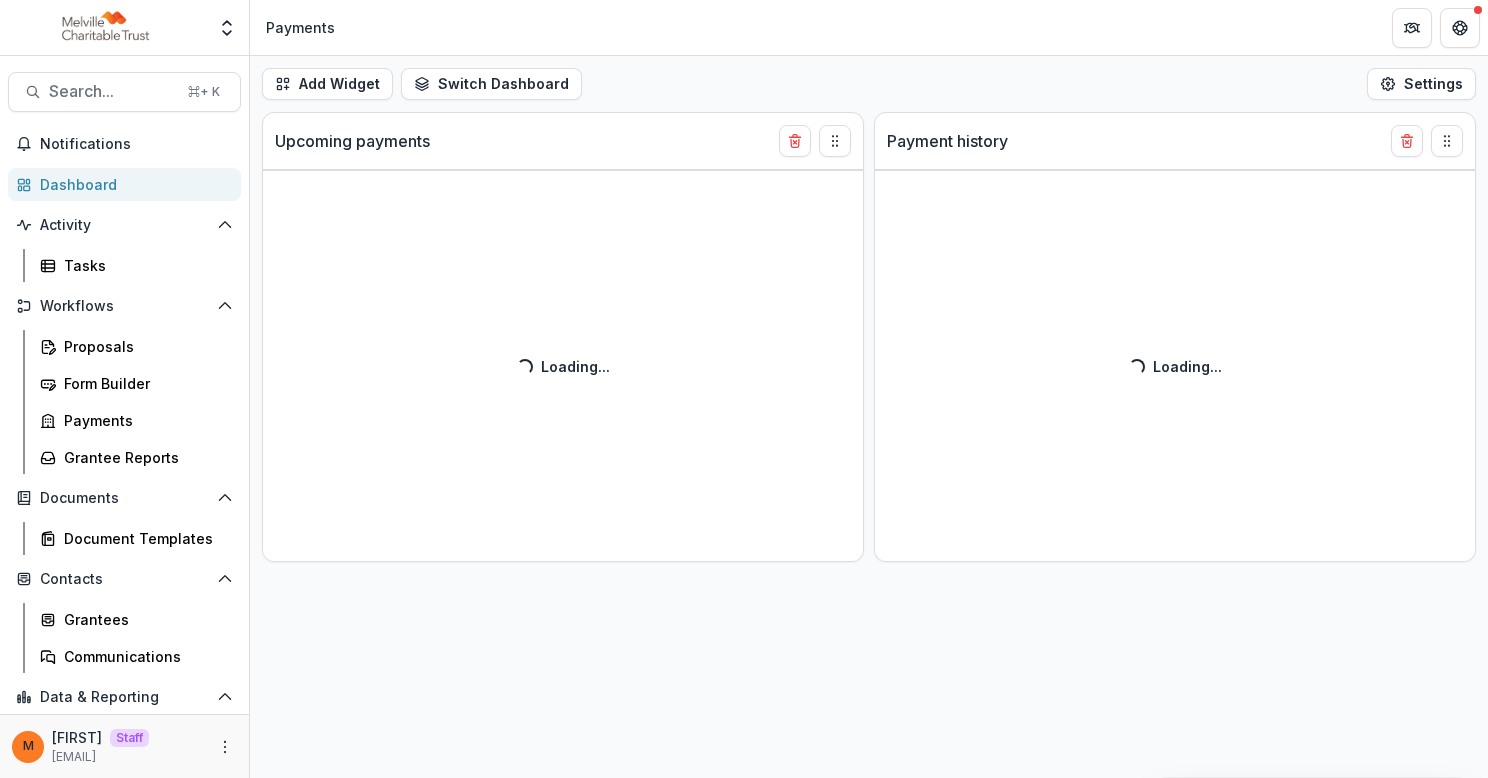 select on "******" 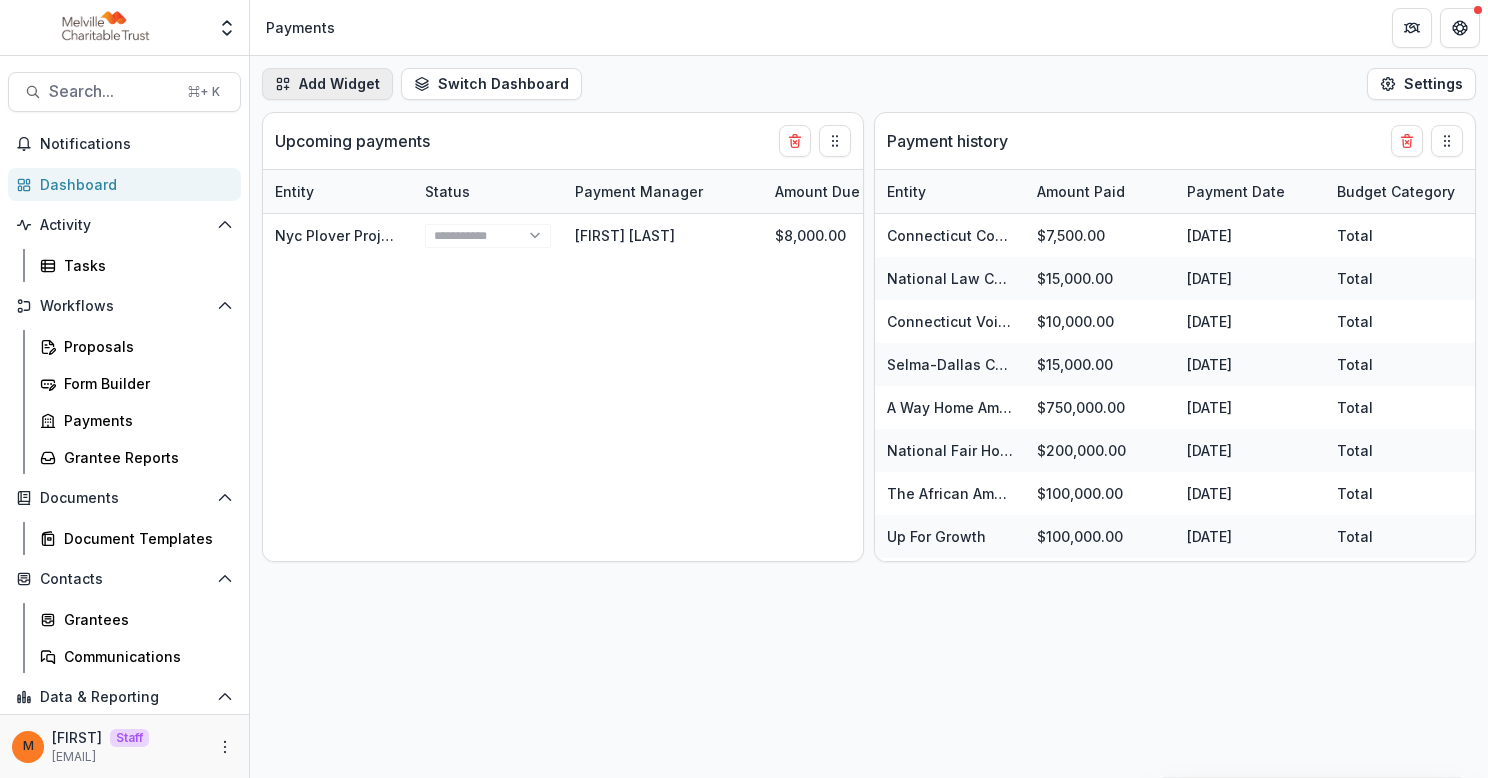 click on "Add Widget" at bounding box center (327, 84) 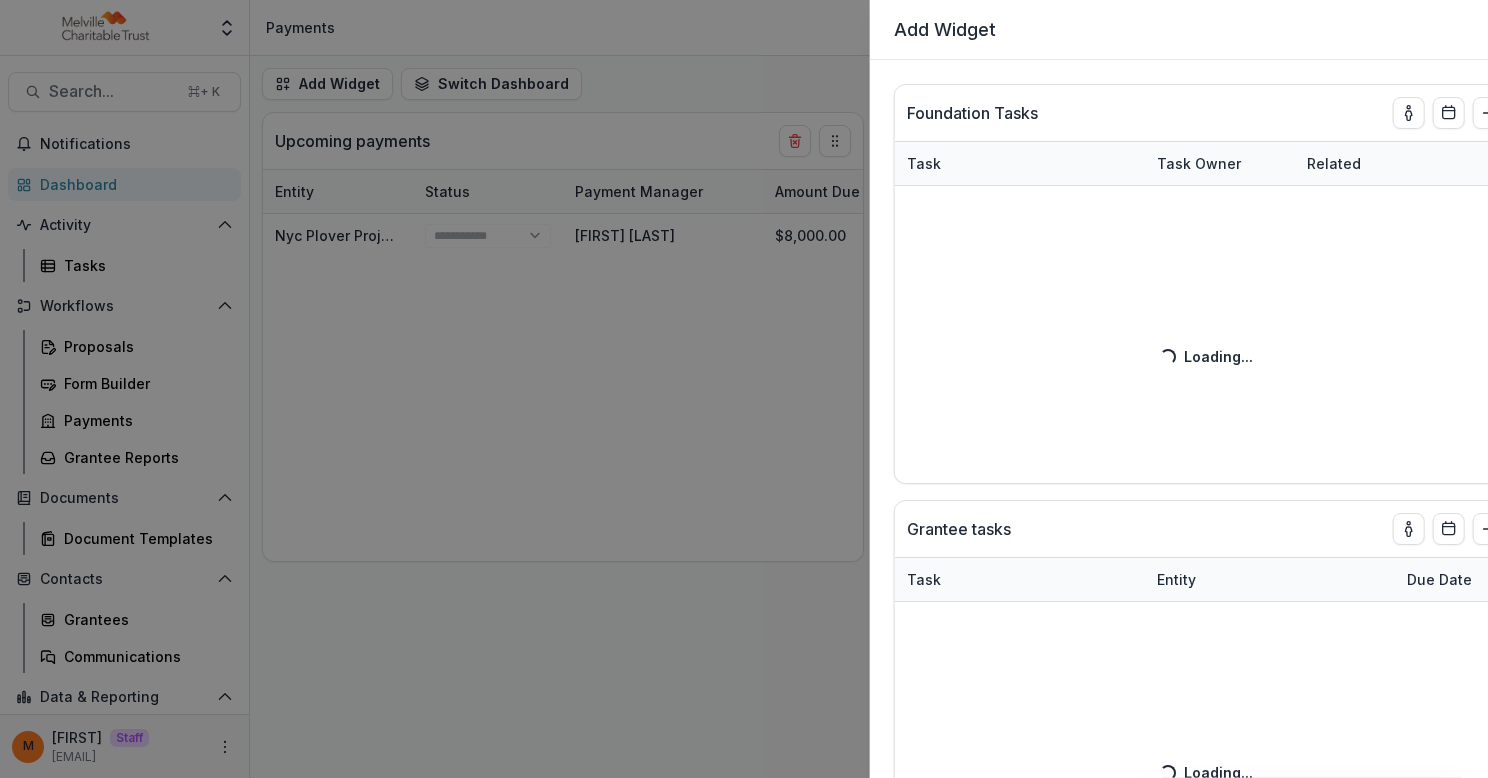 select on "******" 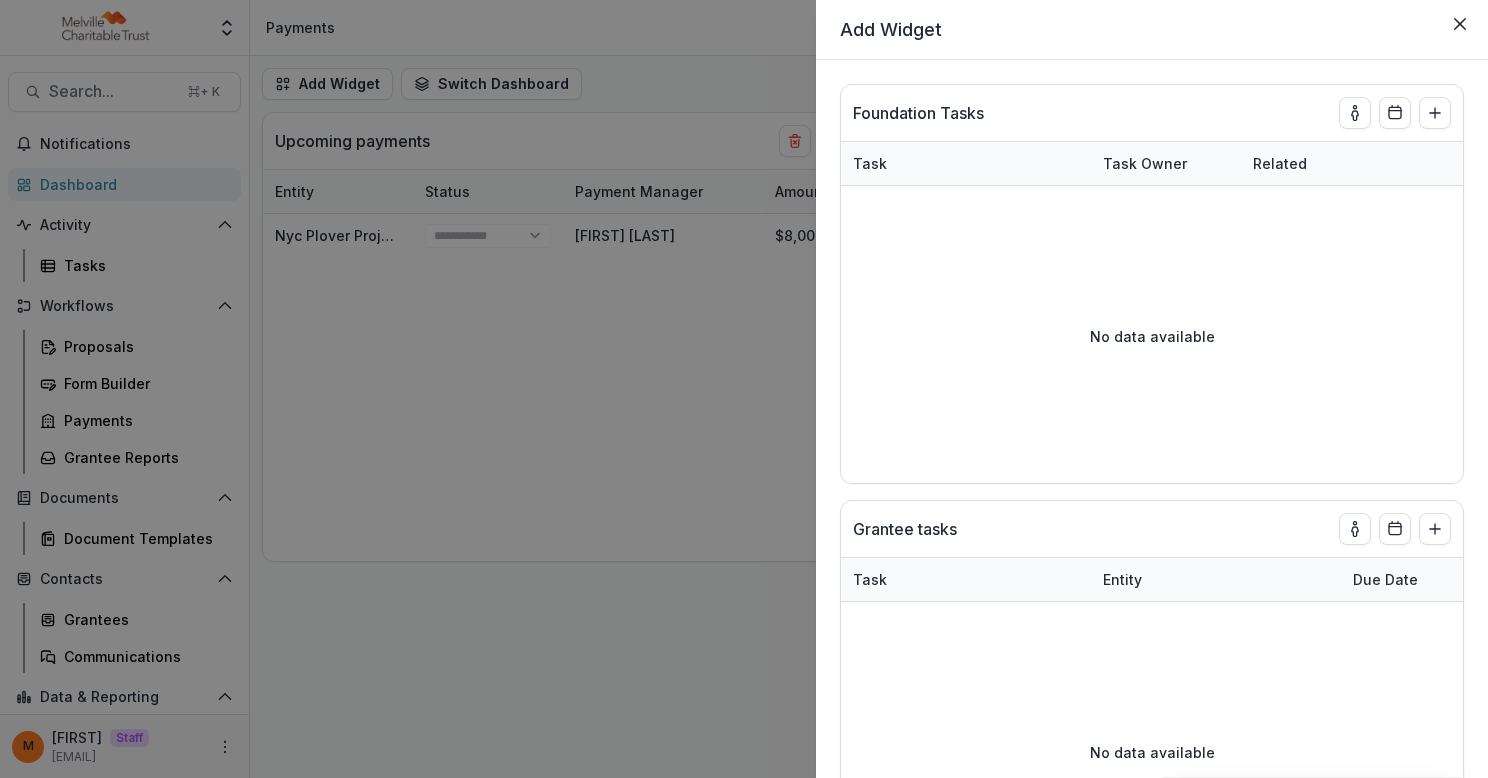 click on "**********" at bounding box center [744, 389] 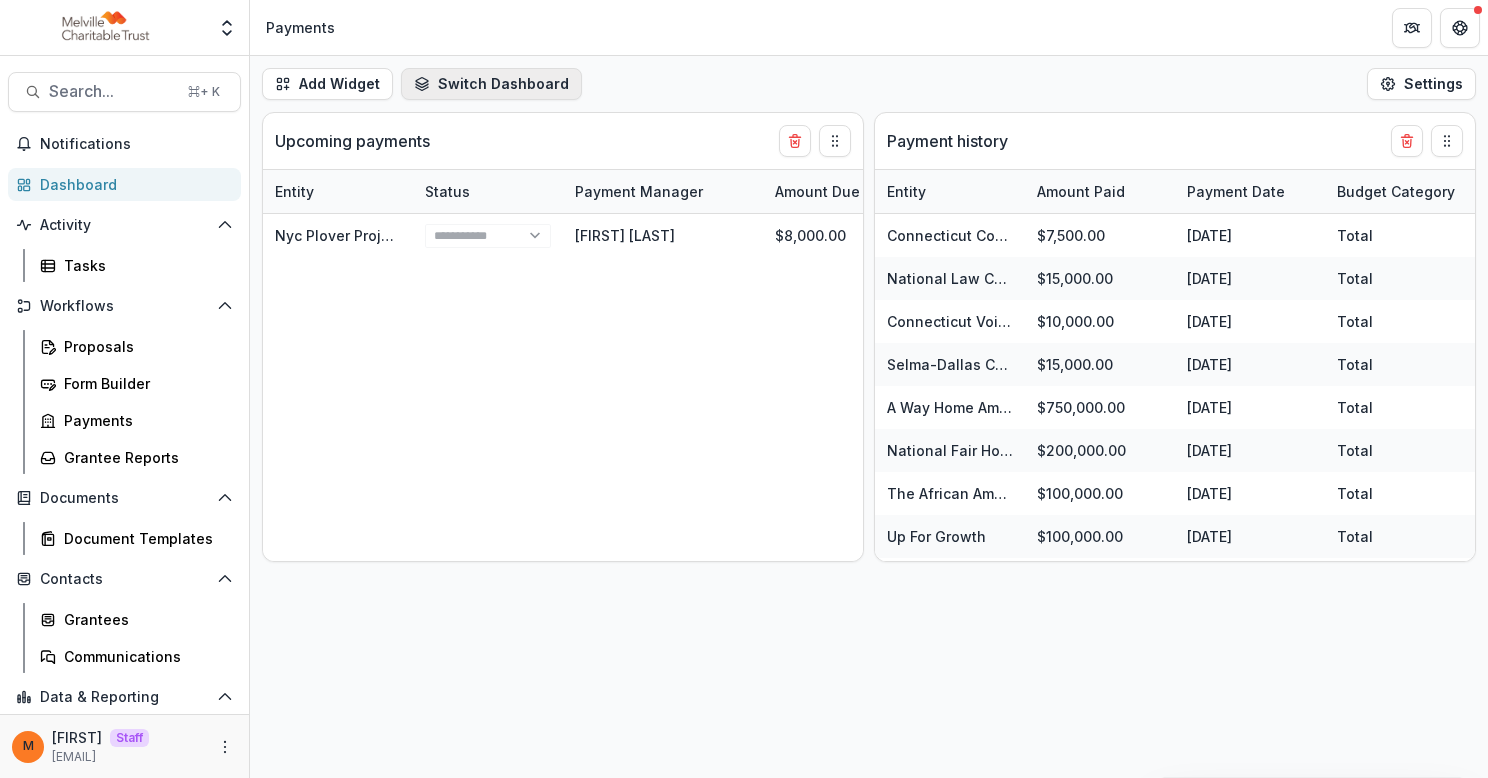 click on "Switch Dashboard" at bounding box center [491, 84] 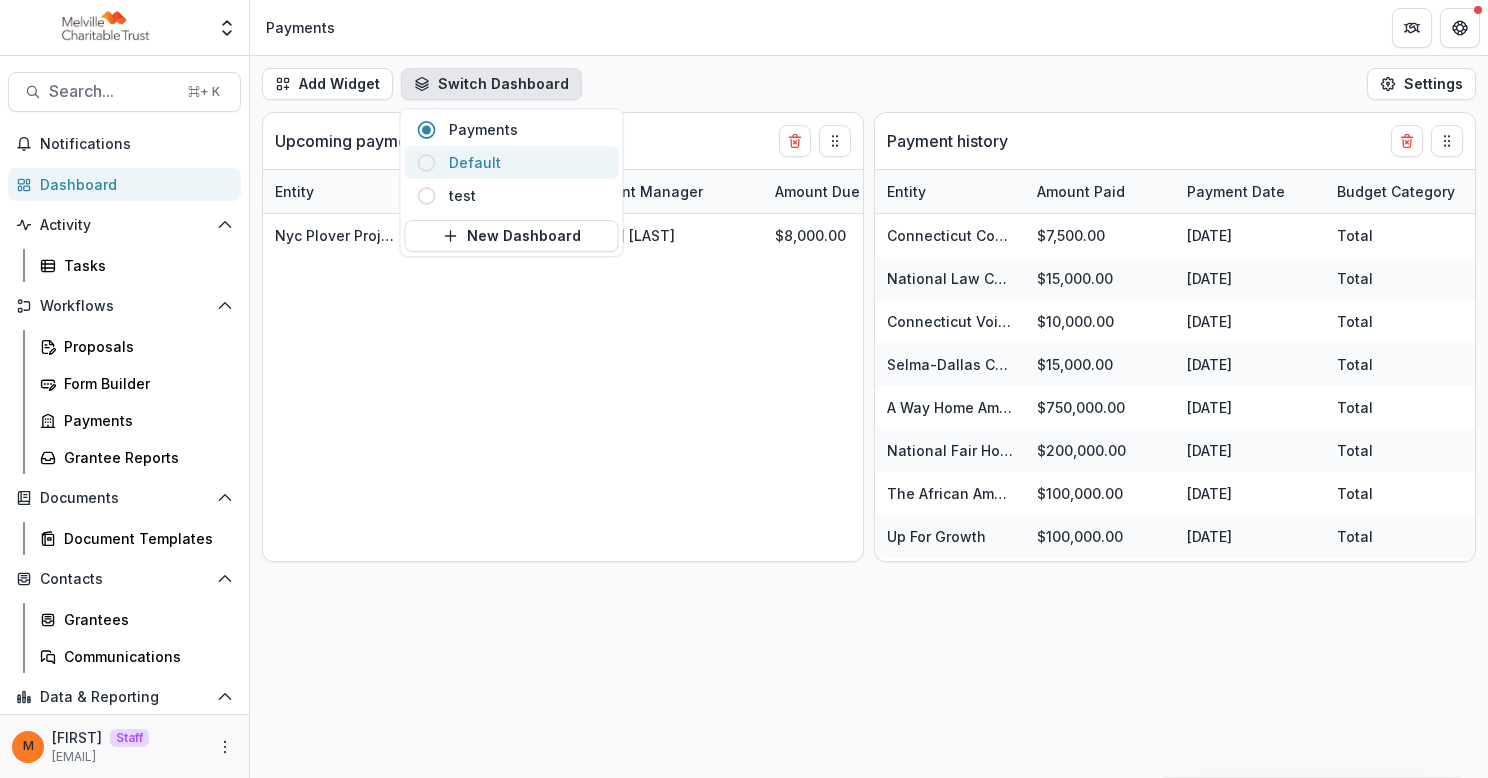 click 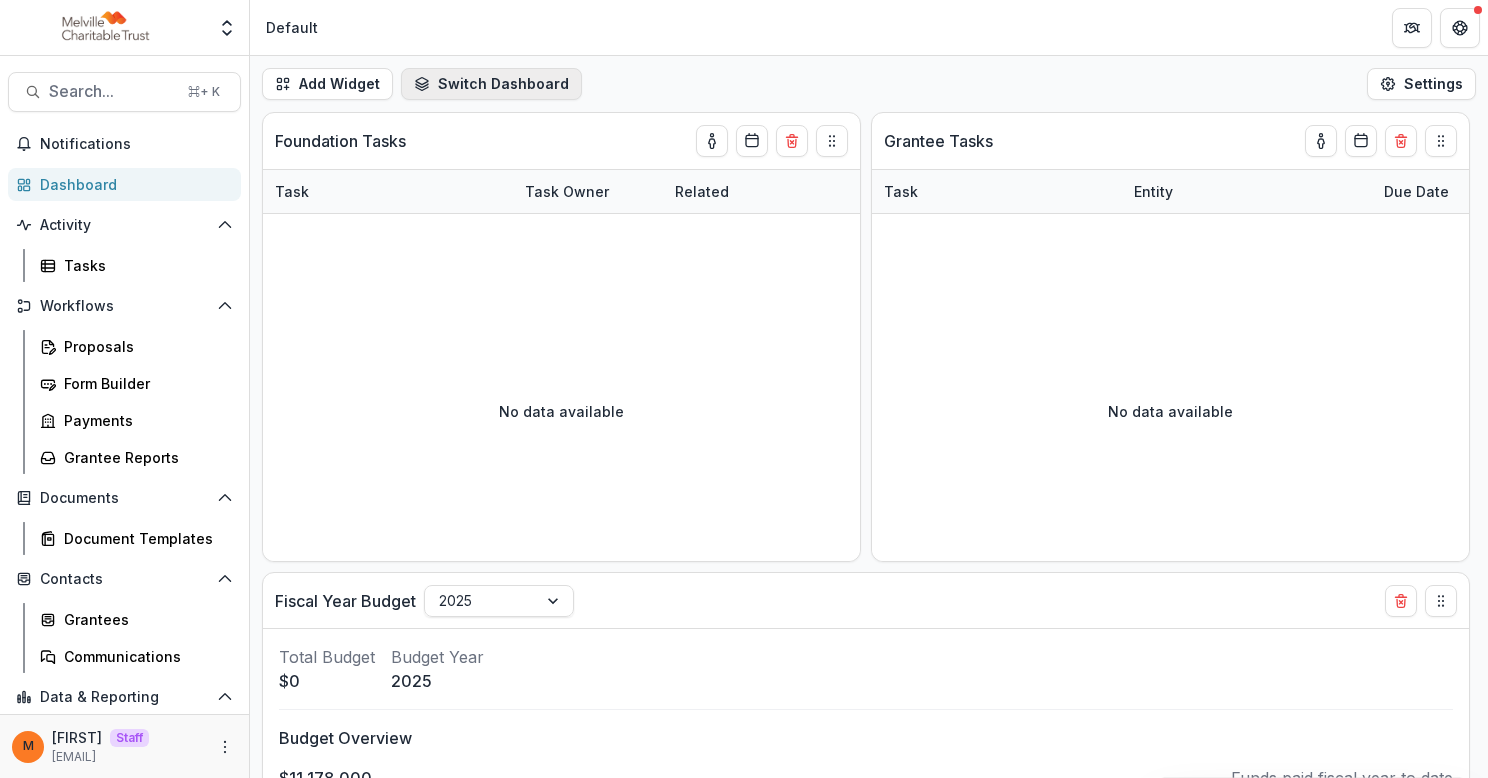 click on "Switch Dashboard" at bounding box center (491, 84) 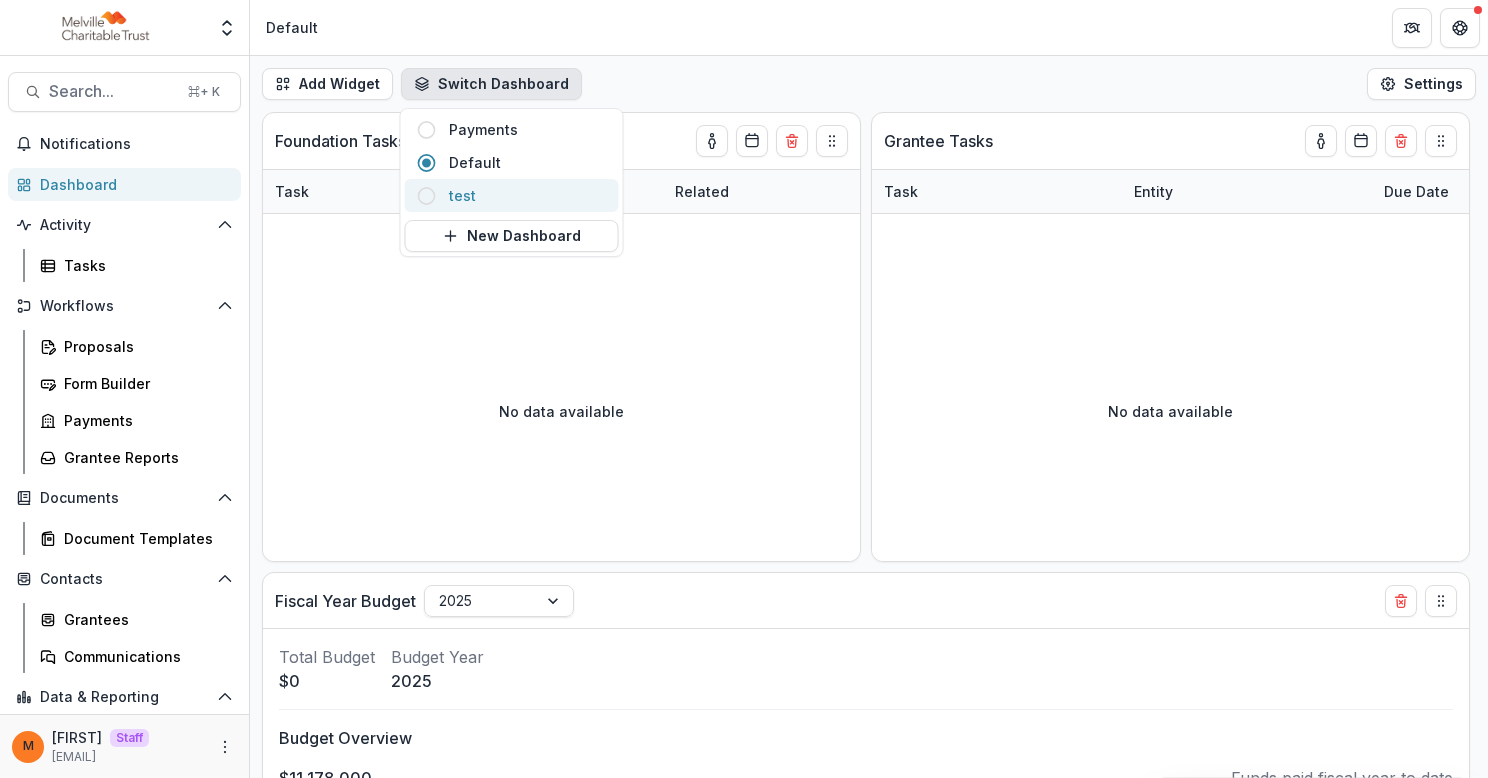 click 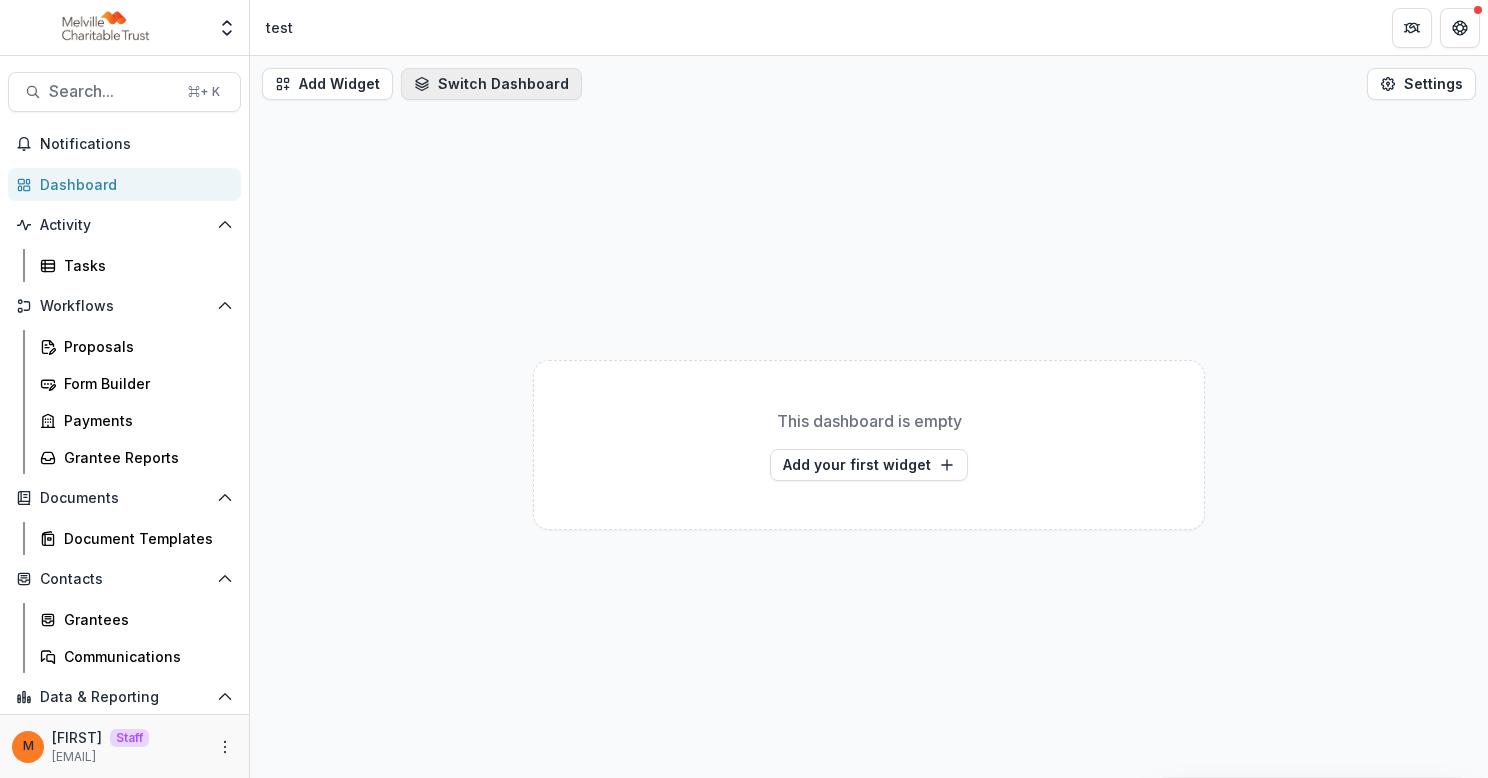 click on "Switch Dashboard" at bounding box center [491, 84] 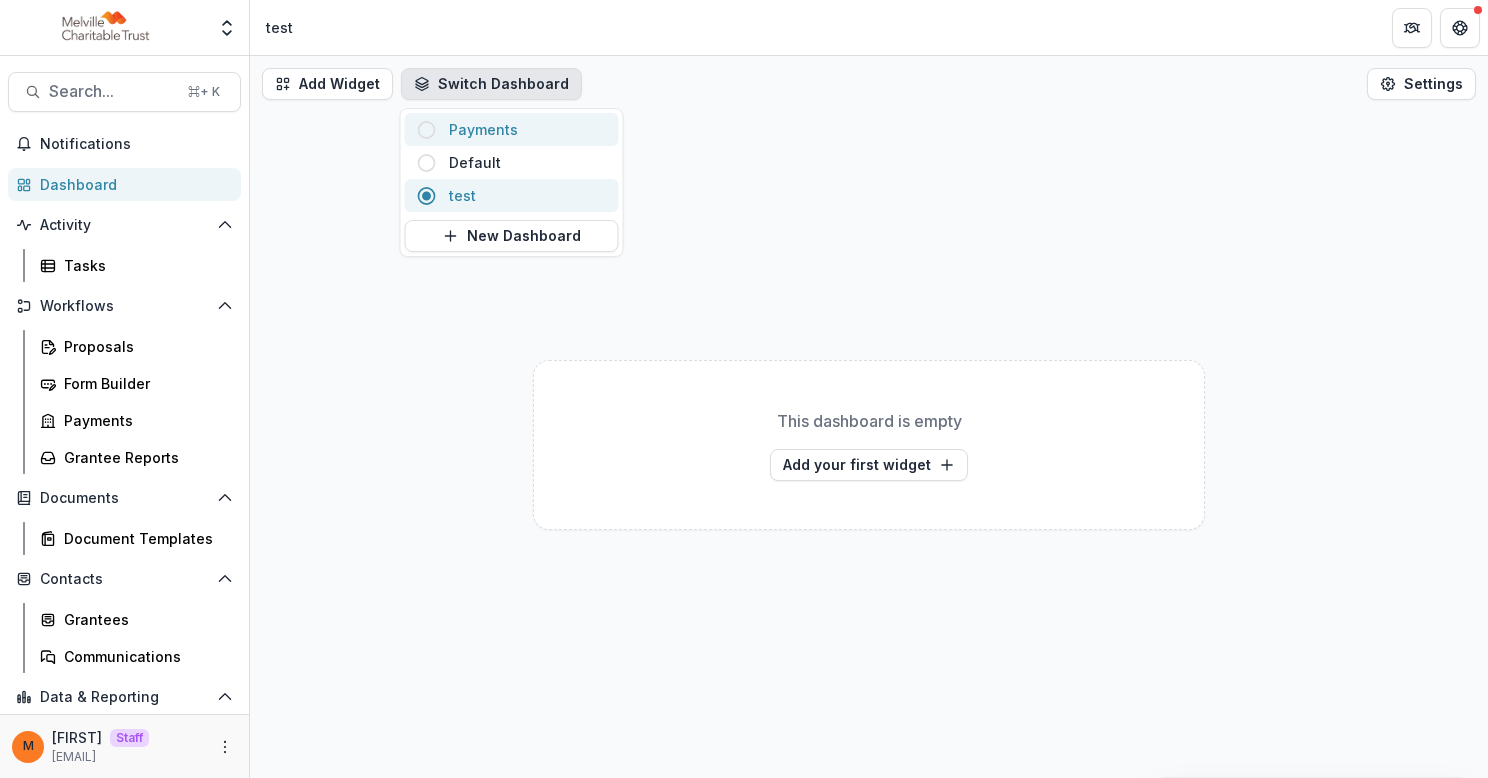 click 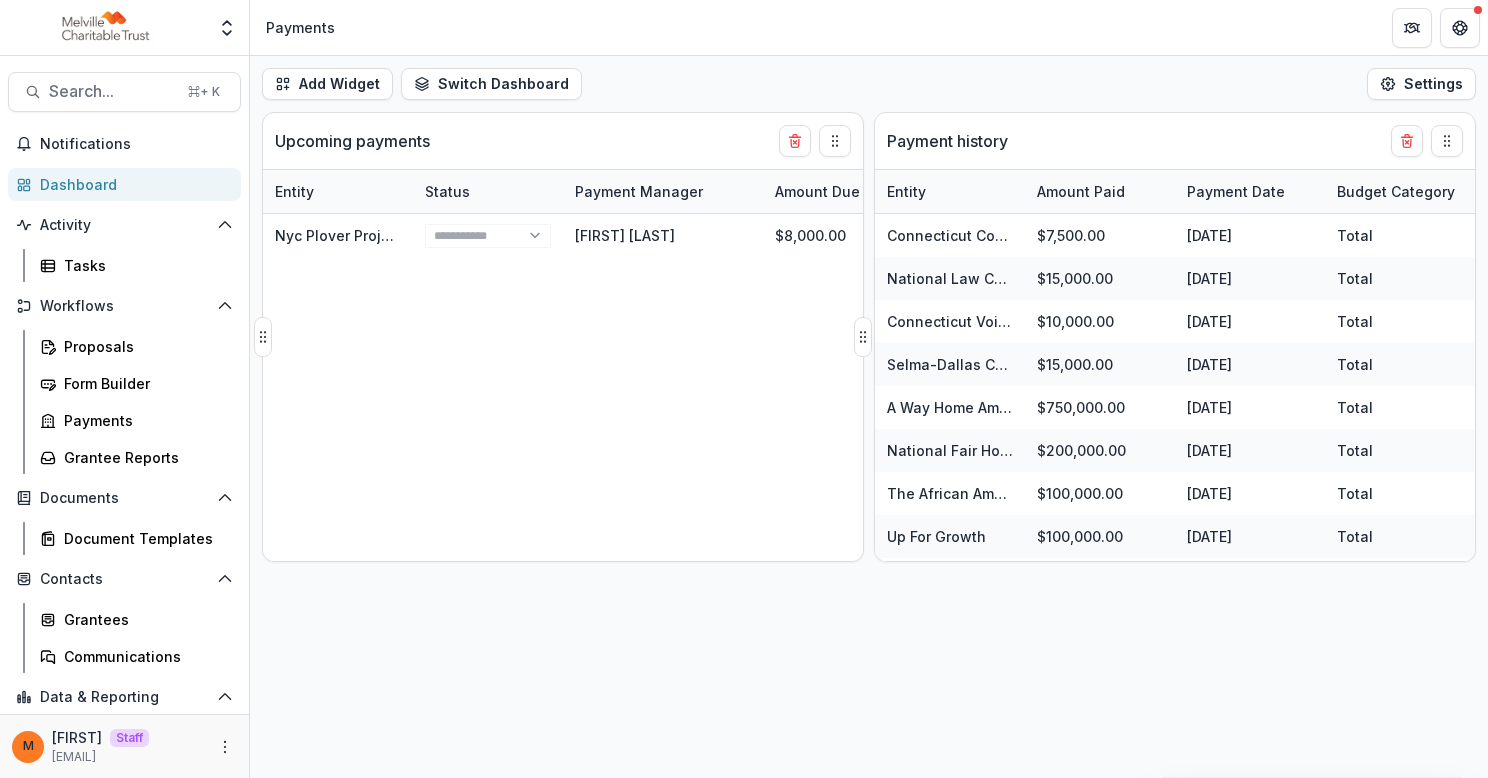 select on "******" 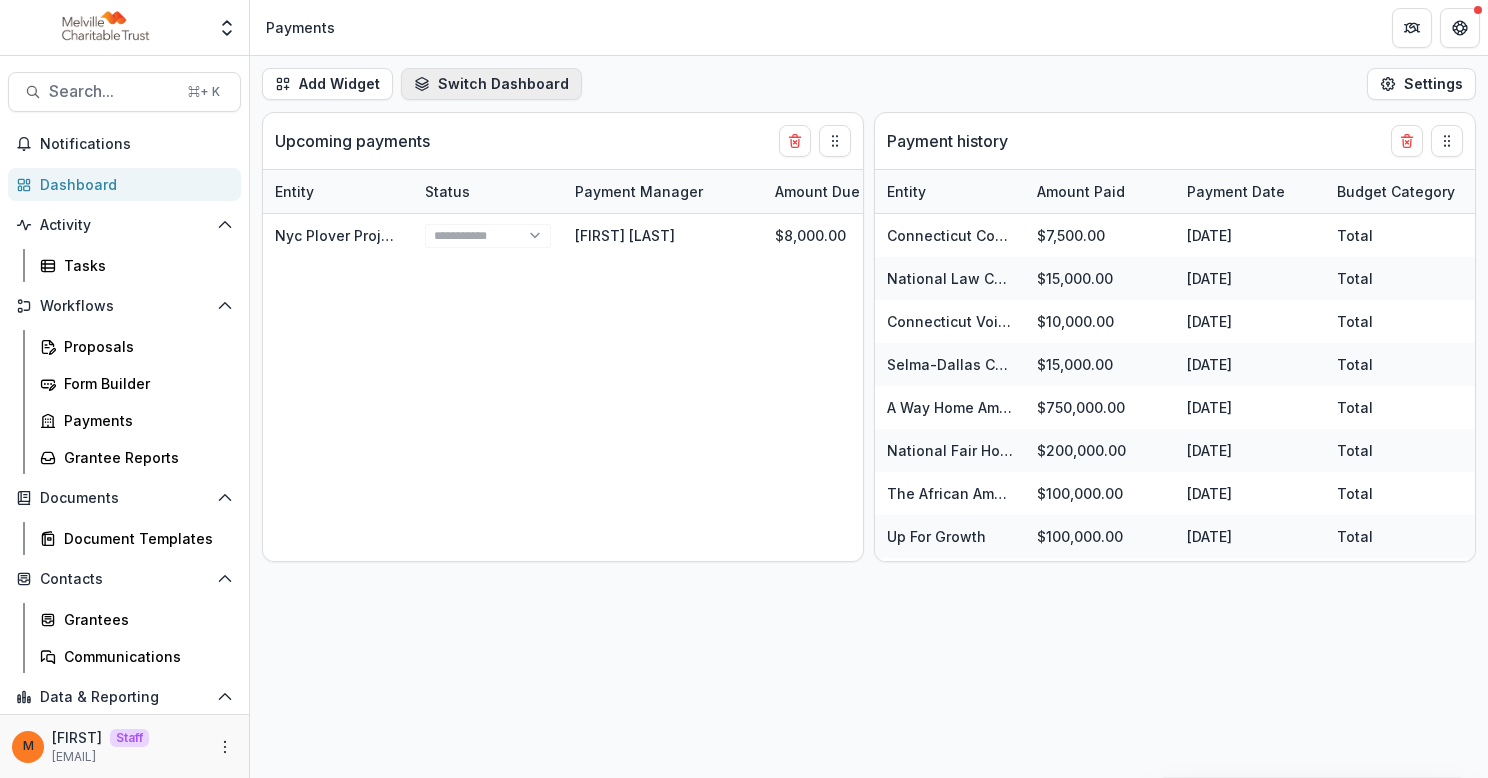 click on "Switch Dashboard" at bounding box center (491, 84) 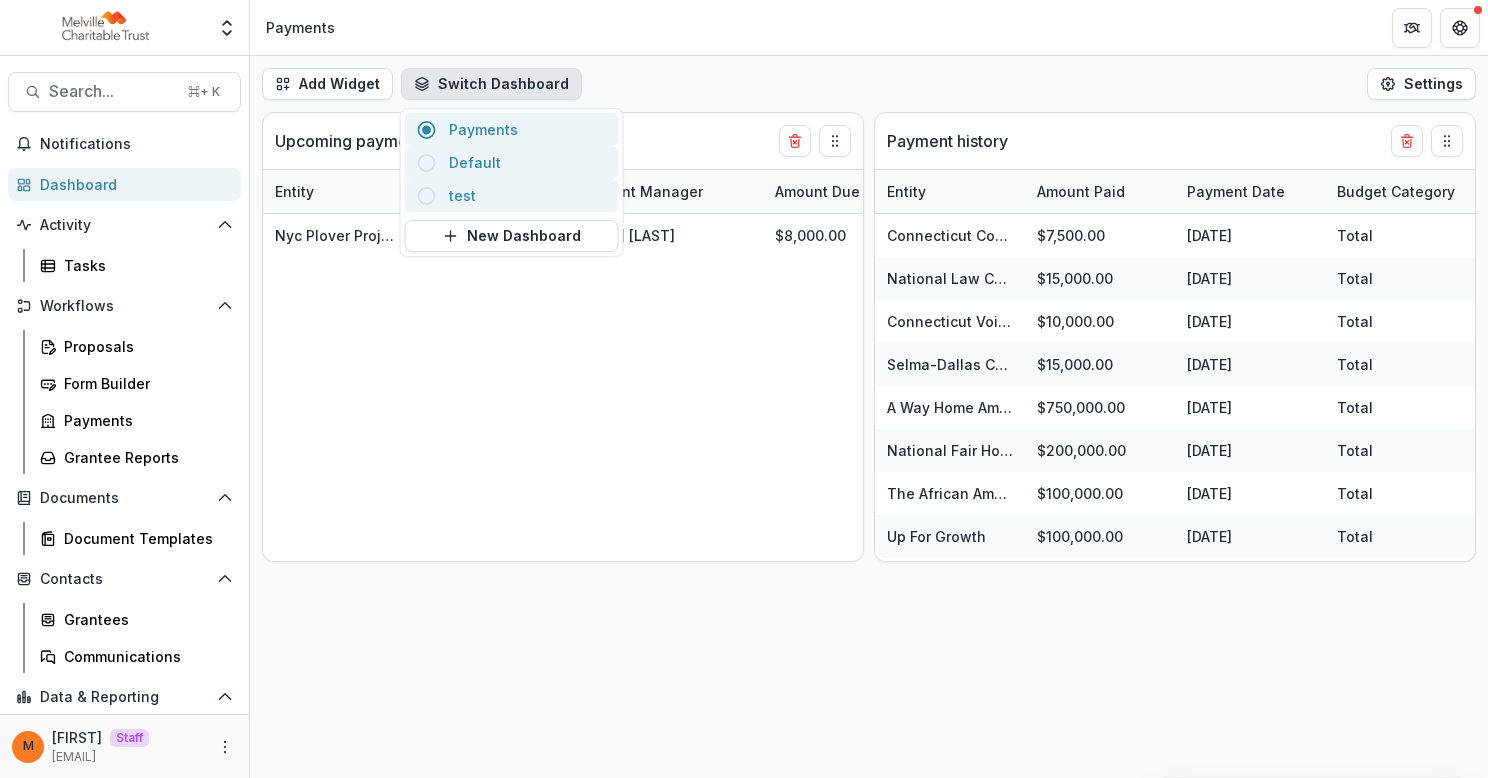 click 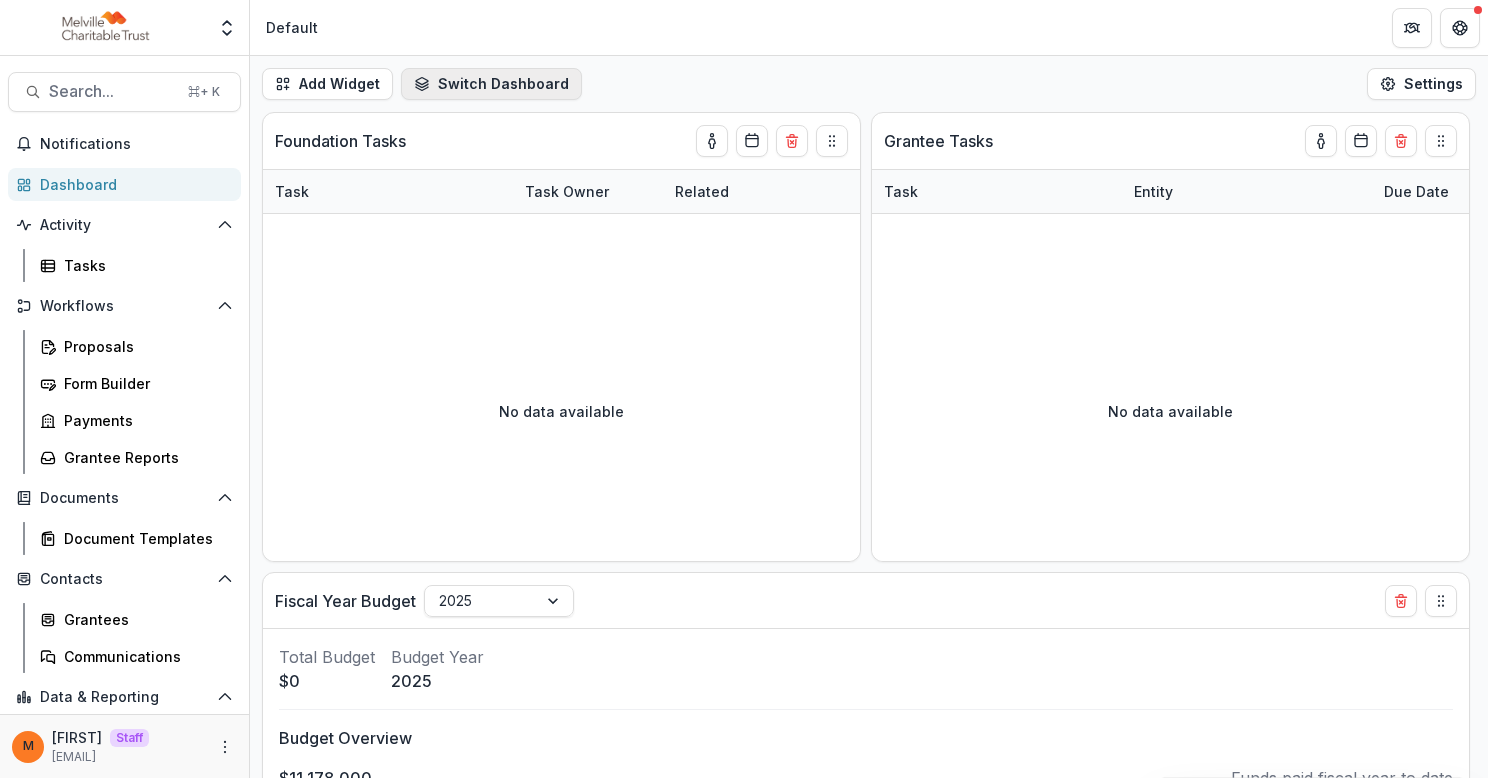 click on "Switch Dashboard" at bounding box center (491, 84) 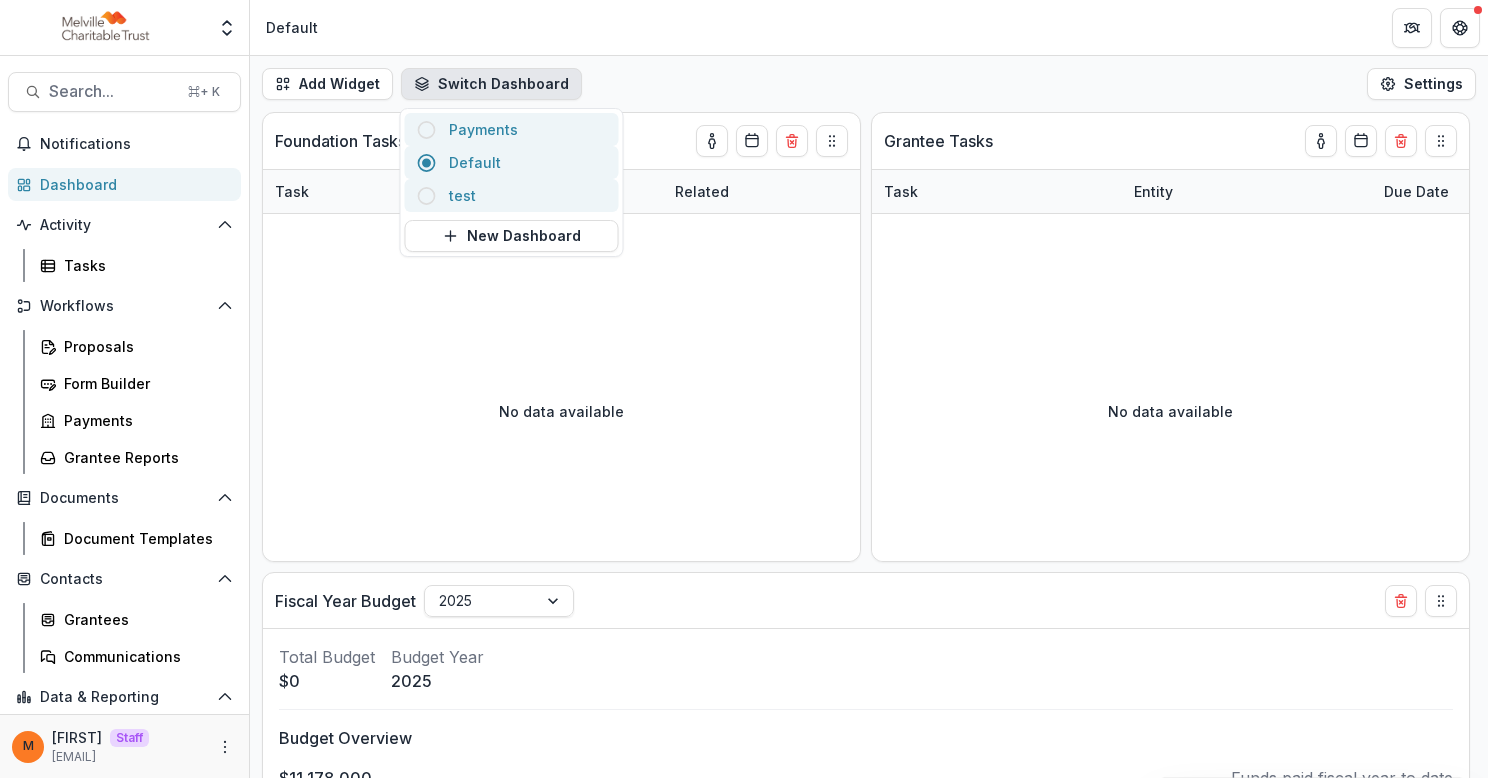 click 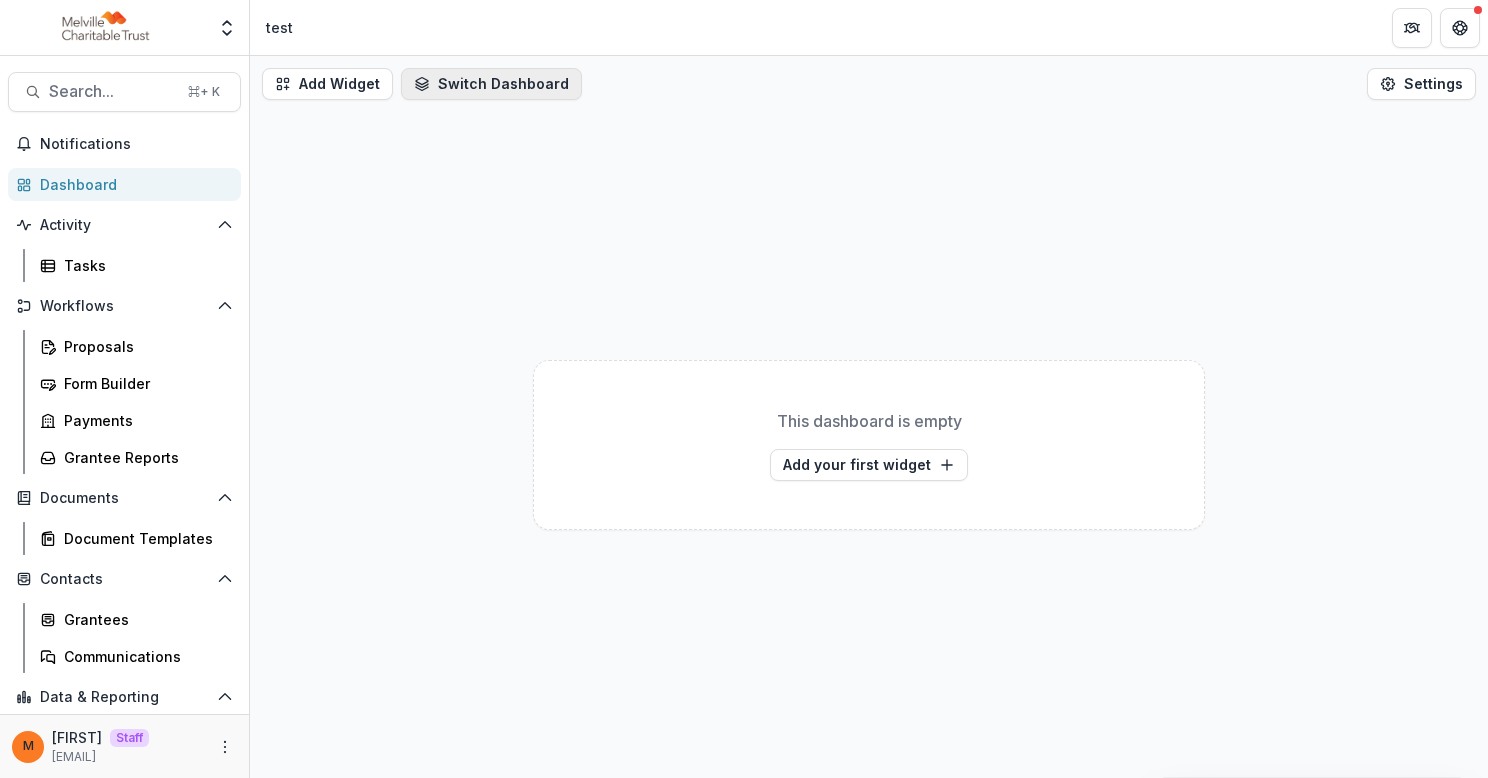 click on "Switch Dashboard" at bounding box center (491, 84) 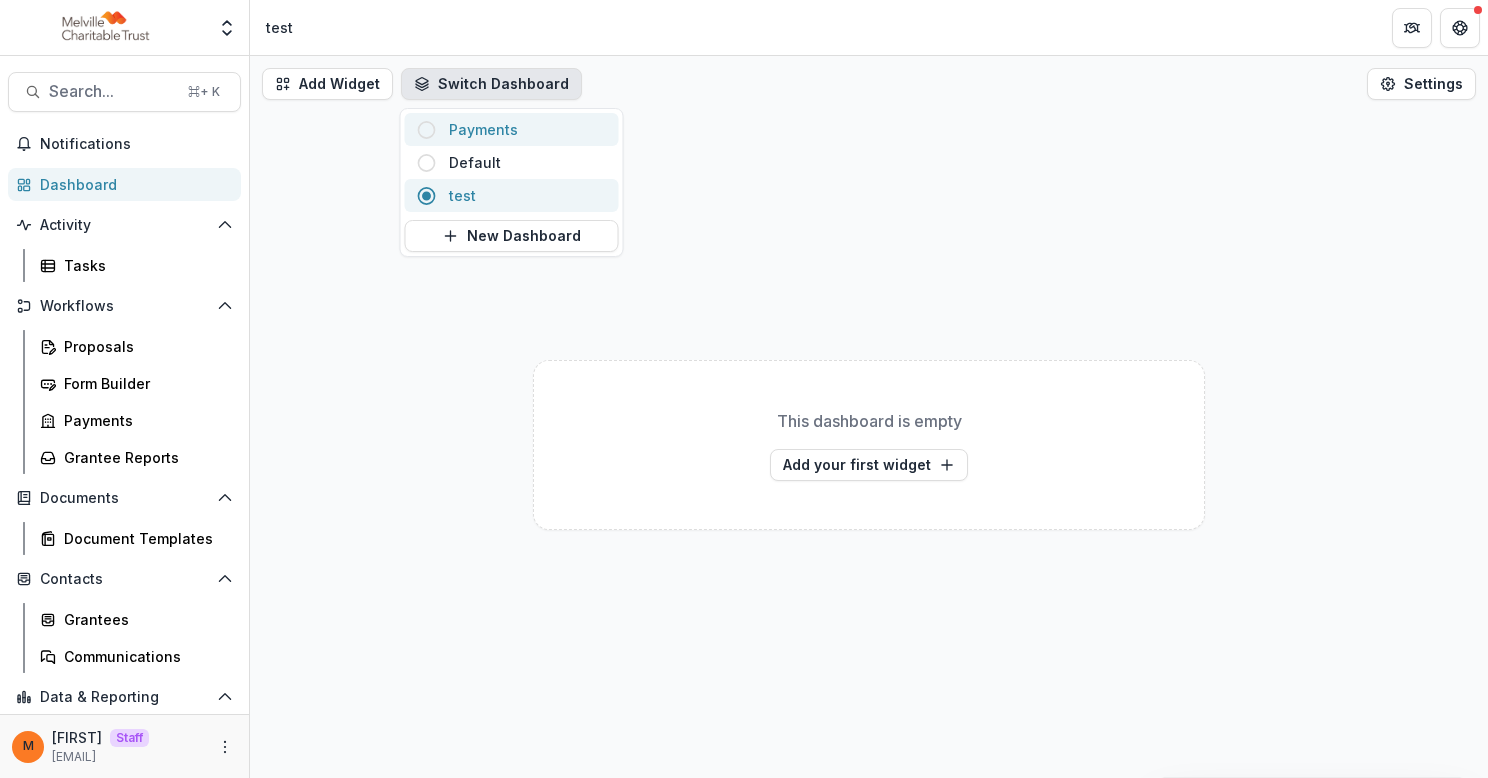 click 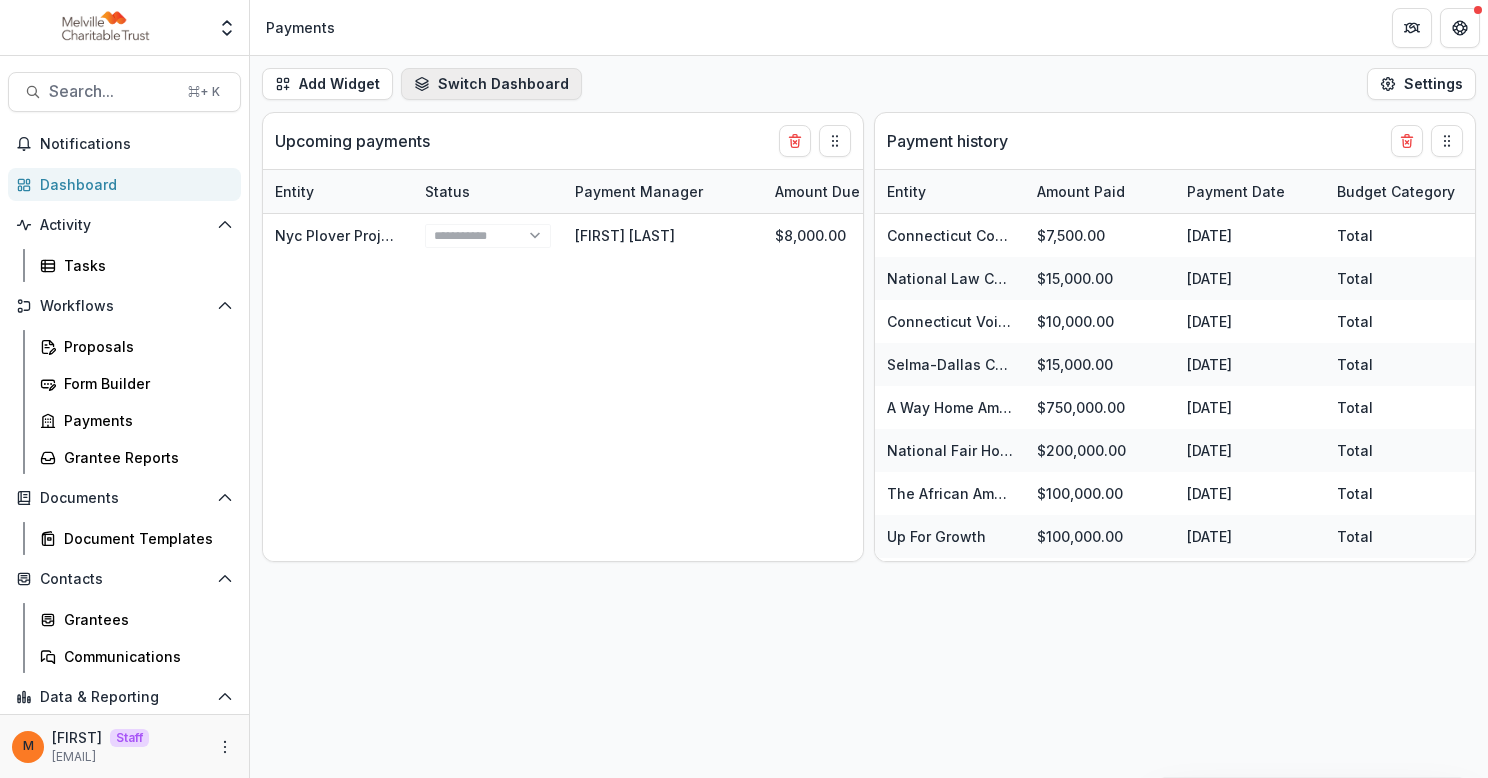 select on "******" 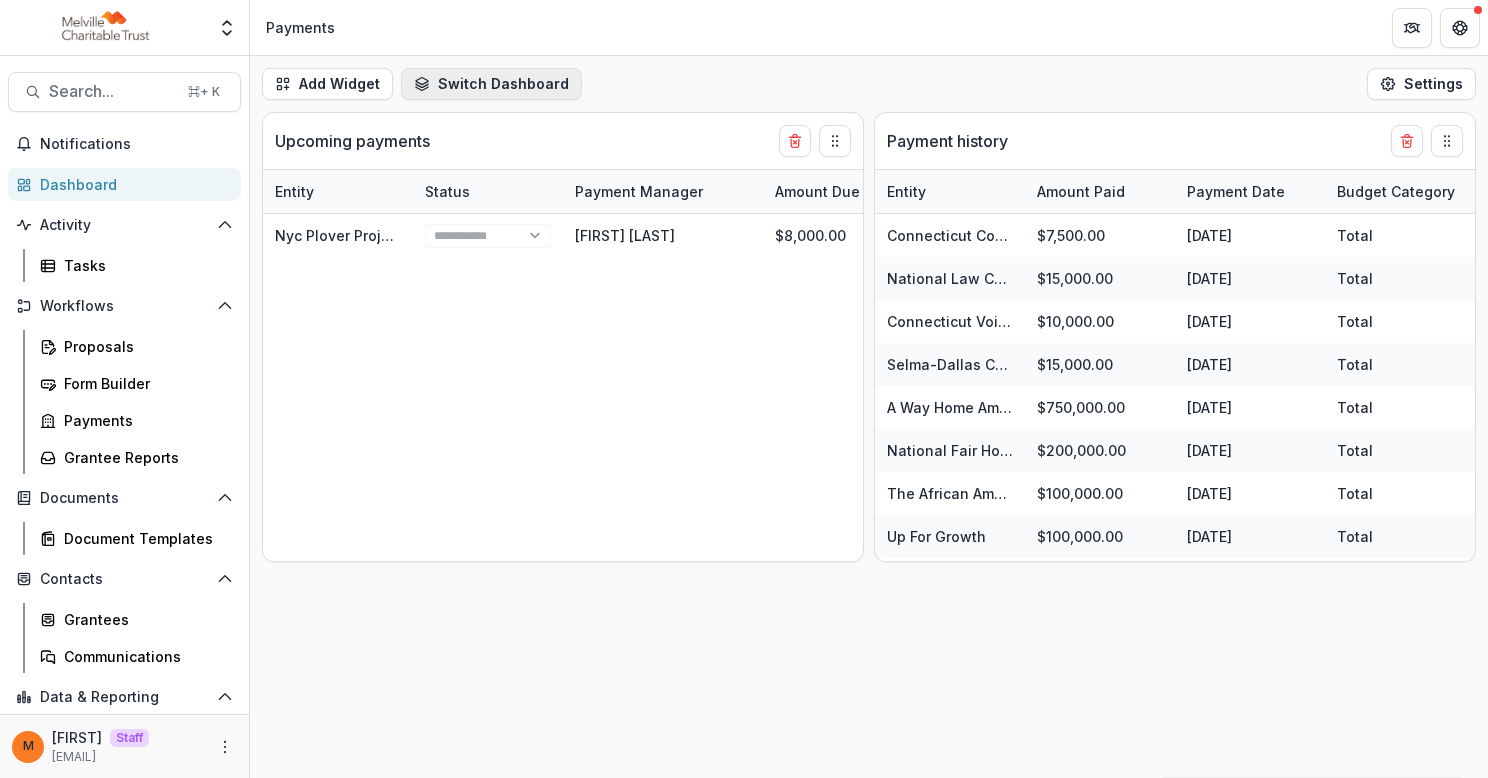 click on "Switch Dashboard" at bounding box center [491, 84] 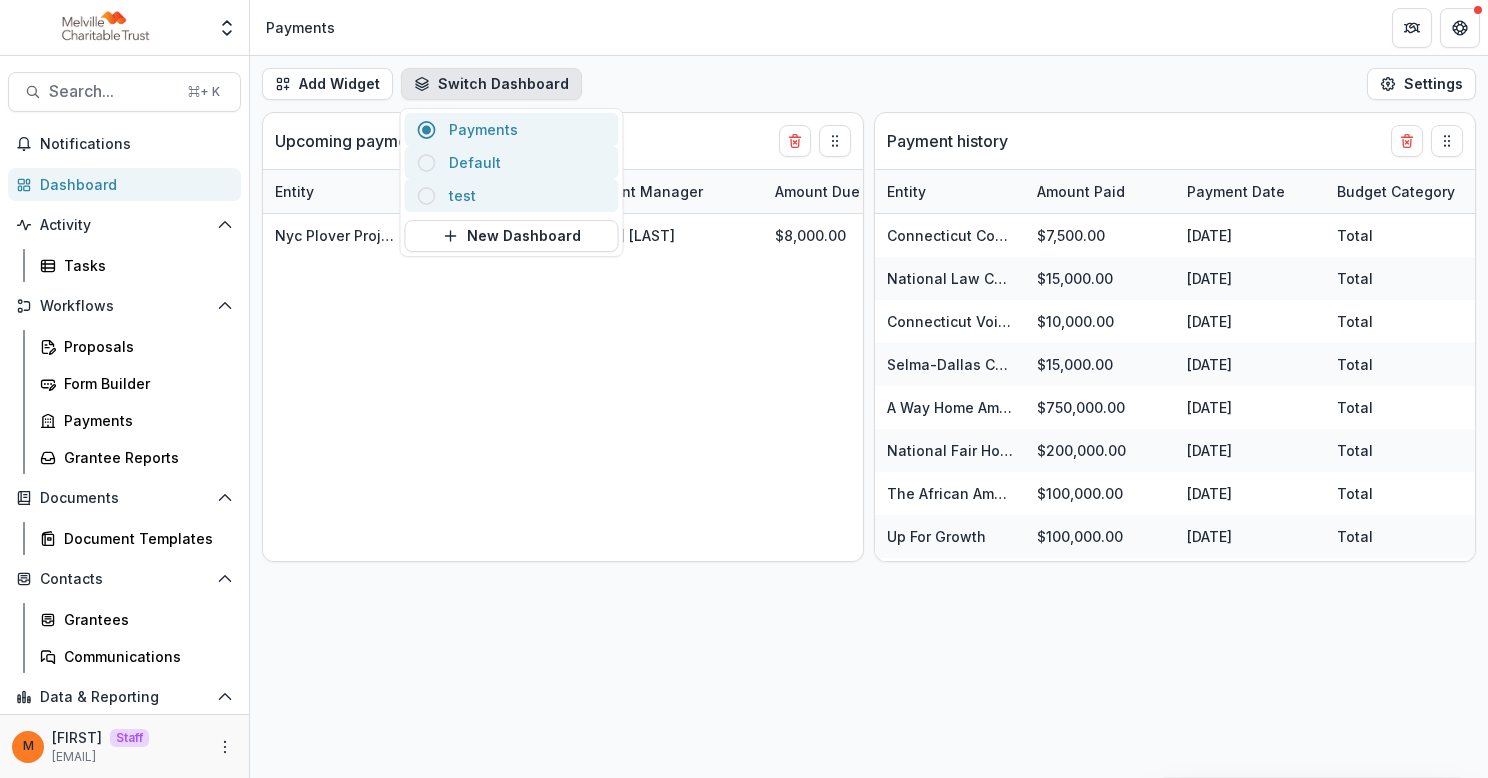 click 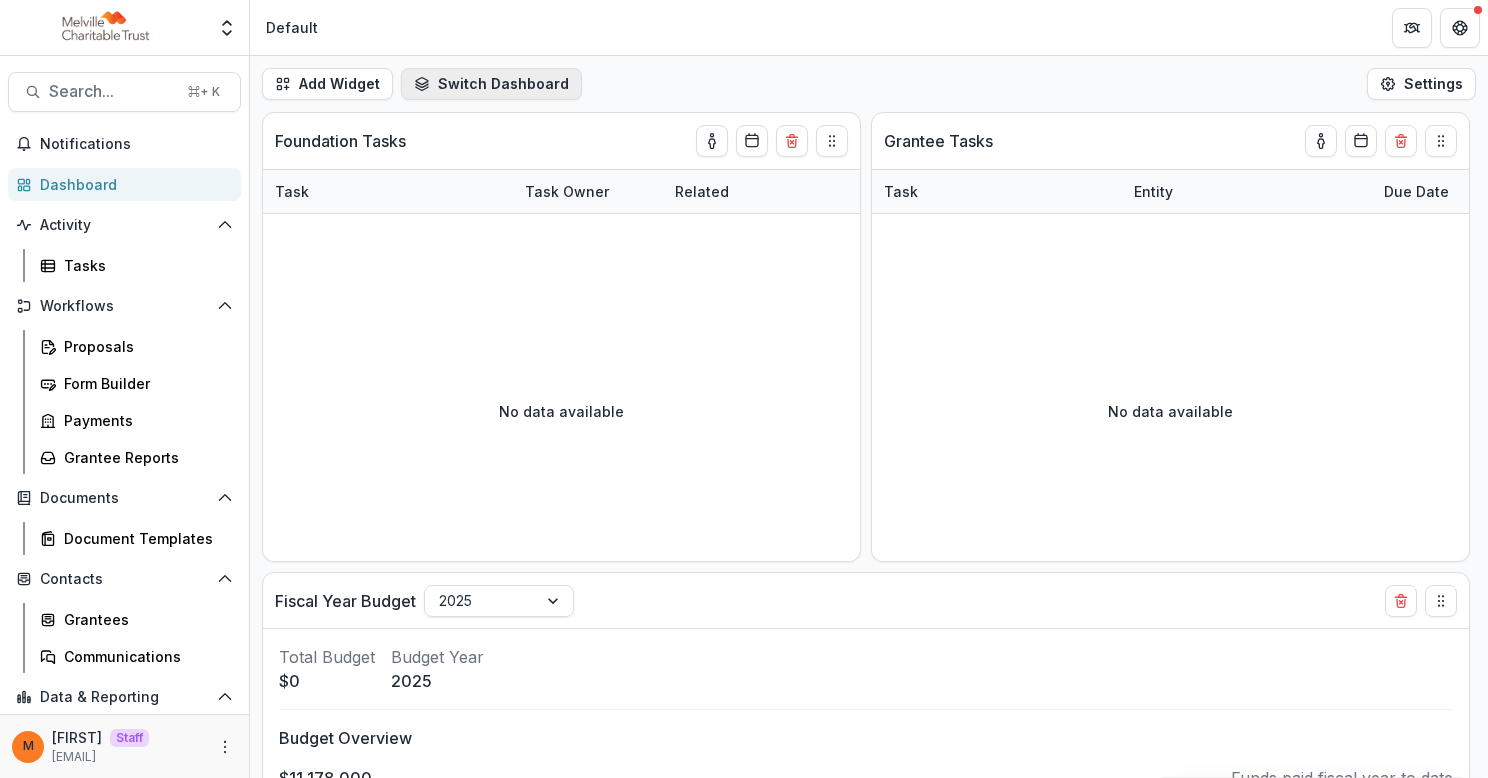 click on "Switch Dashboard" at bounding box center [491, 84] 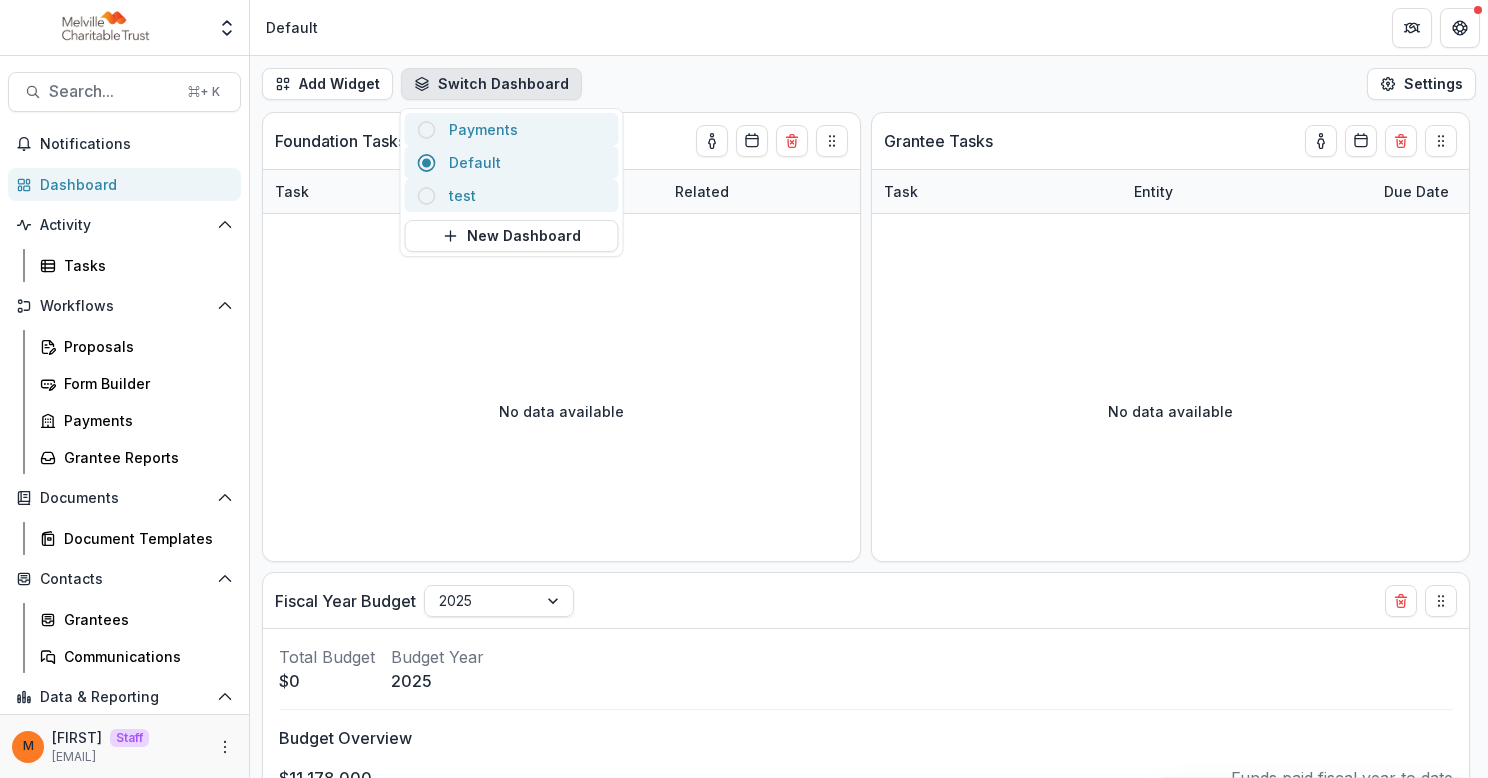 click 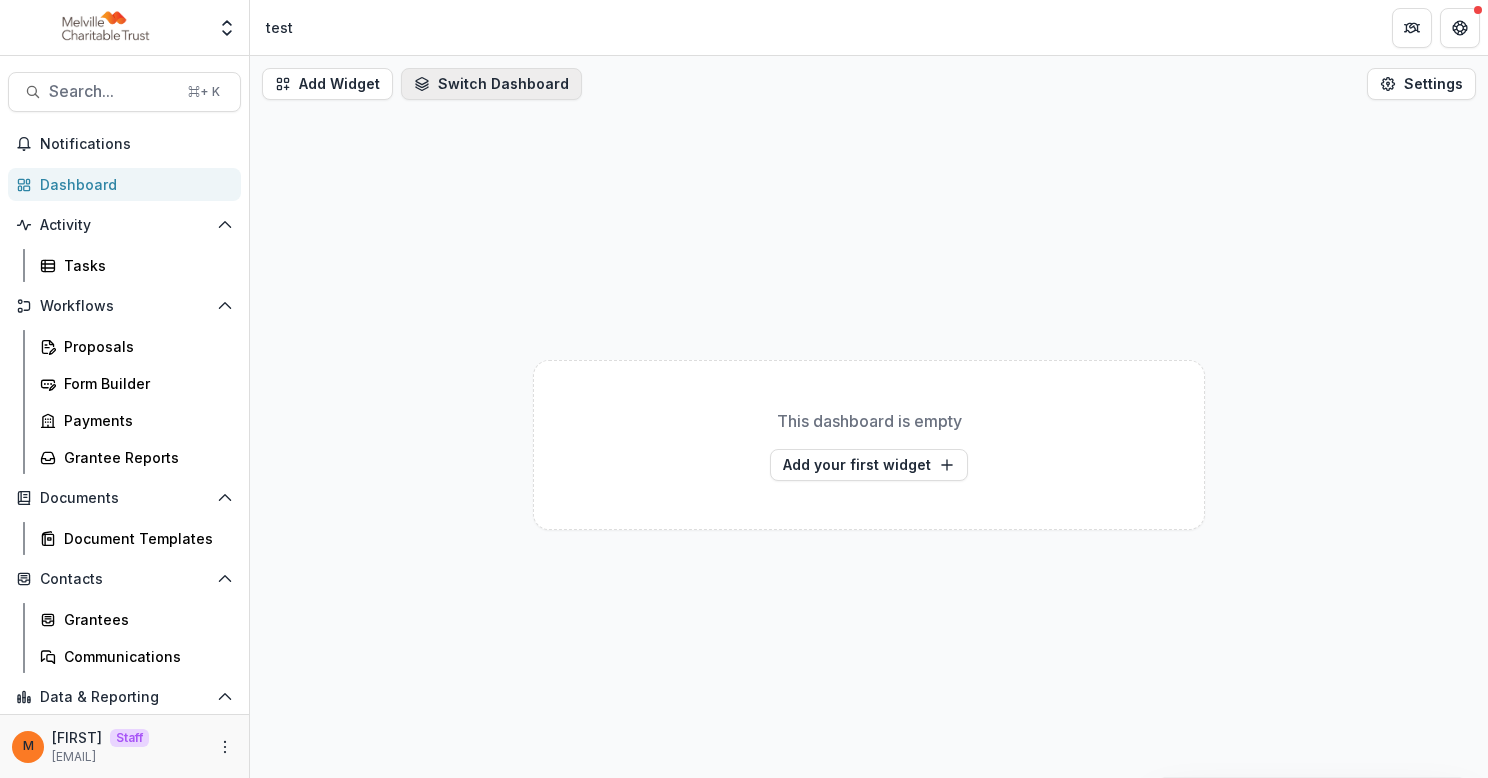 click on "Switch Dashboard" at bounding box center (491, 84) 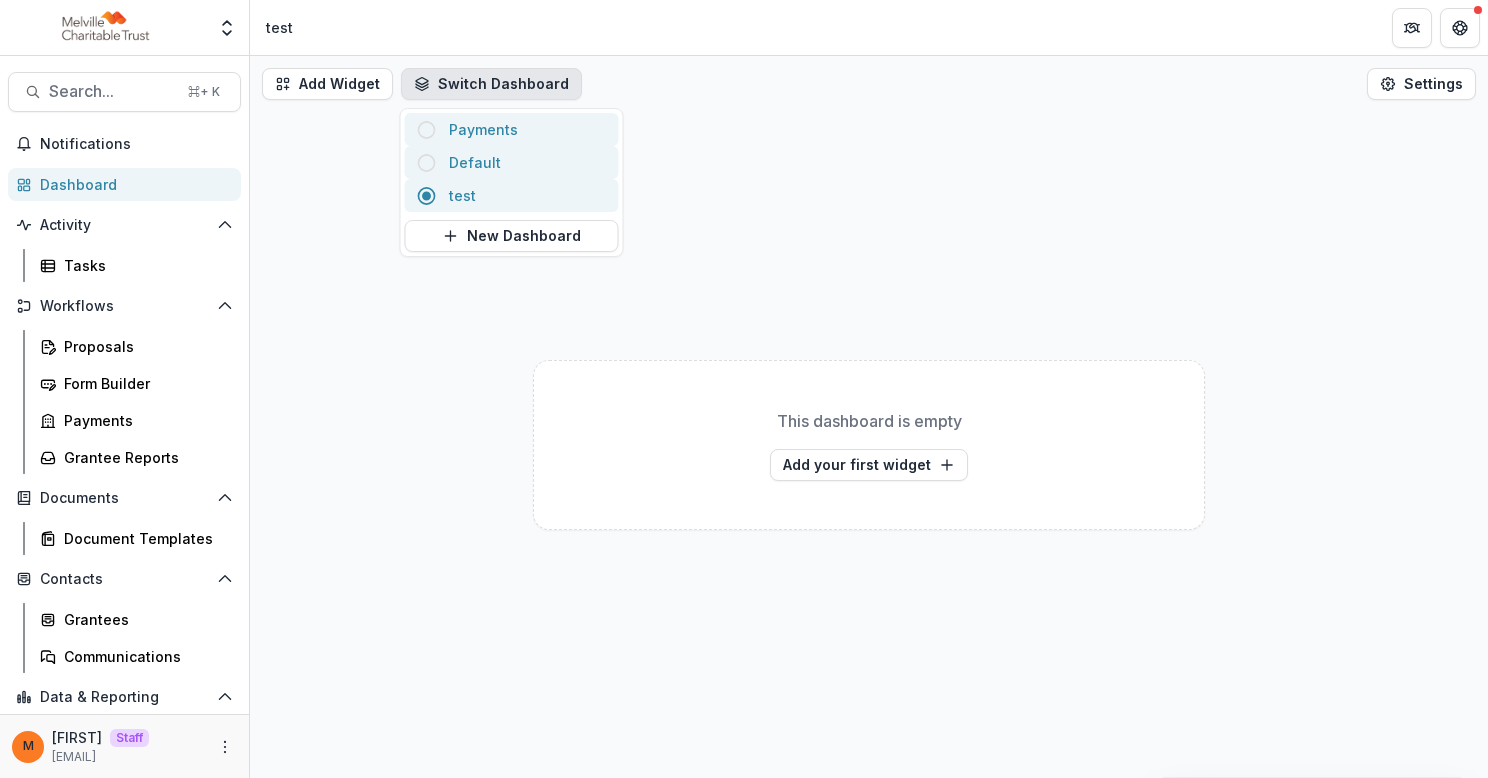 click 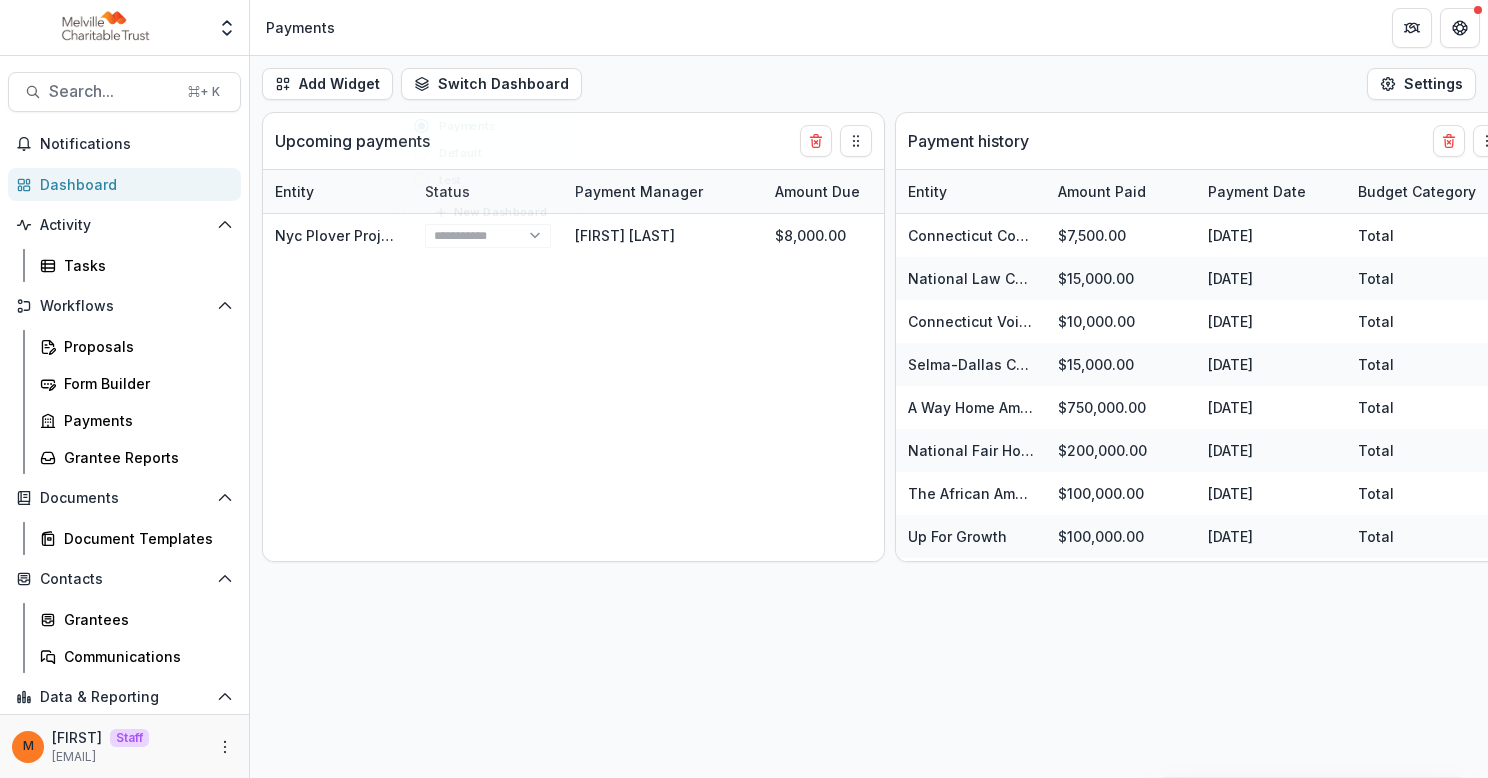 select on "******" 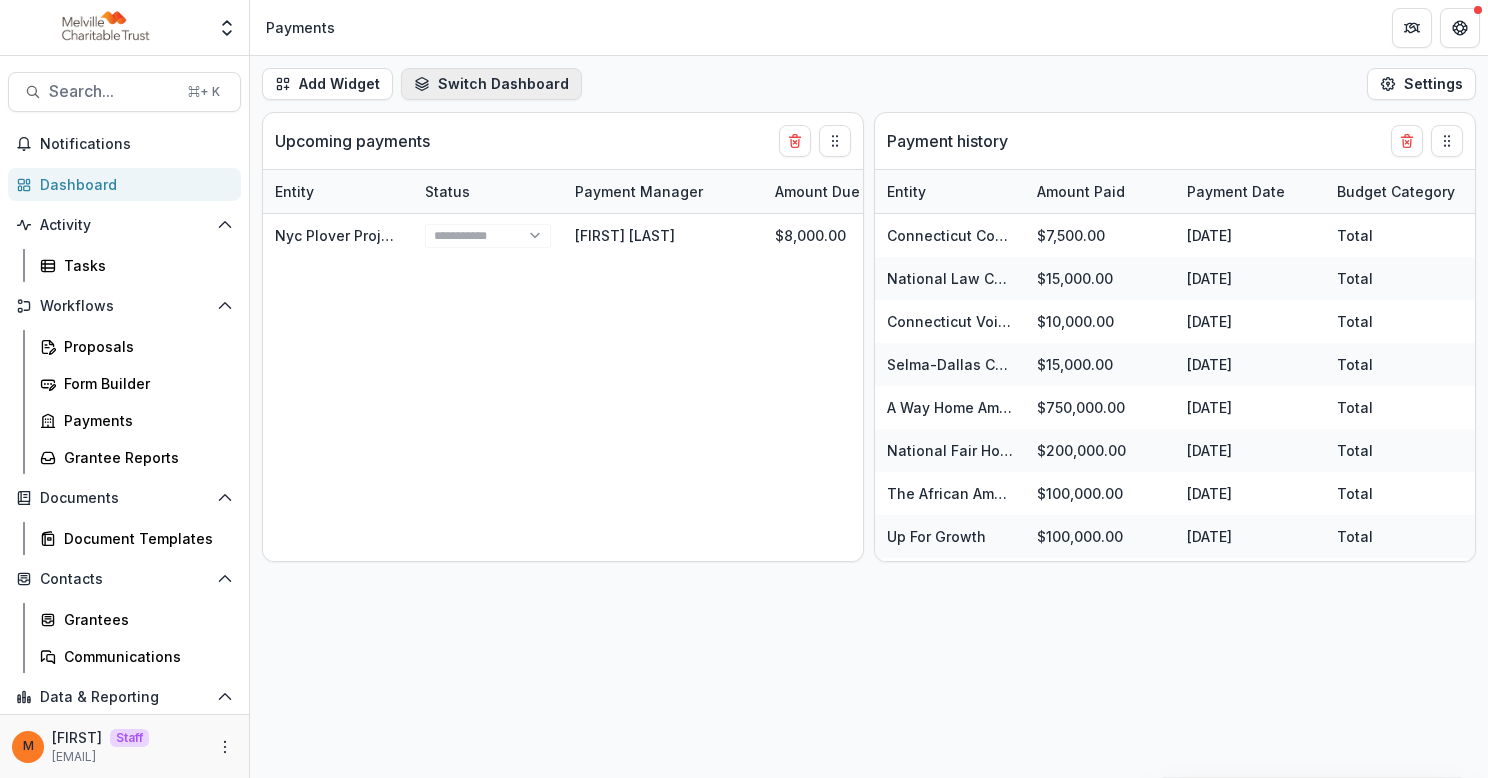 select on "******" 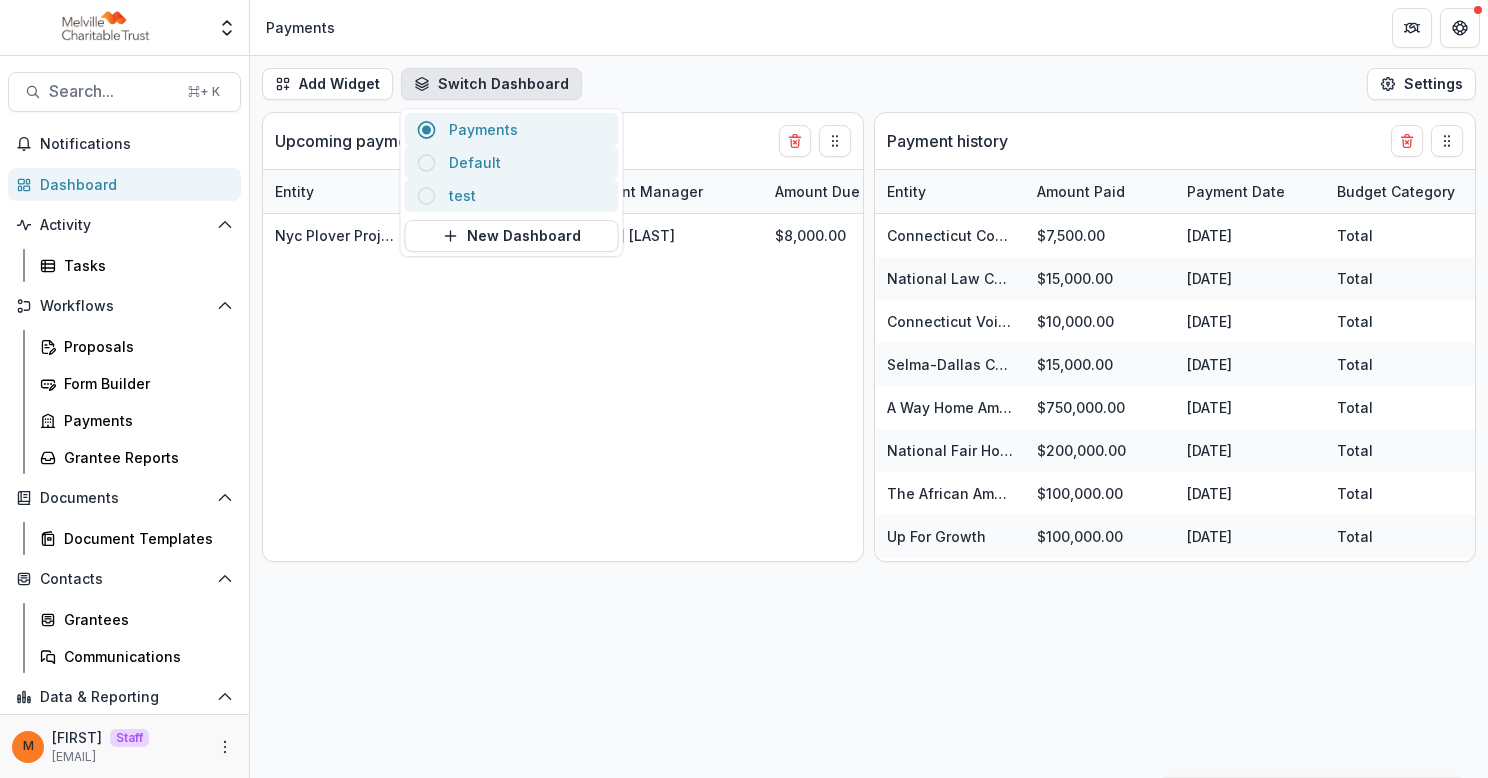 click 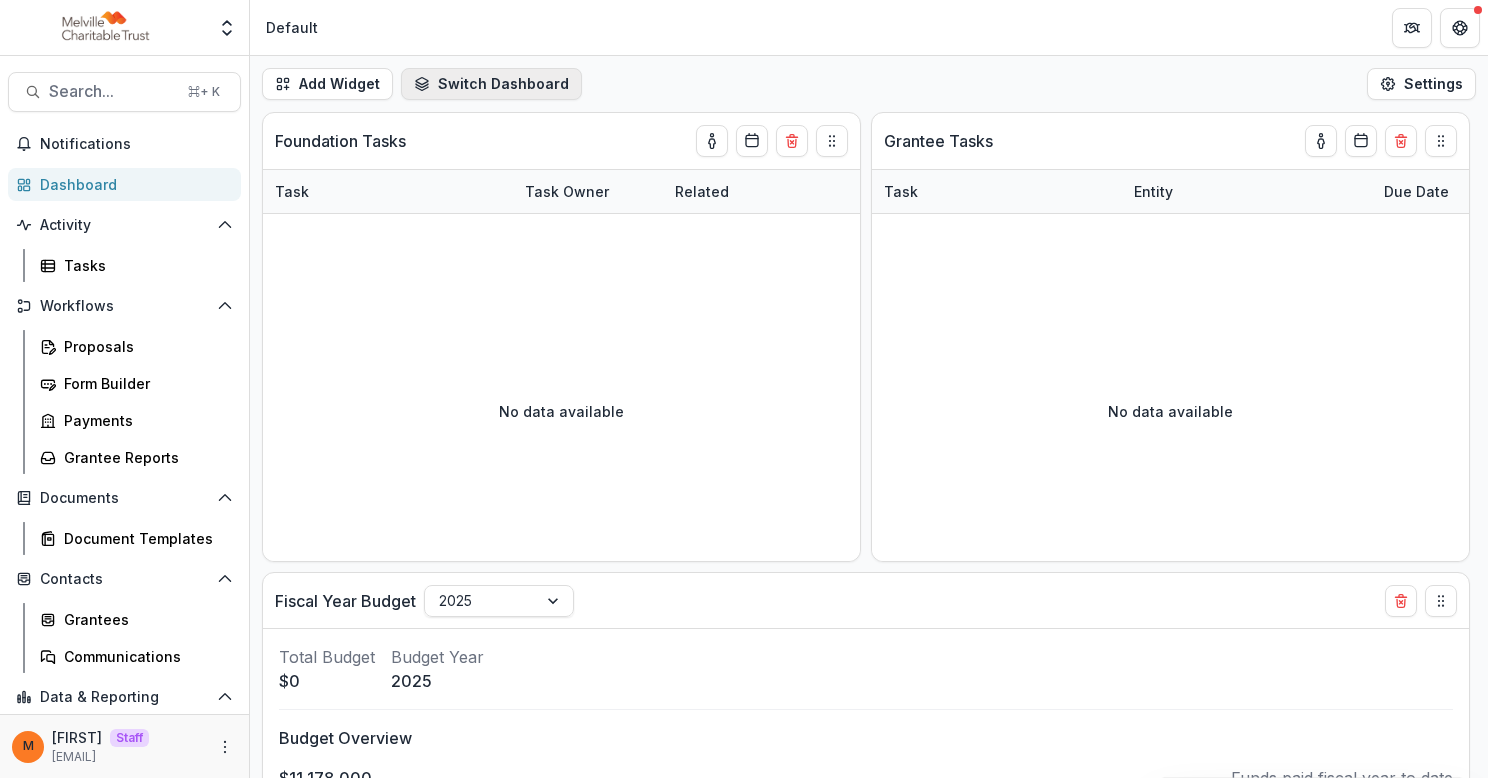 click on "Switch Dashboard" at bounding box center [491, 84] 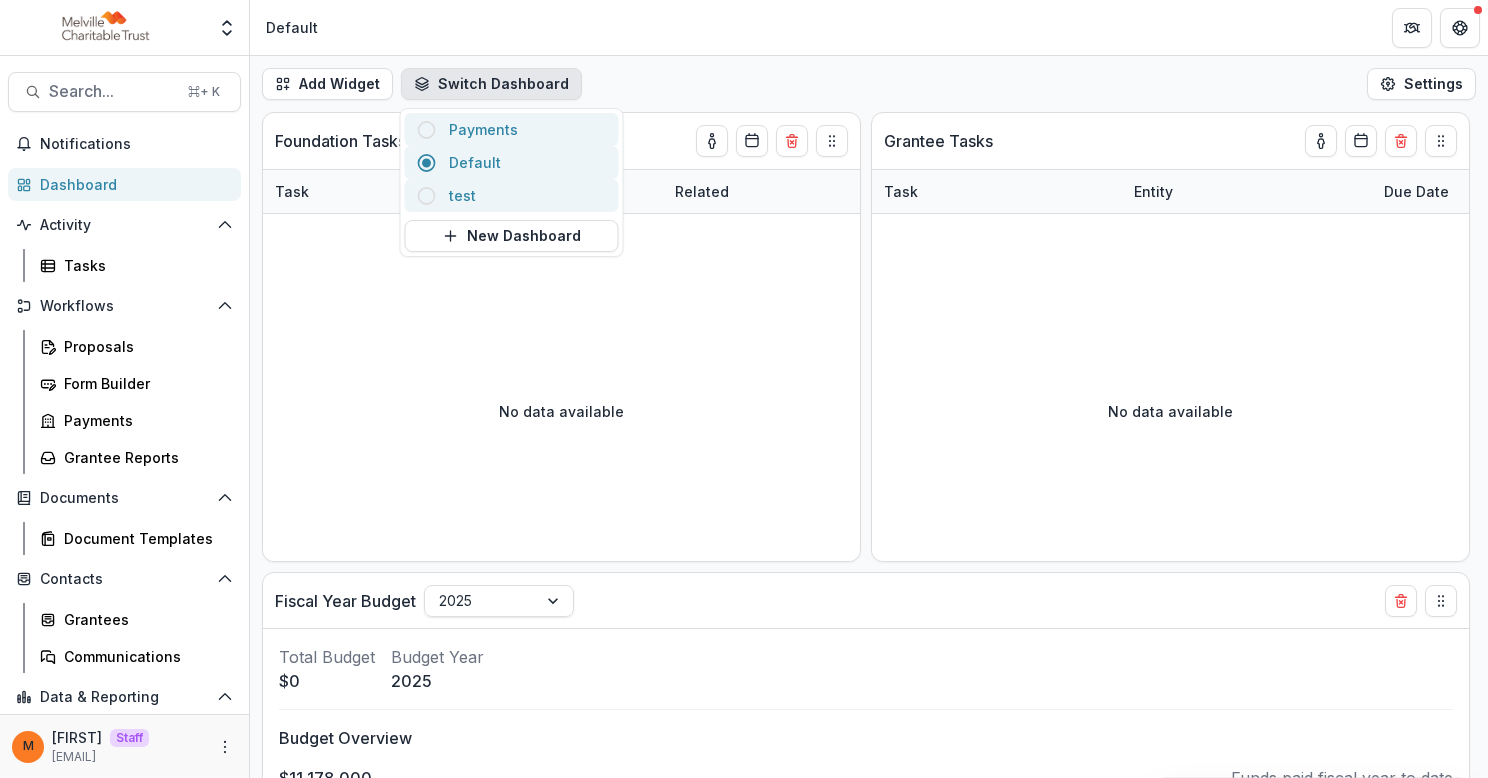 click 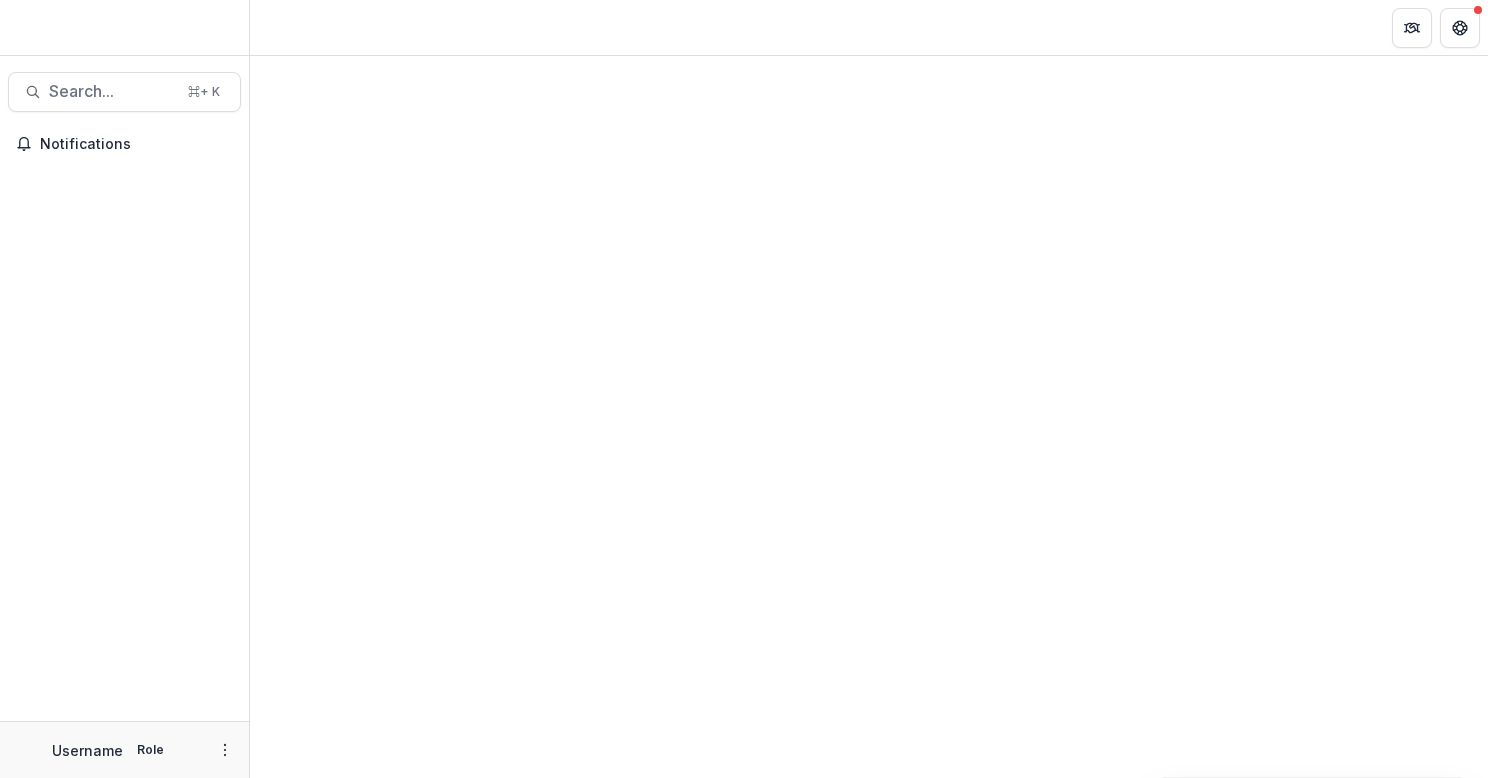 scroll, scrollTop: 0, scrollLeft: 0, axis: both 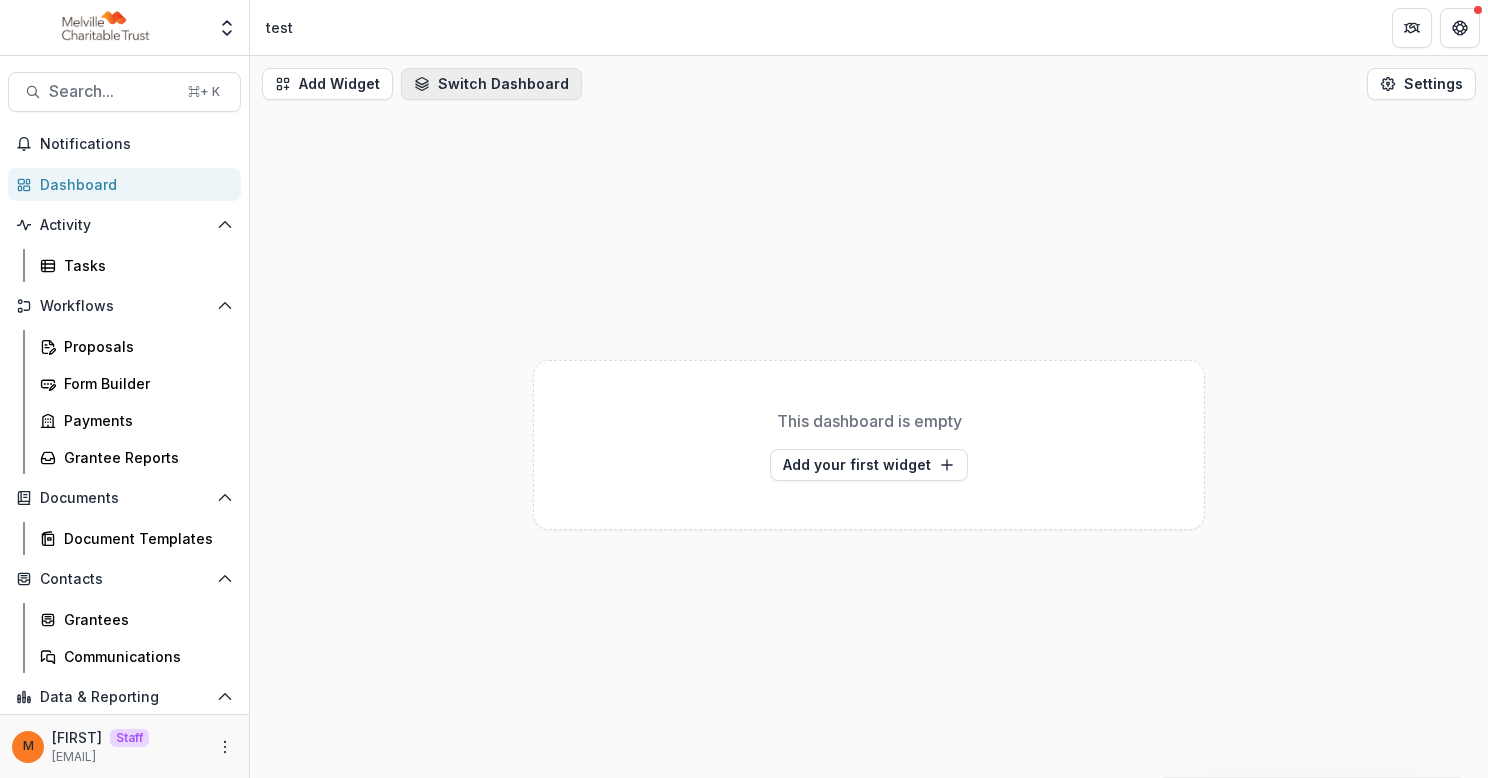 click 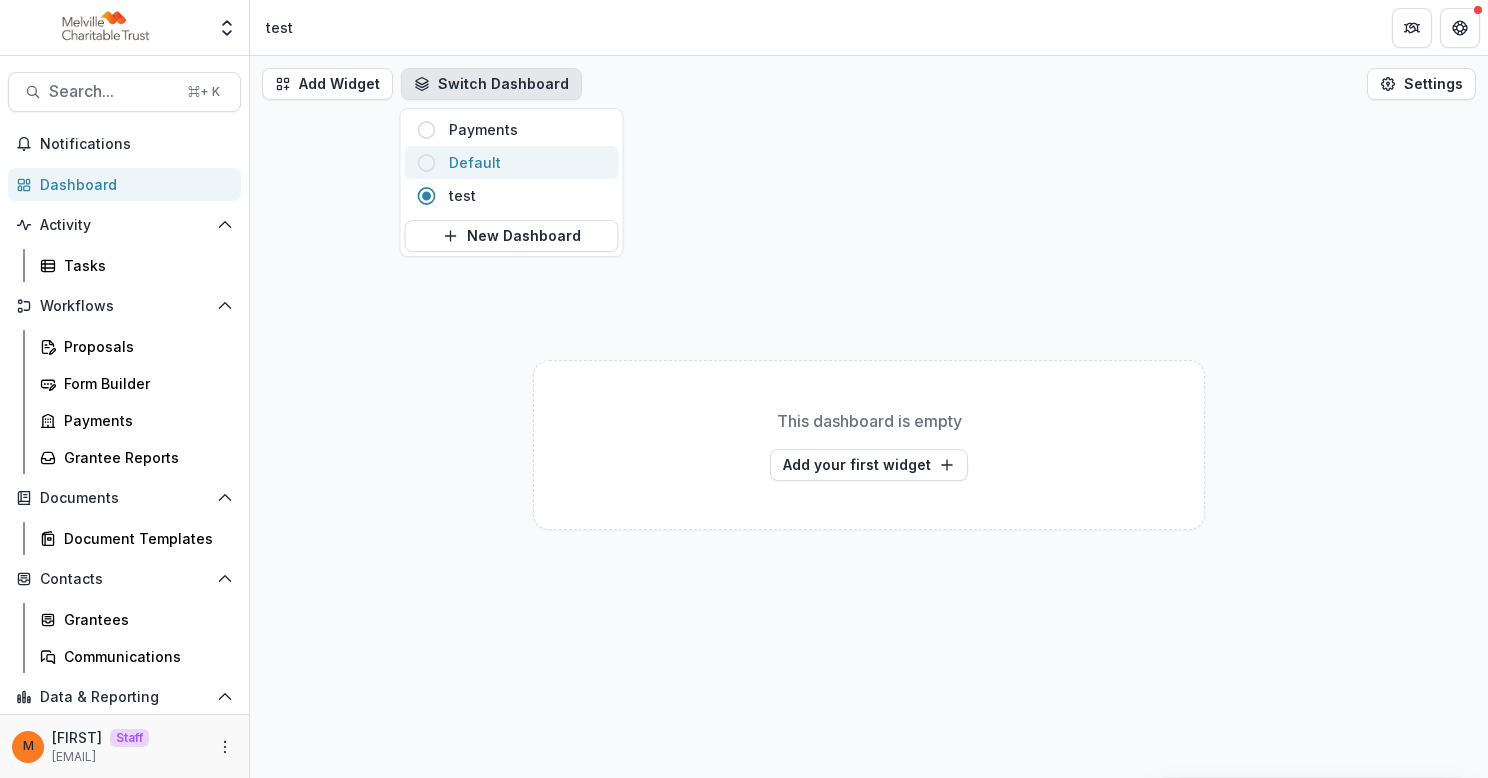 click 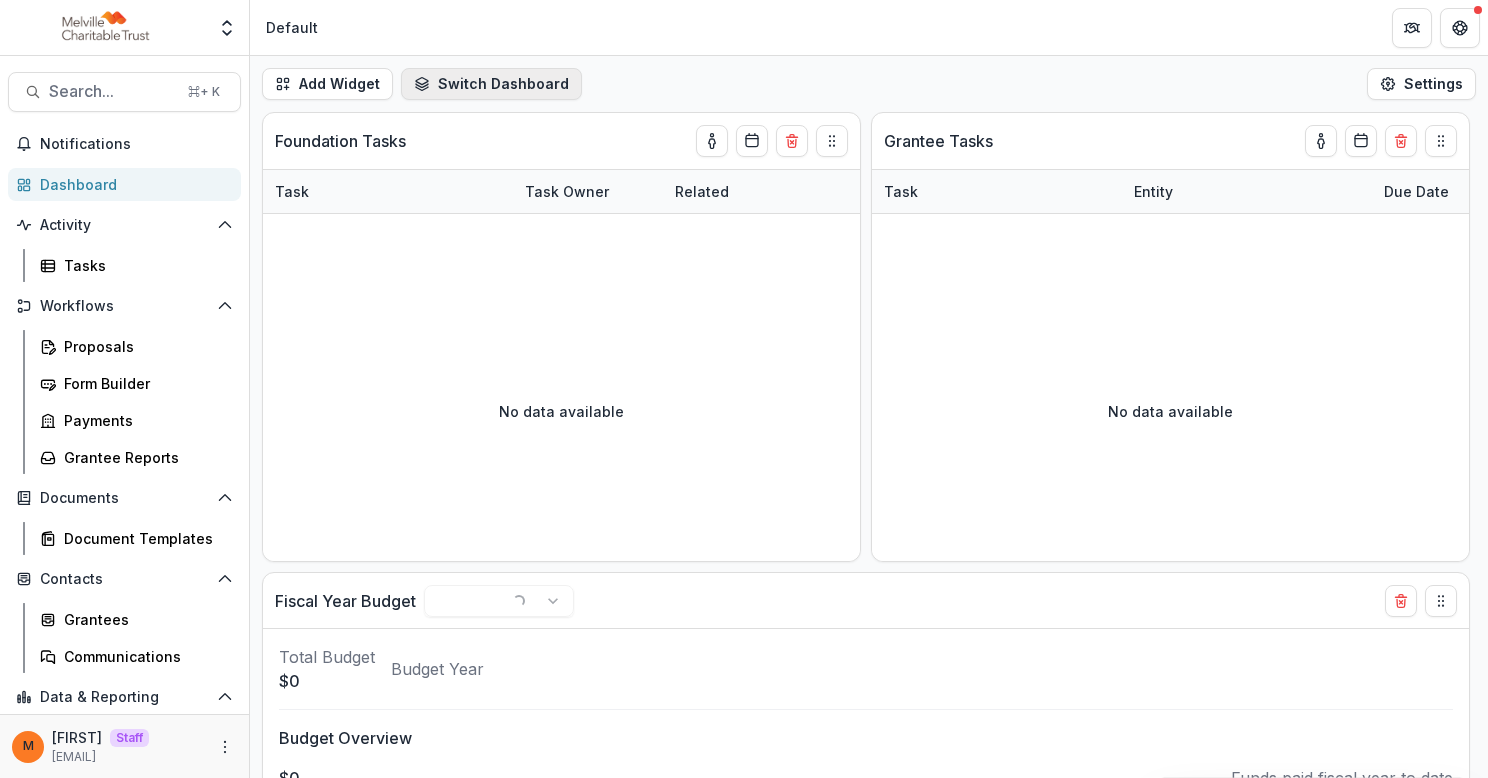 click on "Switch Dashboard" at bounding box center [491, 84] 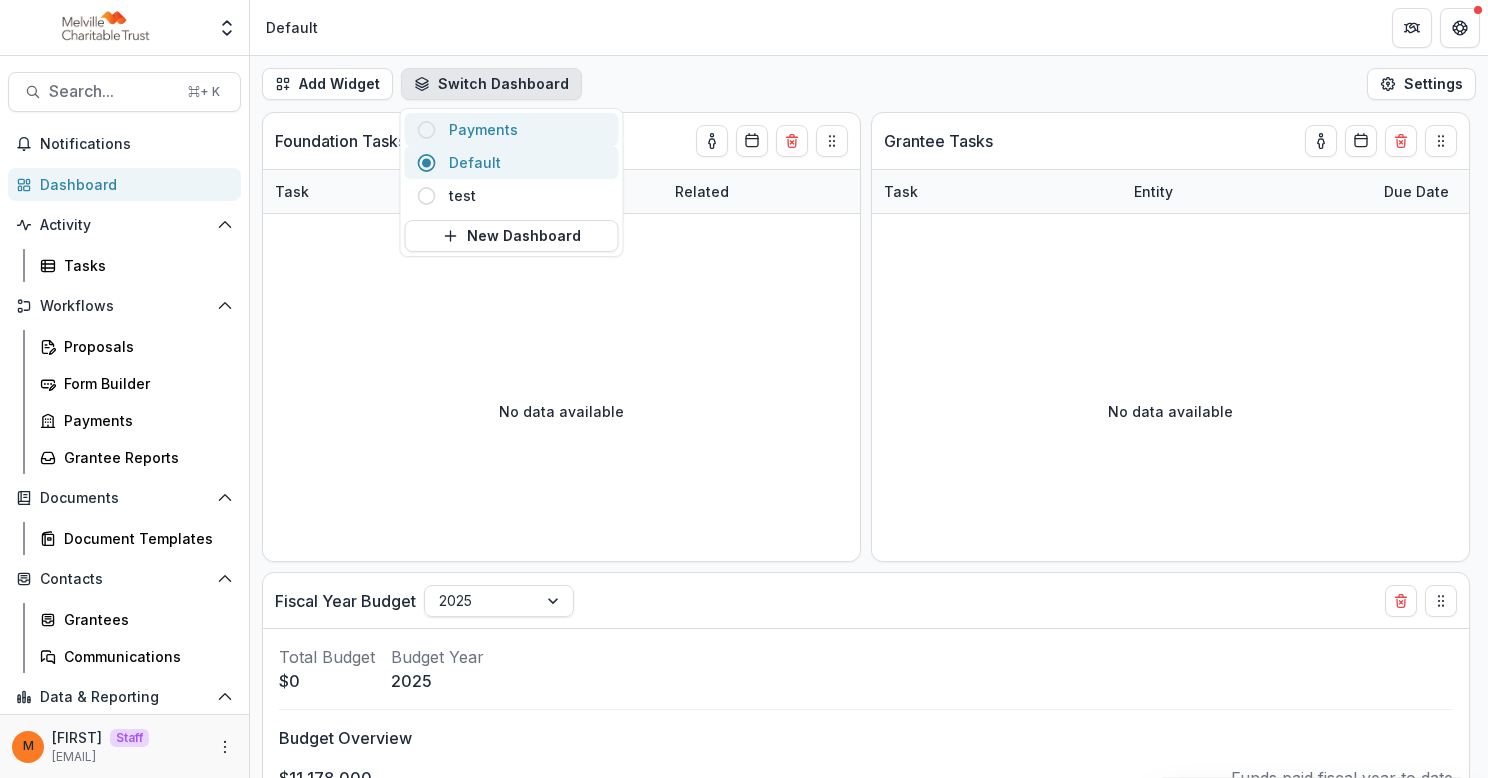 click 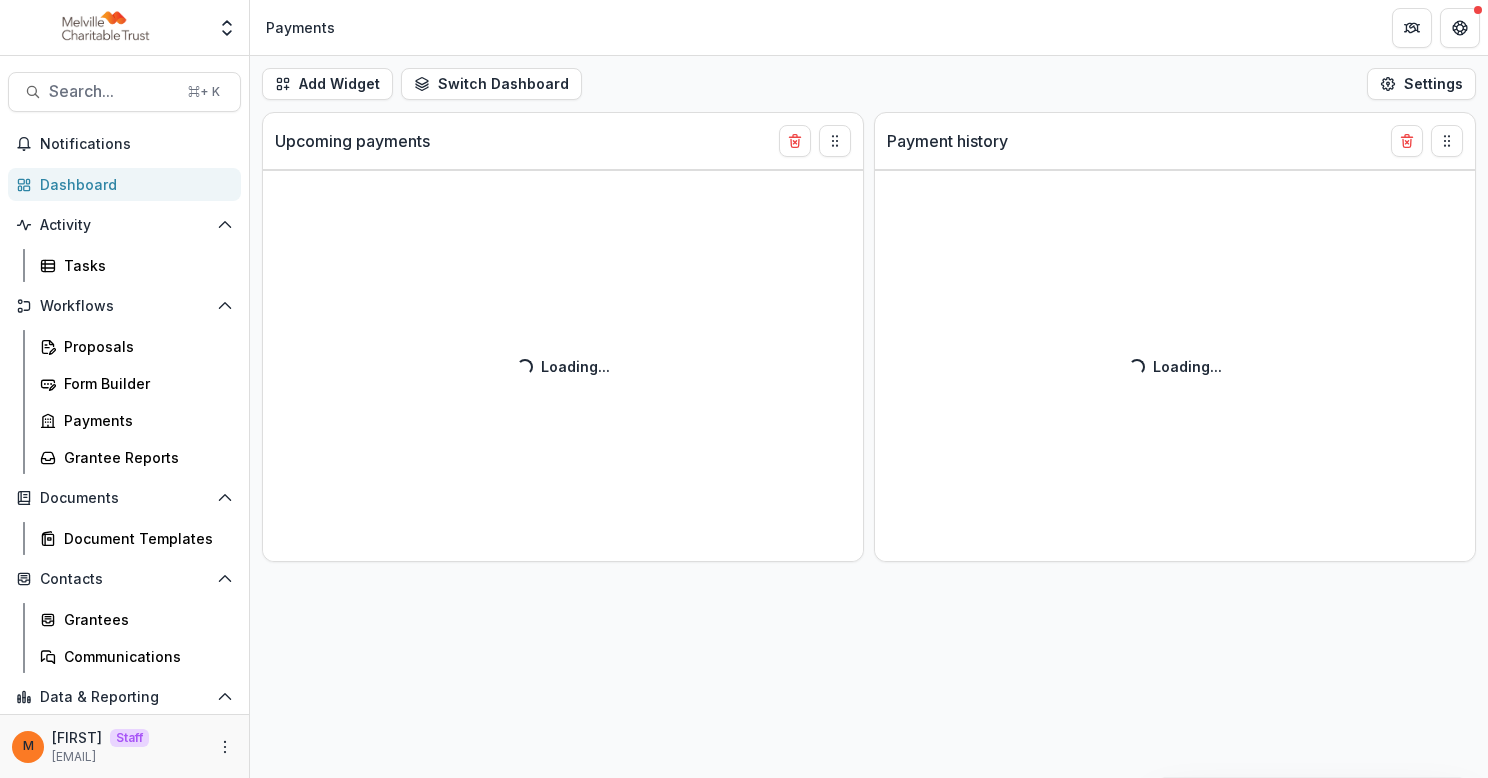 select on "******" 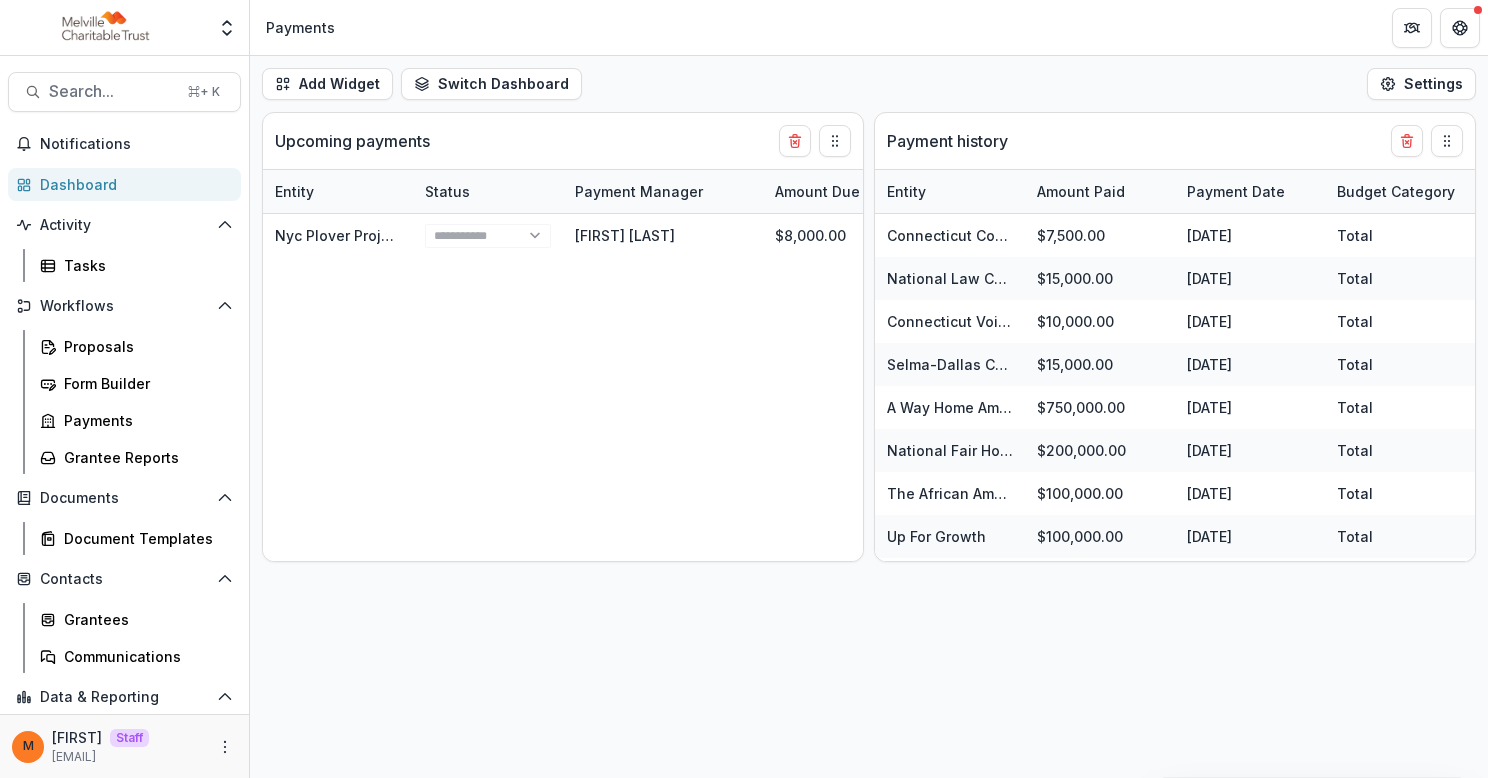 click on "Add Widget Switch Dashboard Payments Default test New Dashboard Settings" at bounding box center (869, 84) 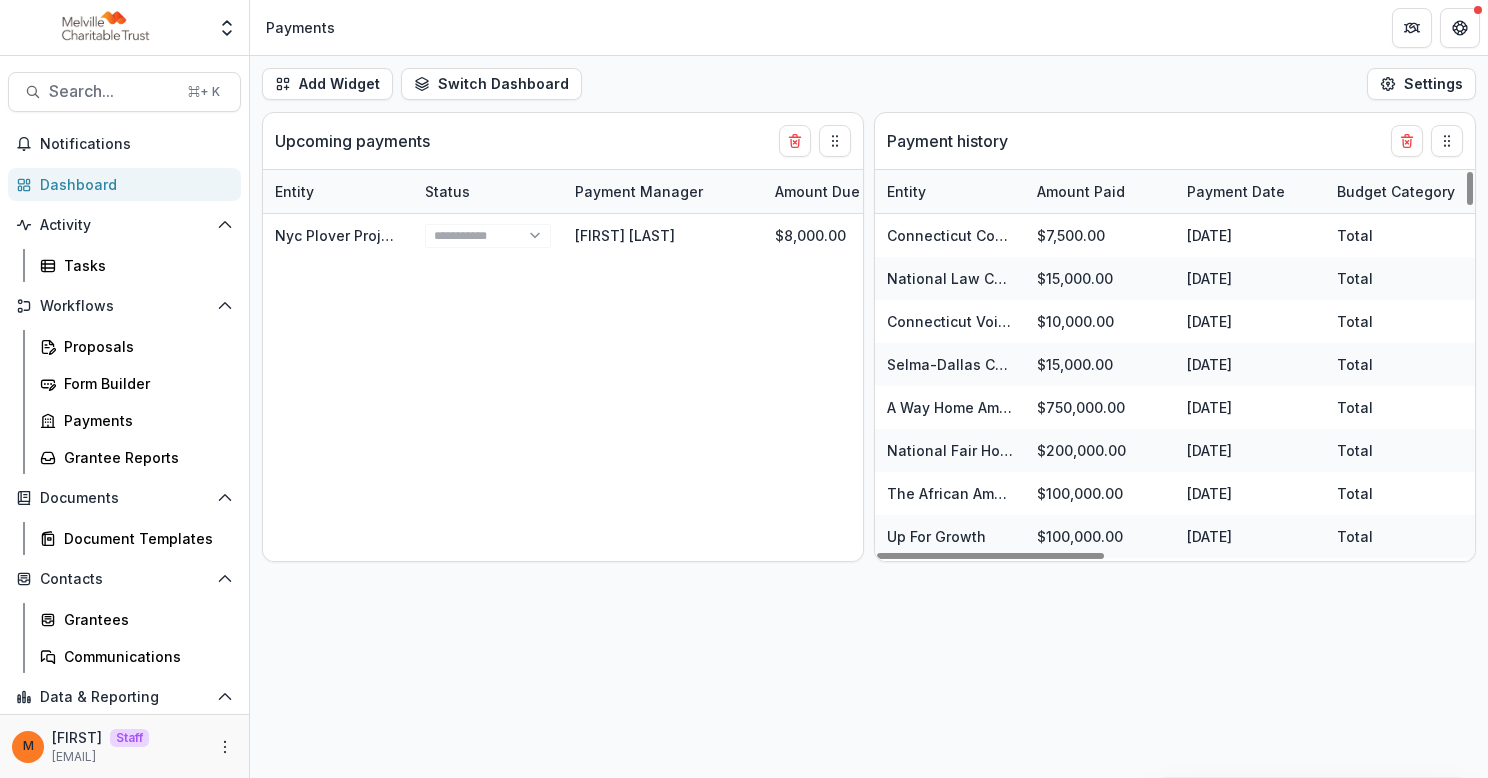 select on "******" 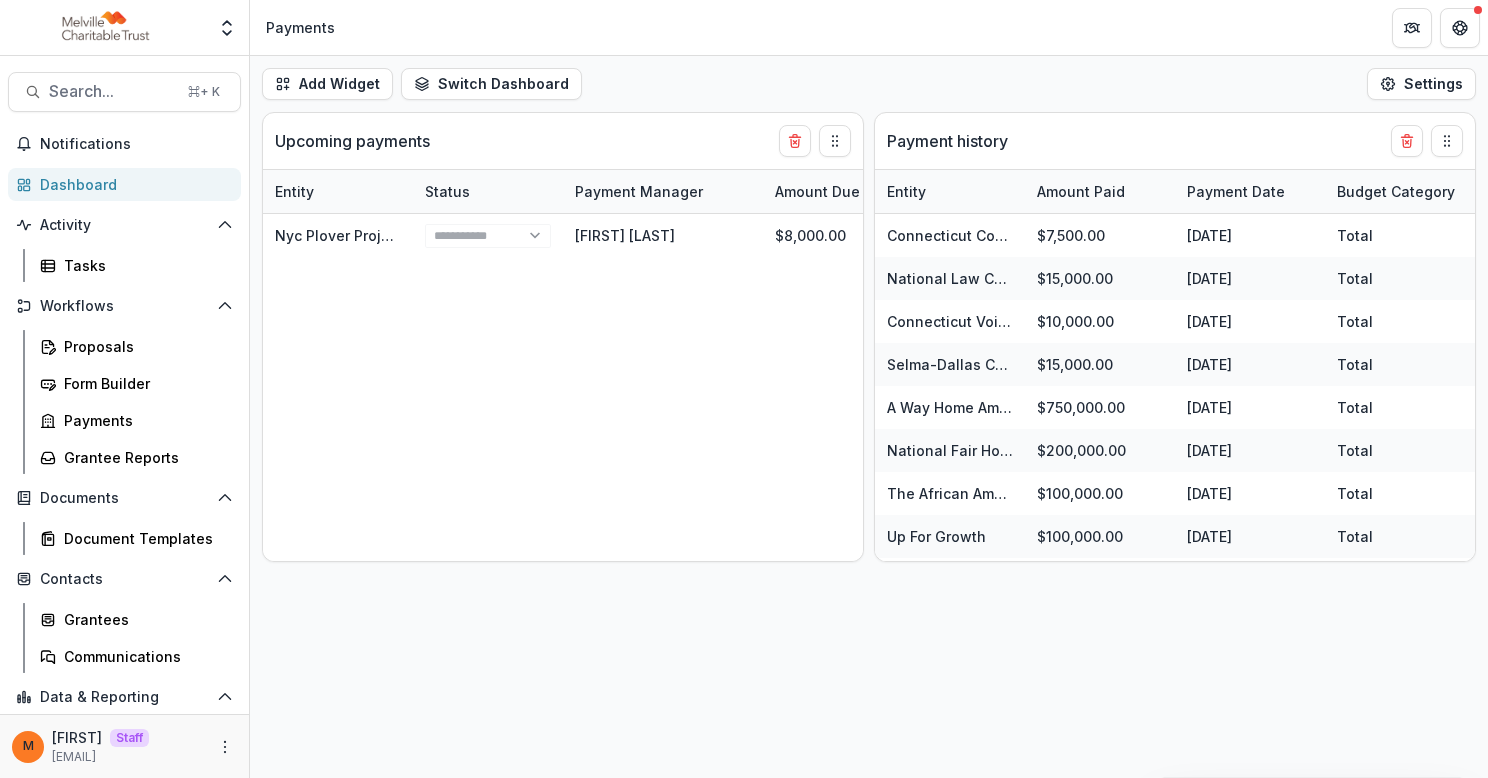 select on "******" 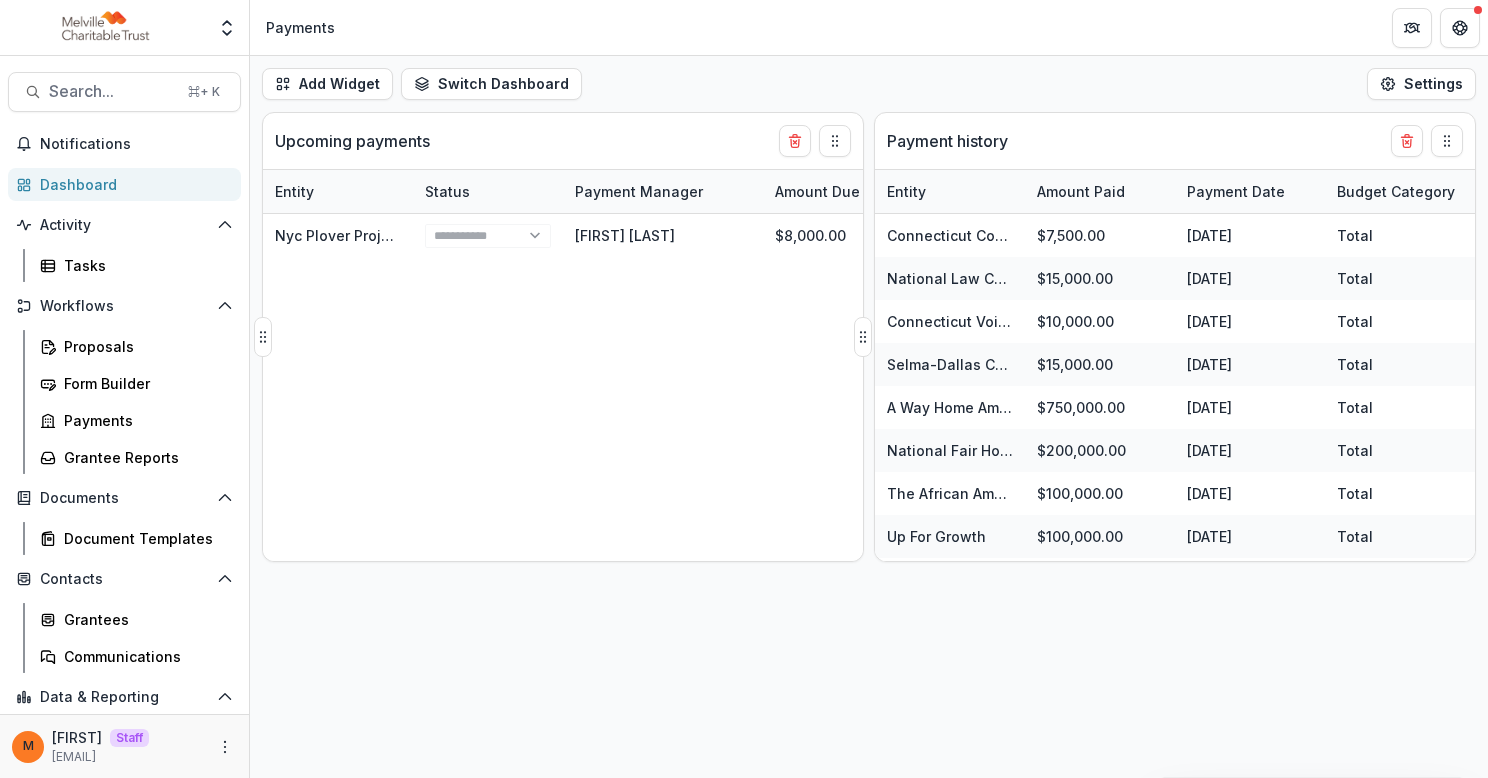 select on "******" 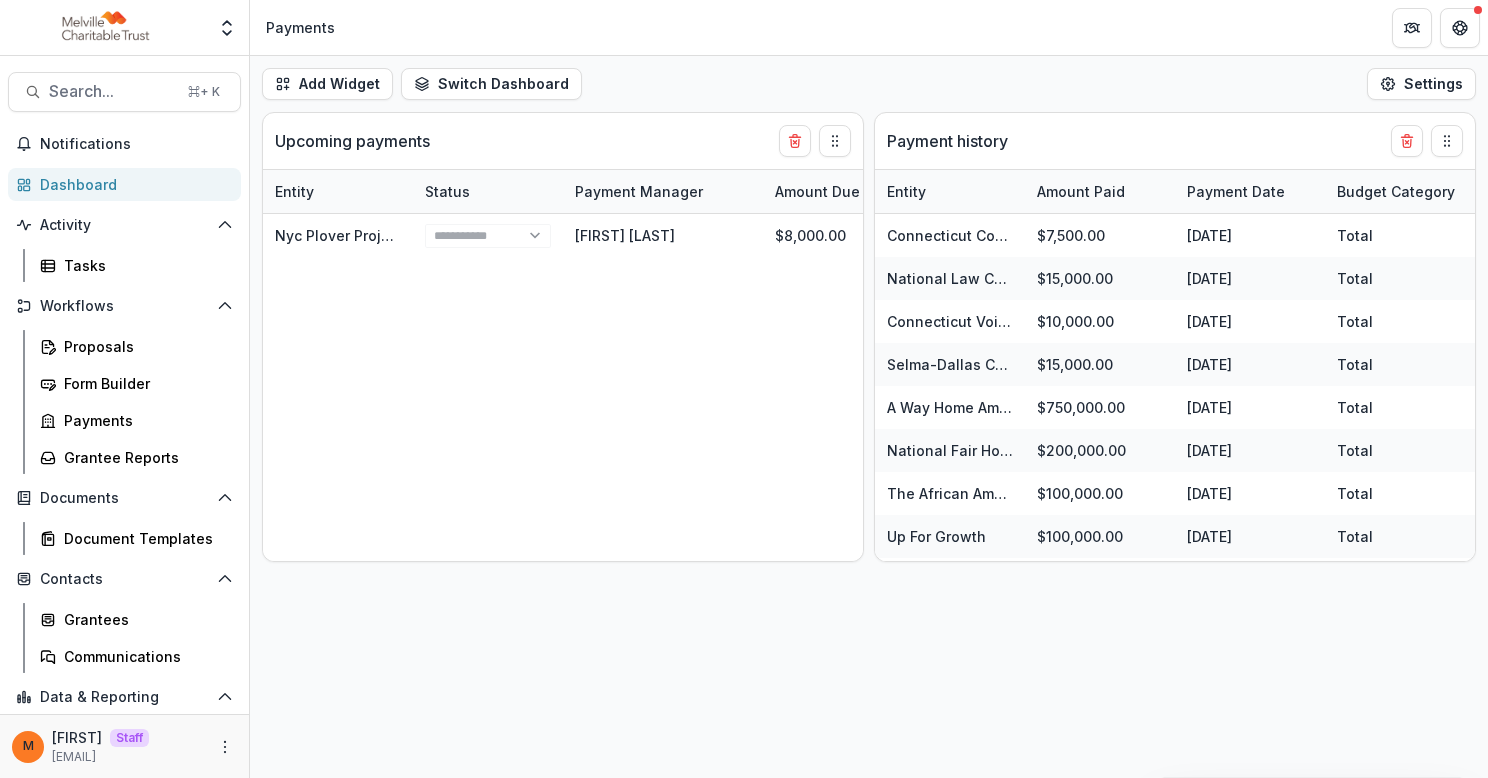 select on "******" 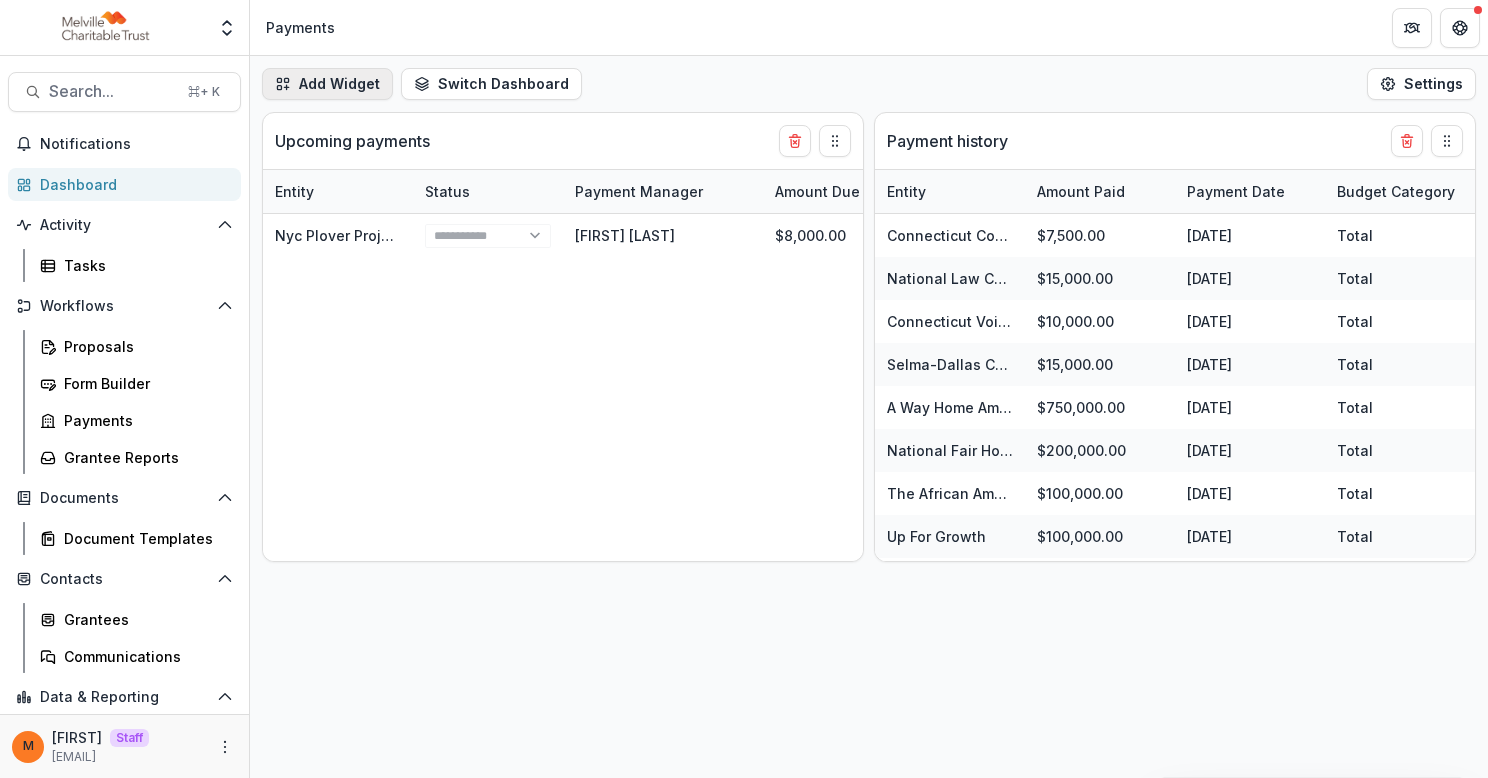 select on "******" 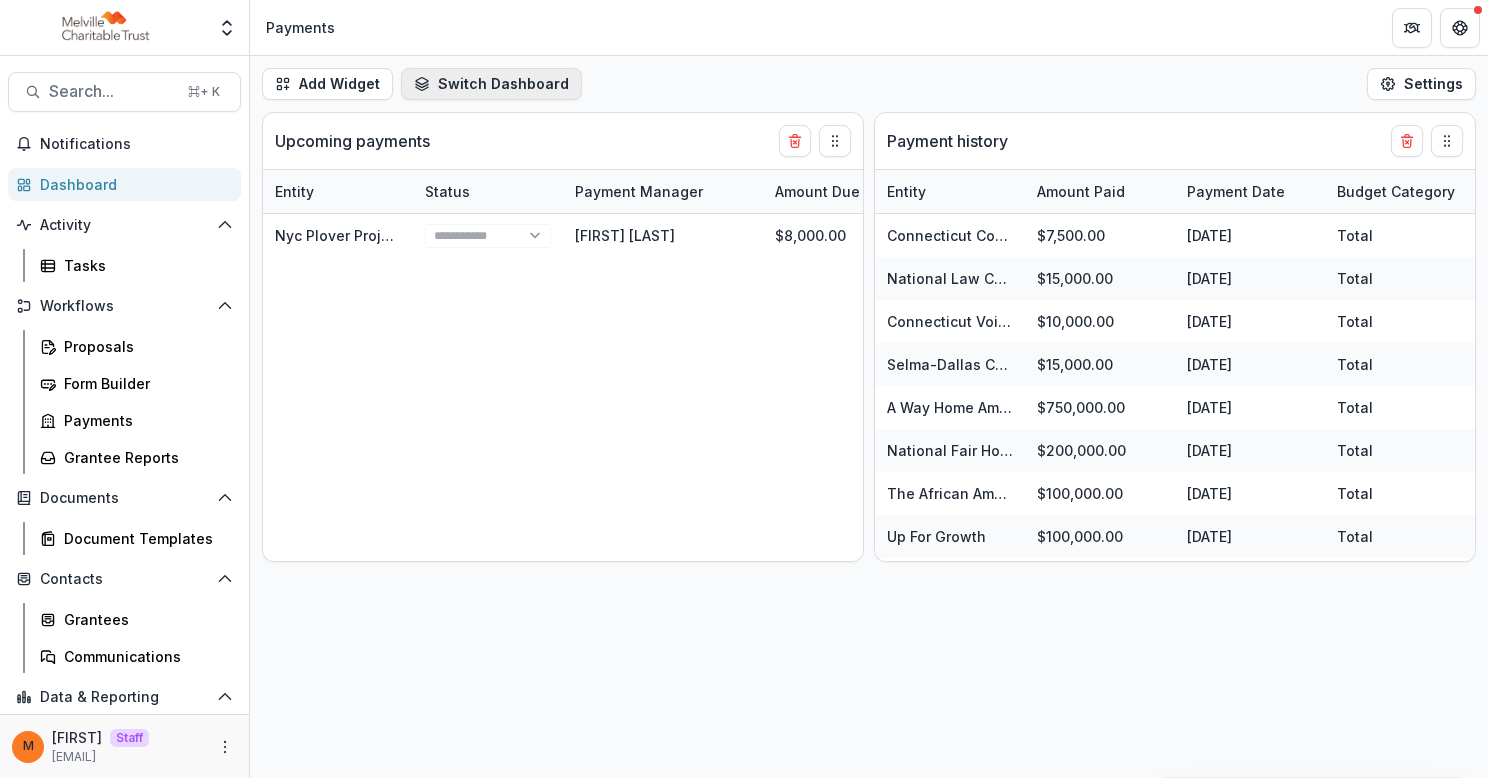 click on "Switch Dashboard" at bounding box center (491, 84) 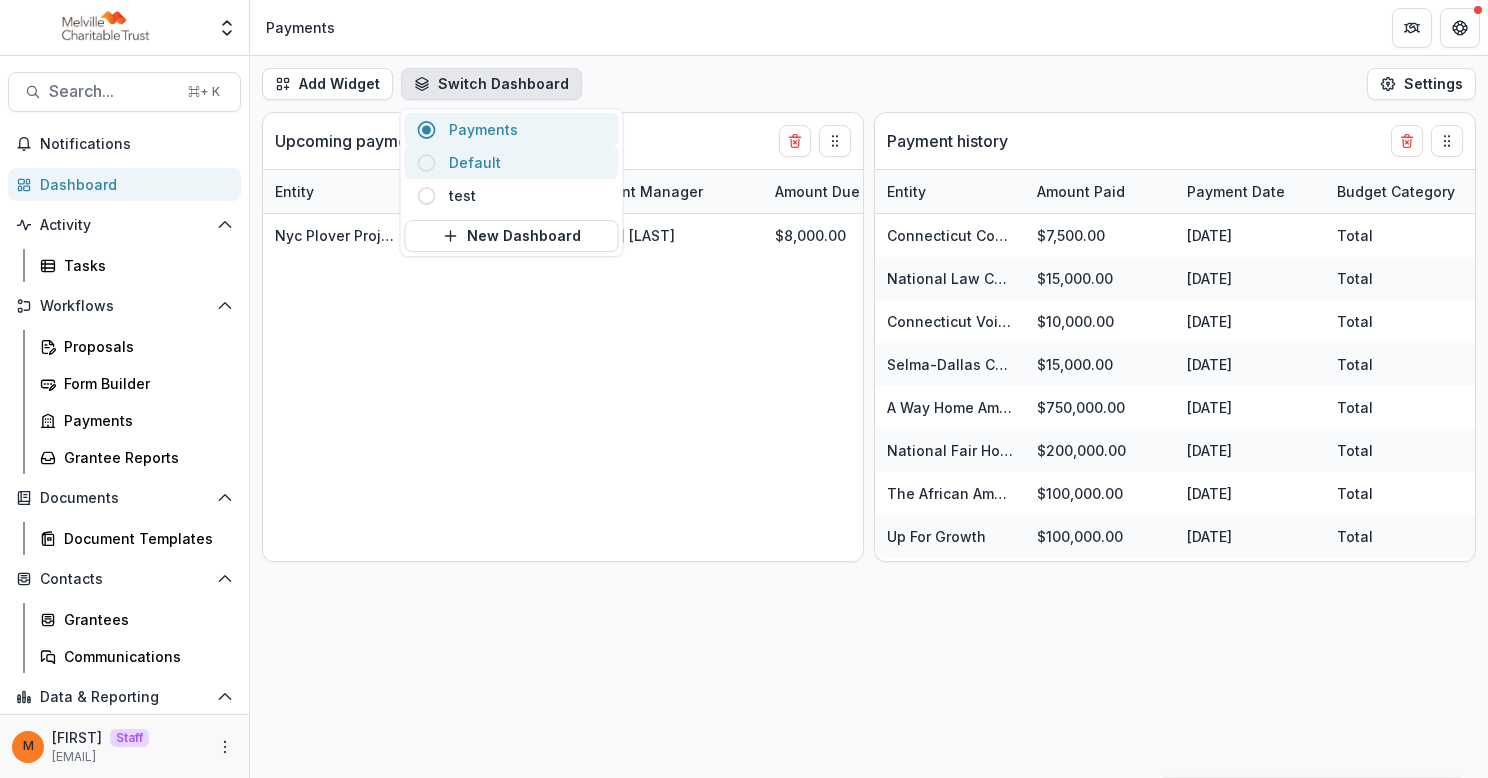 click 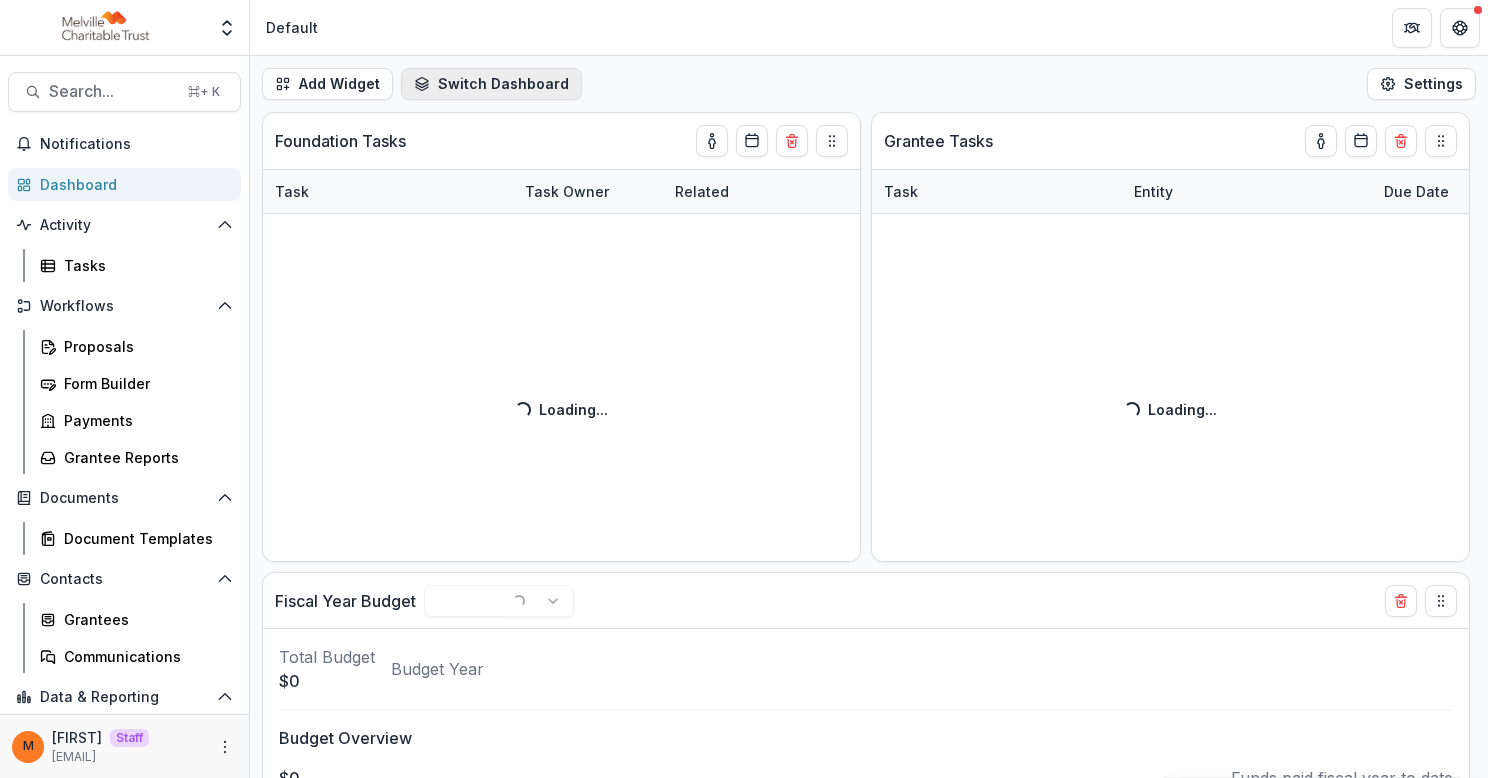 click on "Switch Dashboard" at bounding box center (491, 84) 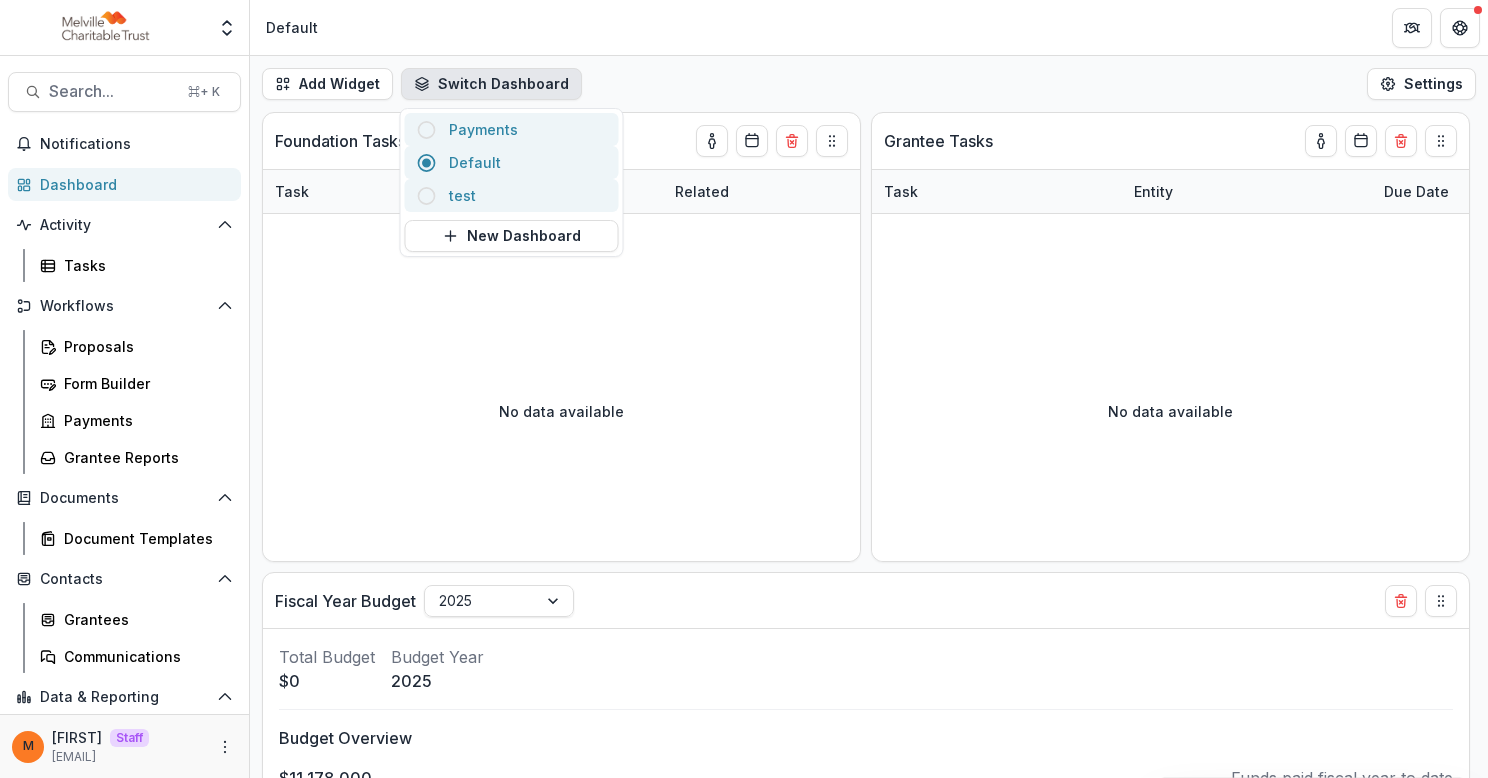 click 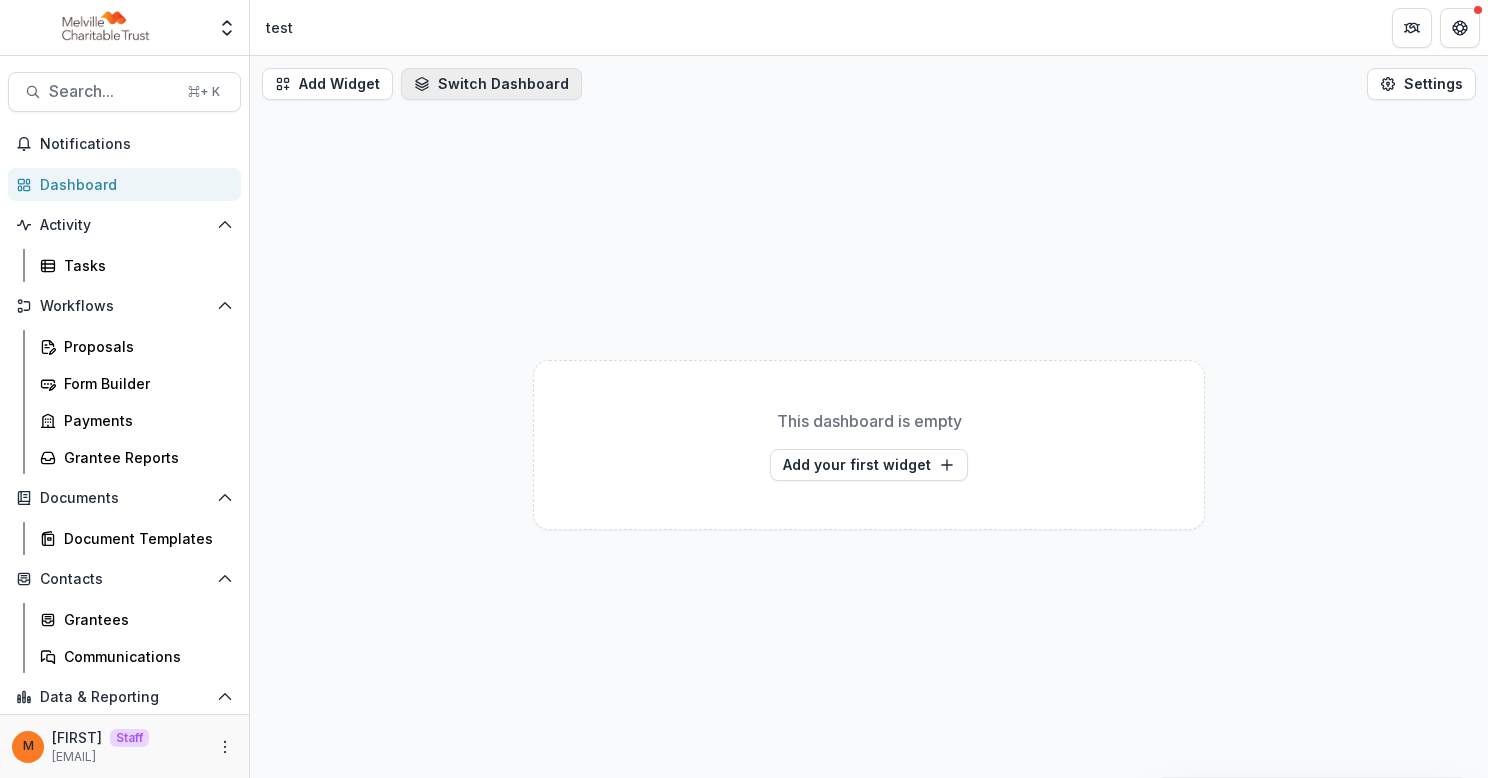 click on "Switch Dashboard" at bounding box center [491, 84] 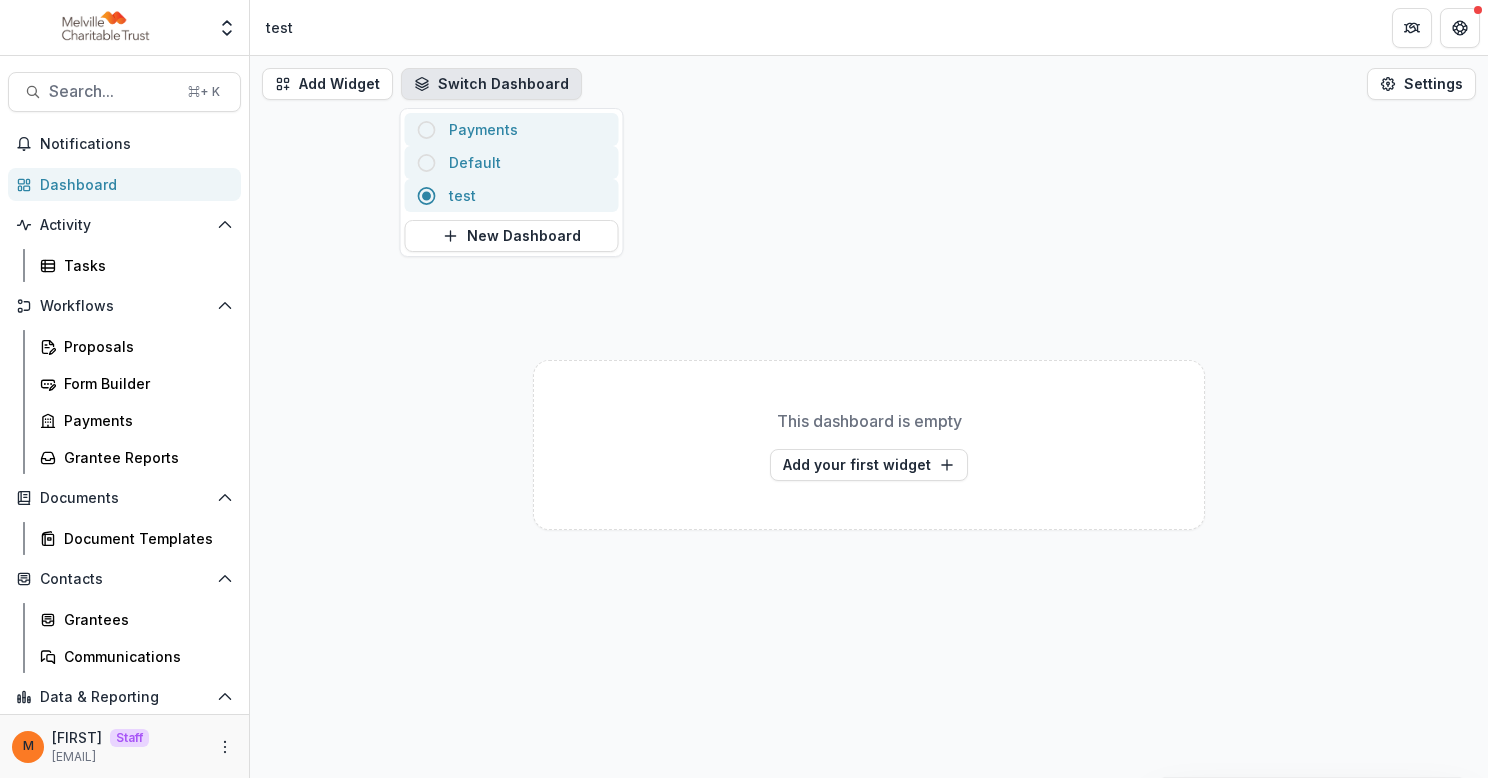 click on "Payments" at bounding box center (528, 129) 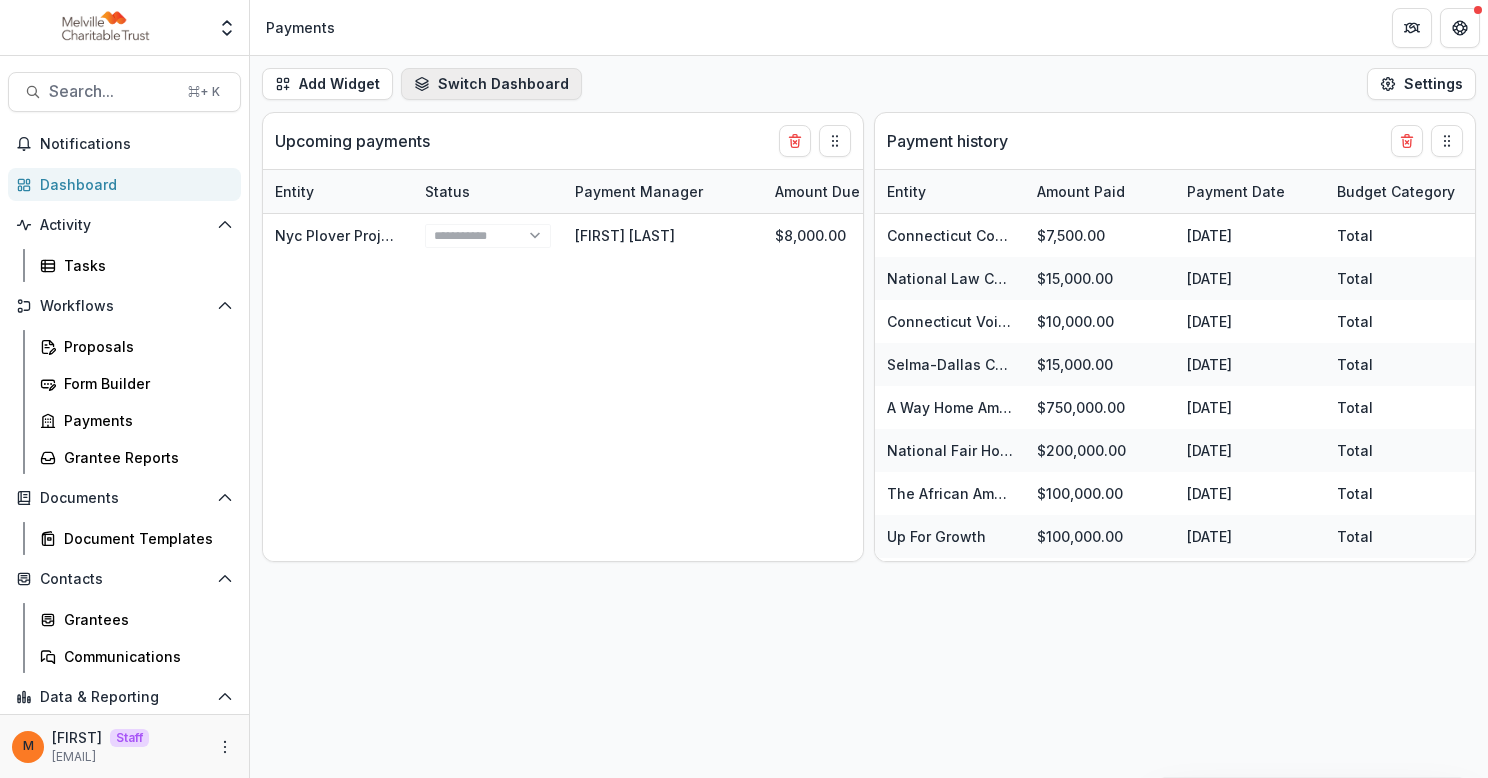 select on "******" 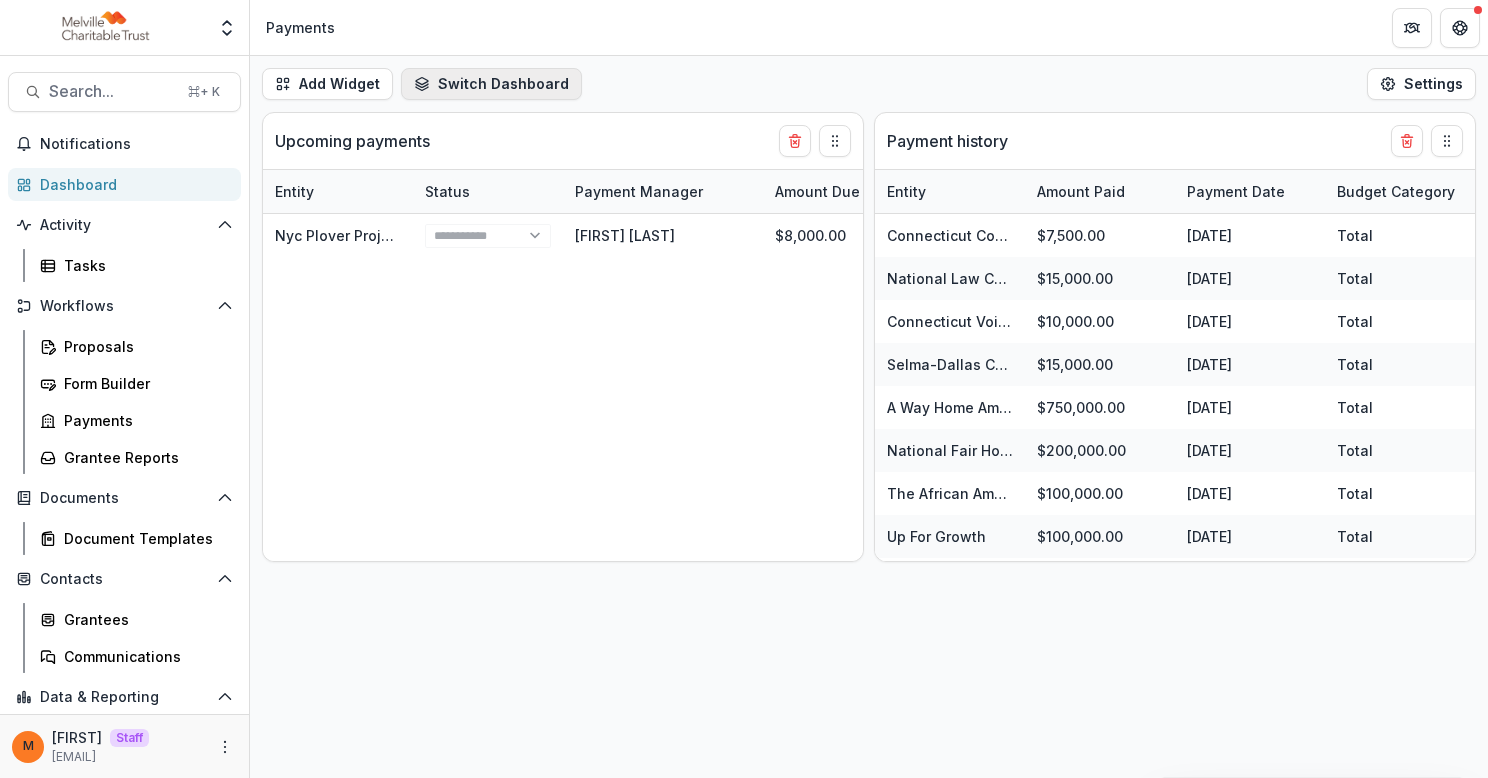 select on "******" 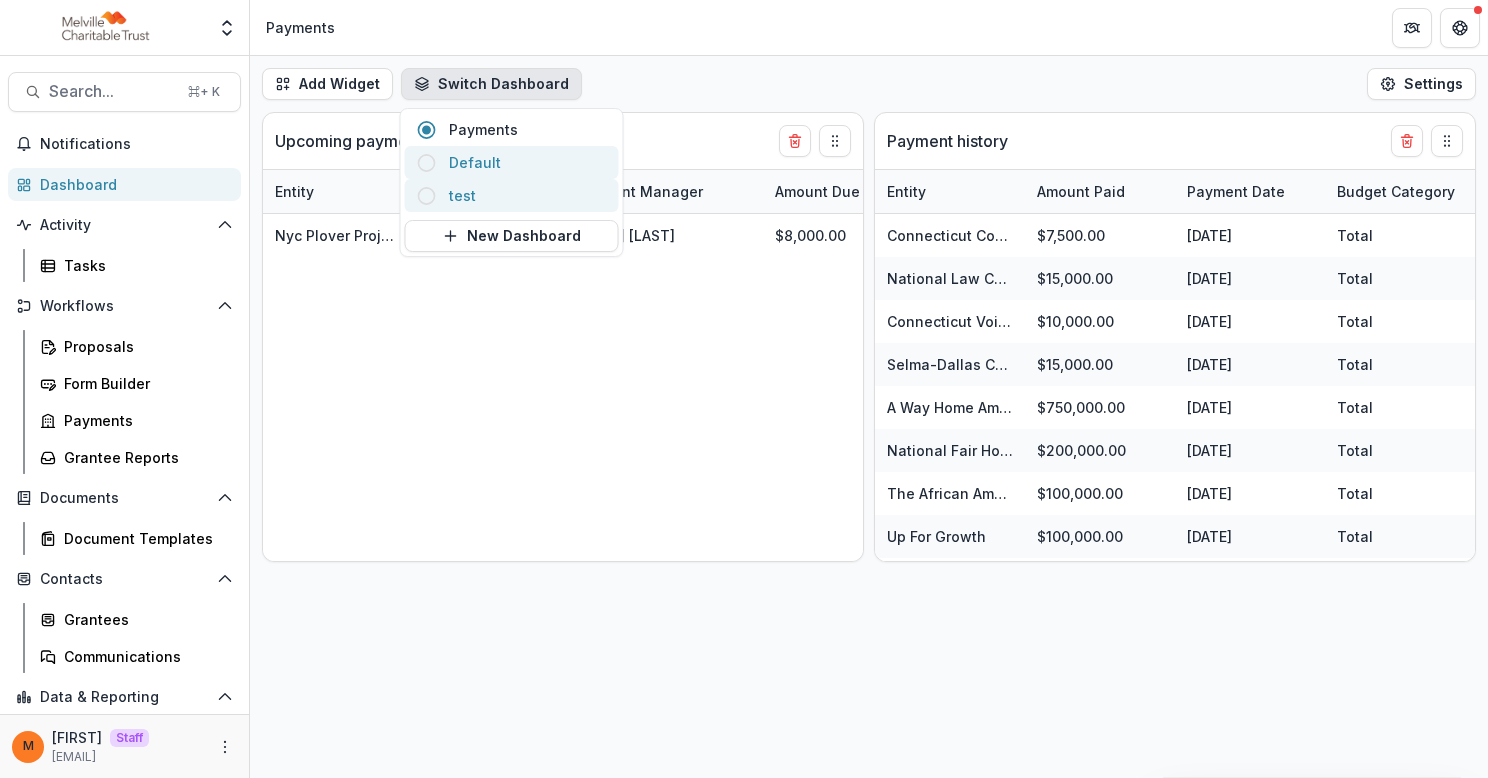 click on "Default" at bounding box center (528, 162) 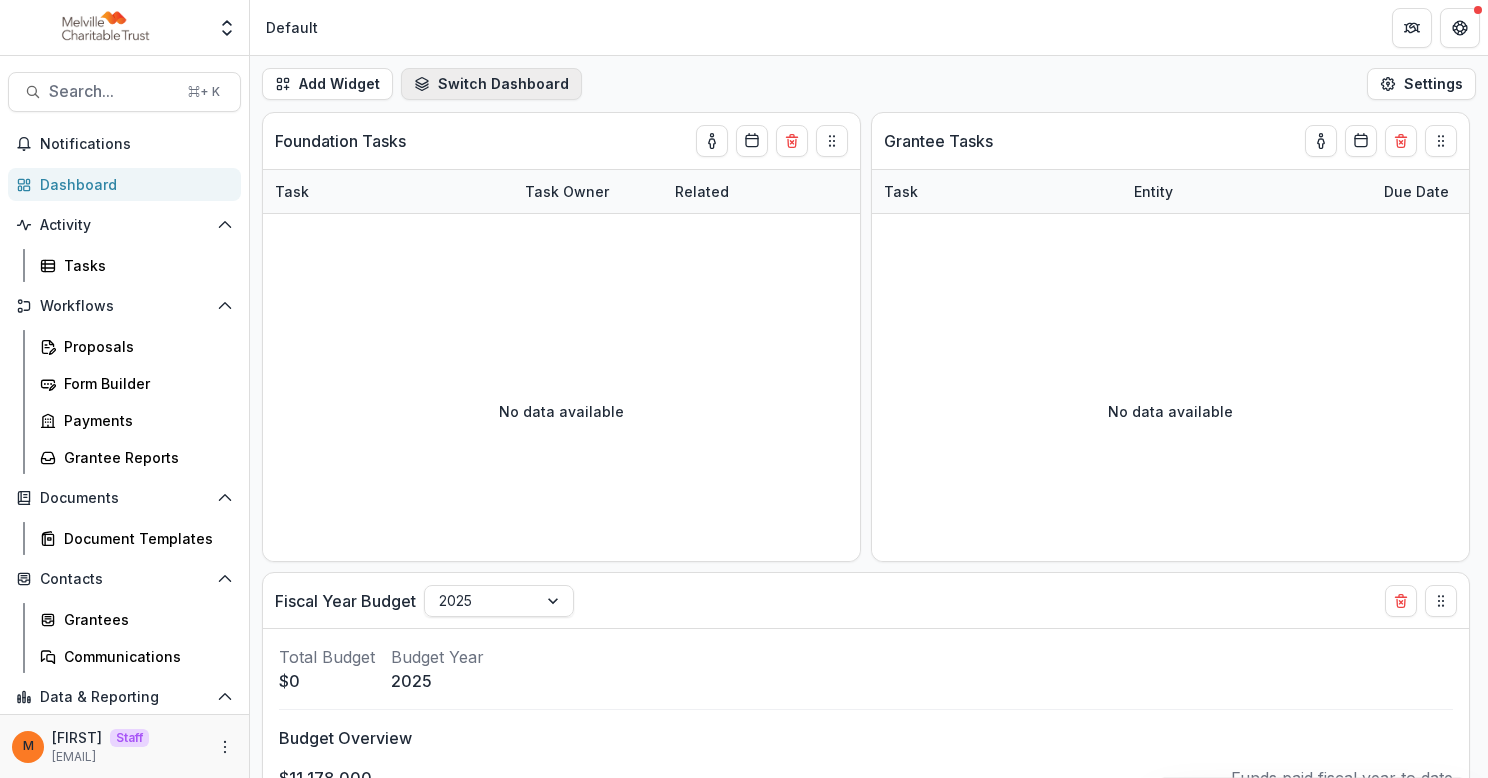 click on "Switch Dashboard" at bounding box center (491, 84) 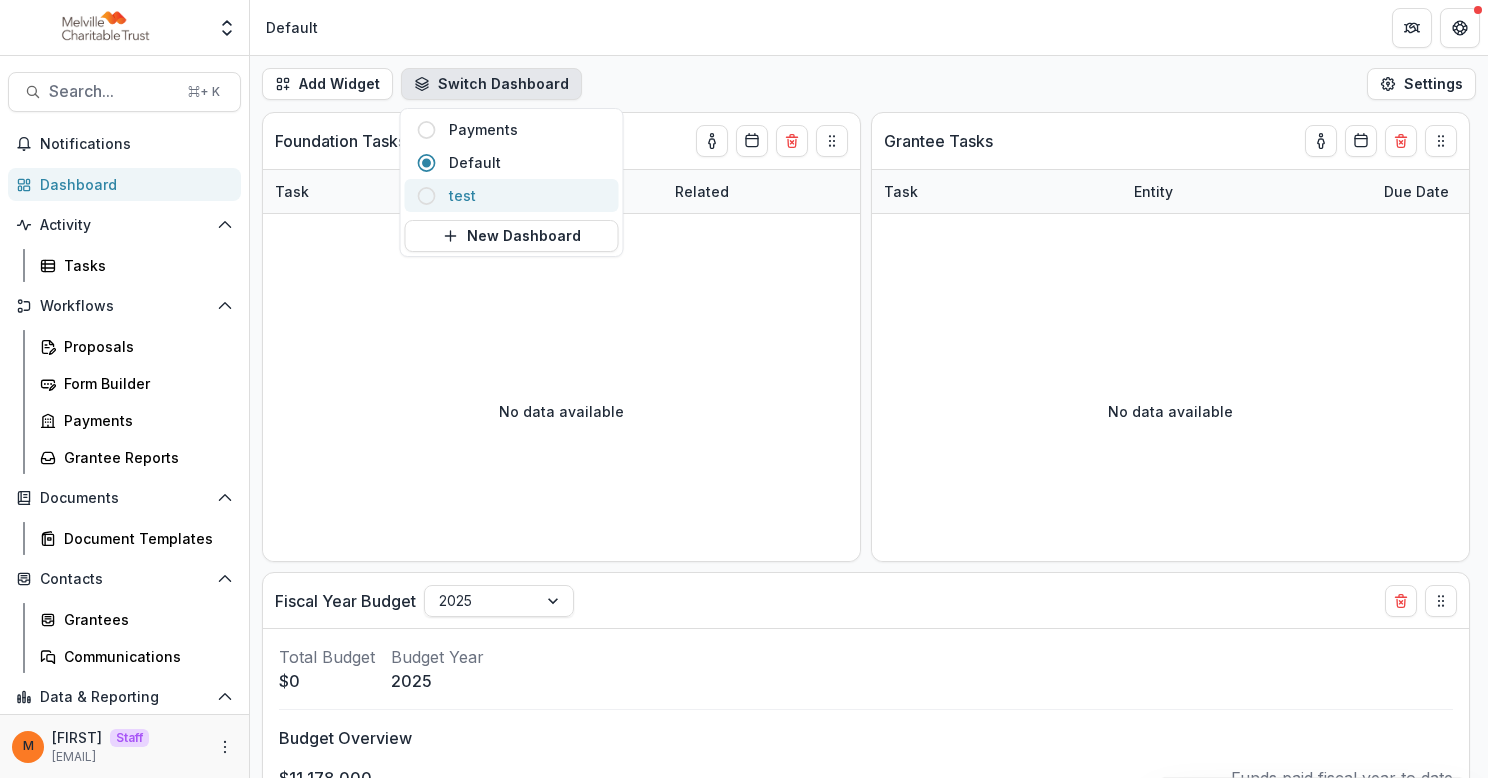 click on "test" at bounding box center [528, 195] 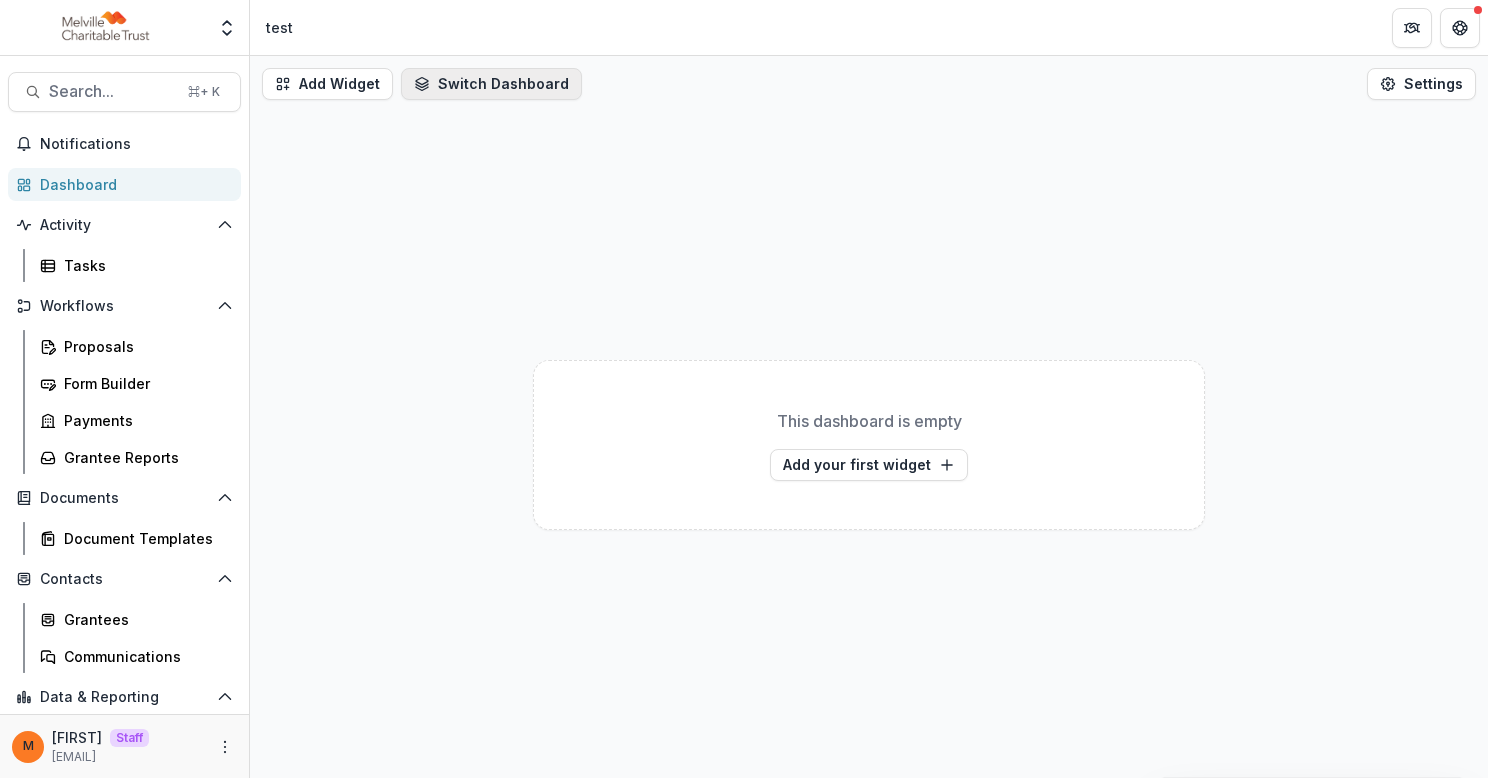 click on "Switch Dashboard" at bounding box center (491, 84) 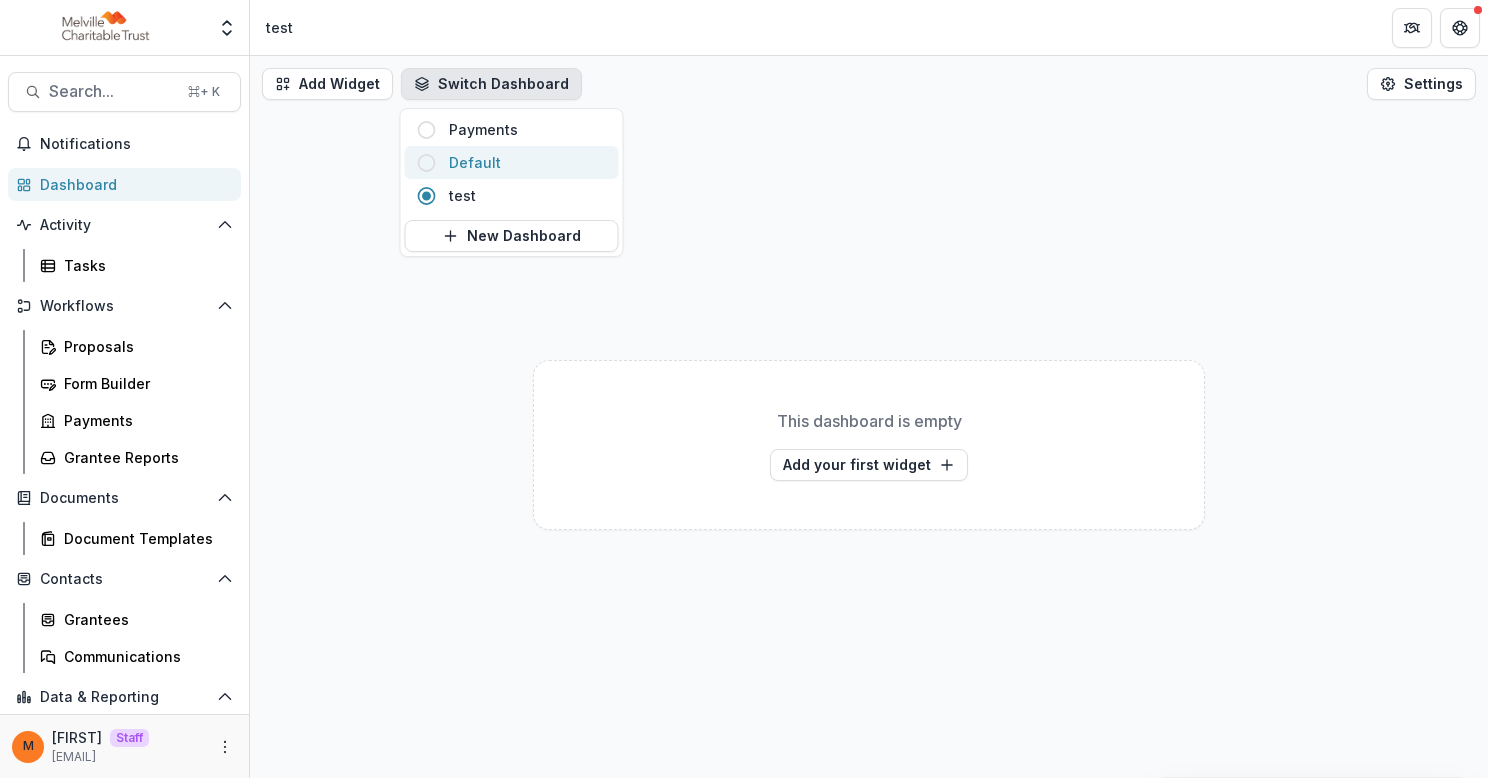 click 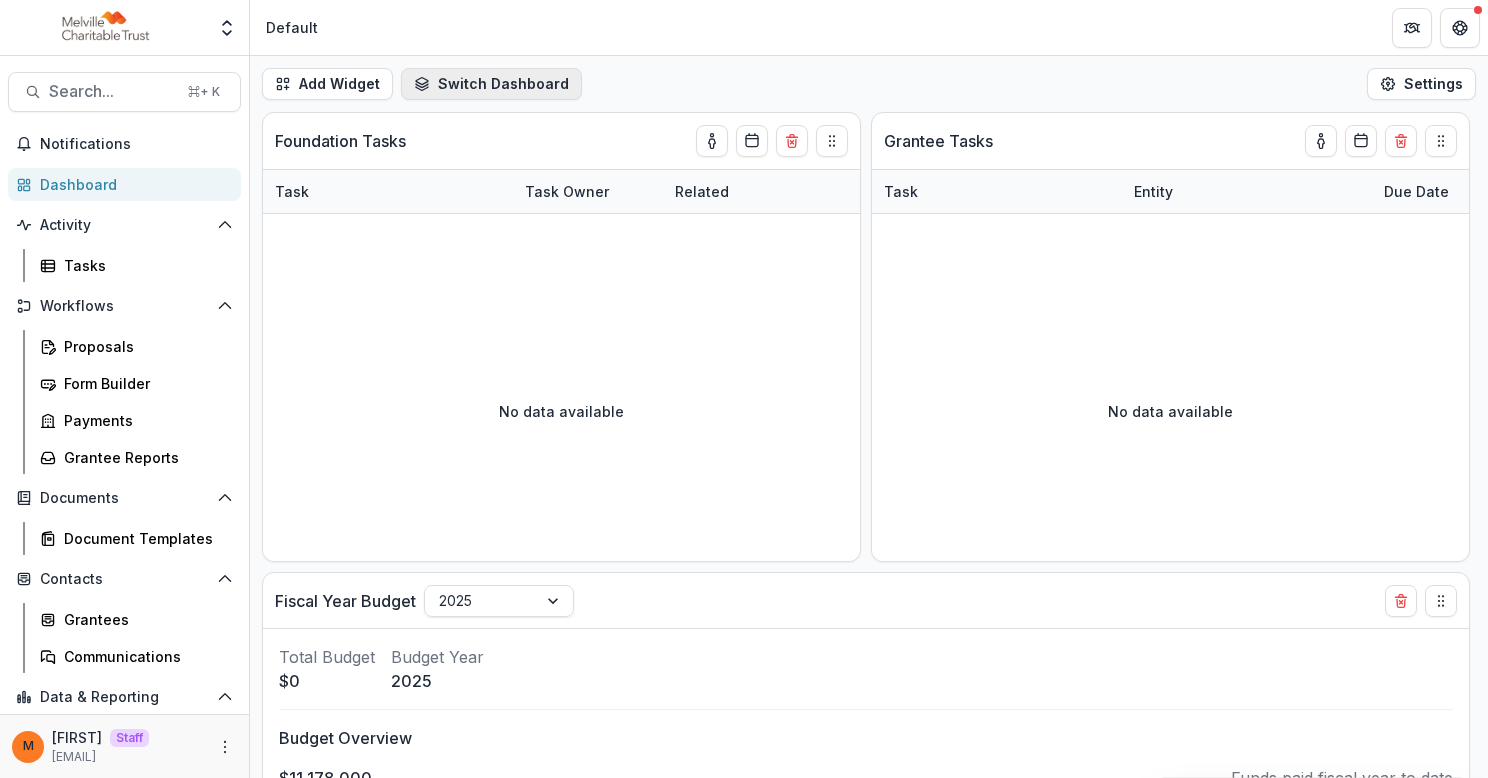 click on "Switch Dashboard" at bounding box center [491, 84] 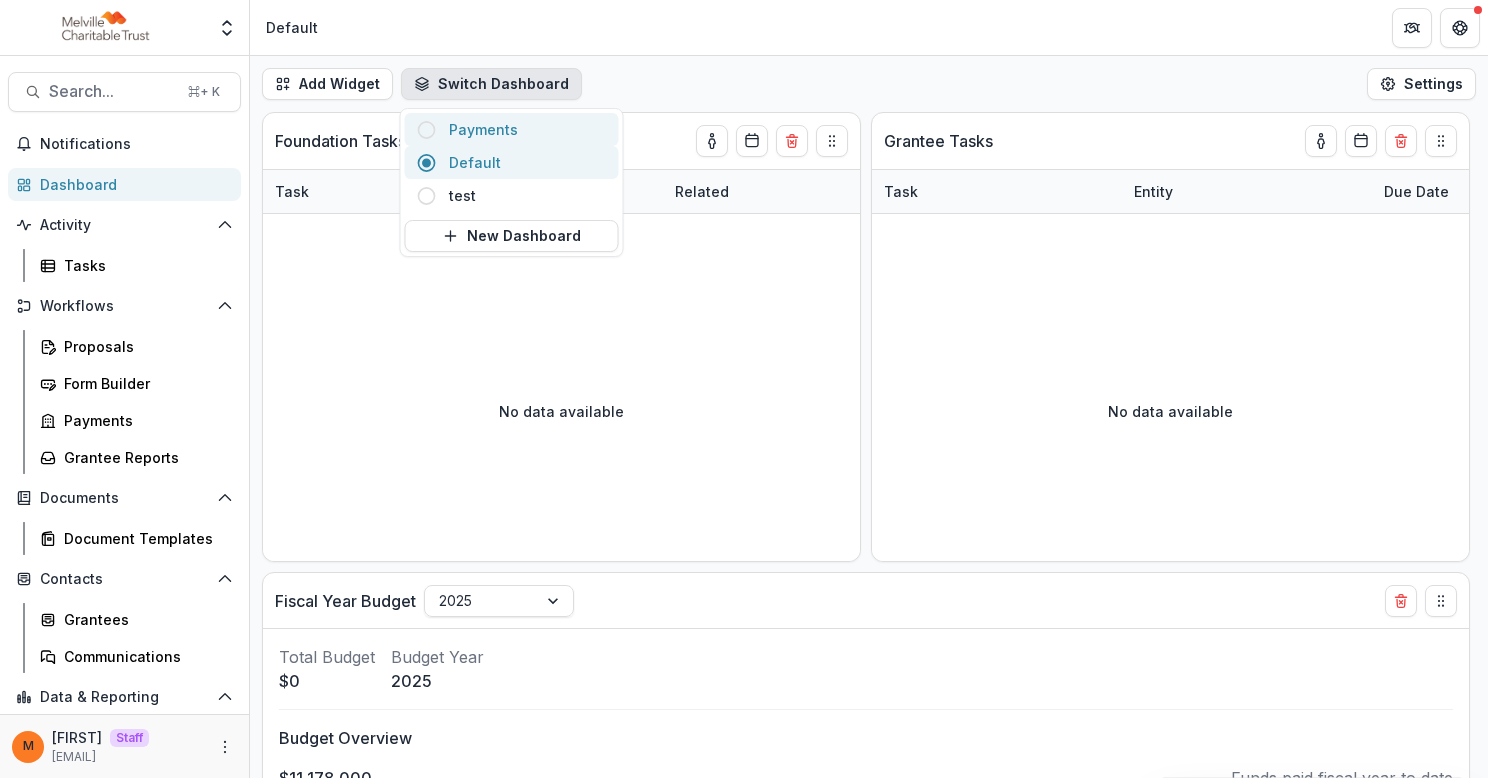 click 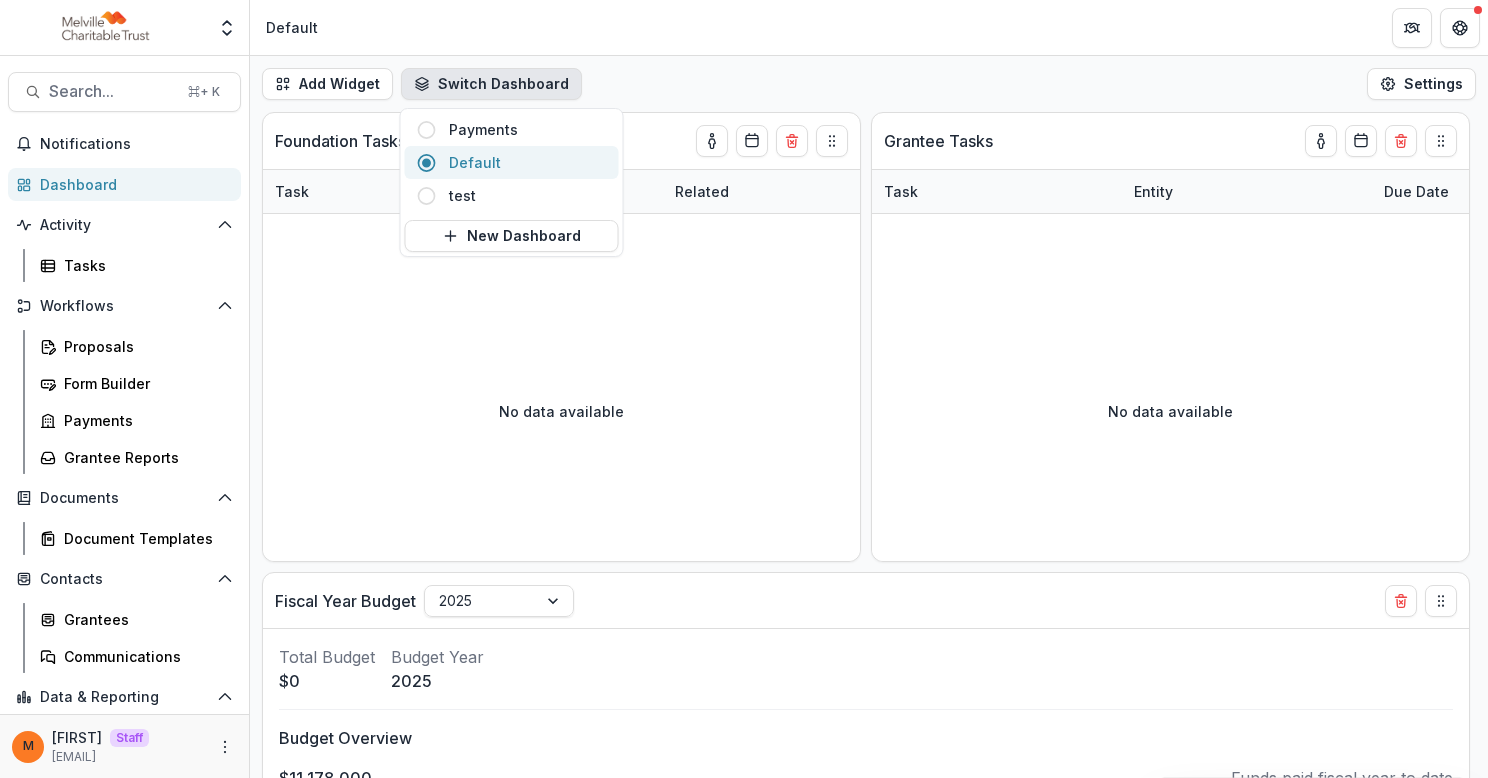 select on "******" 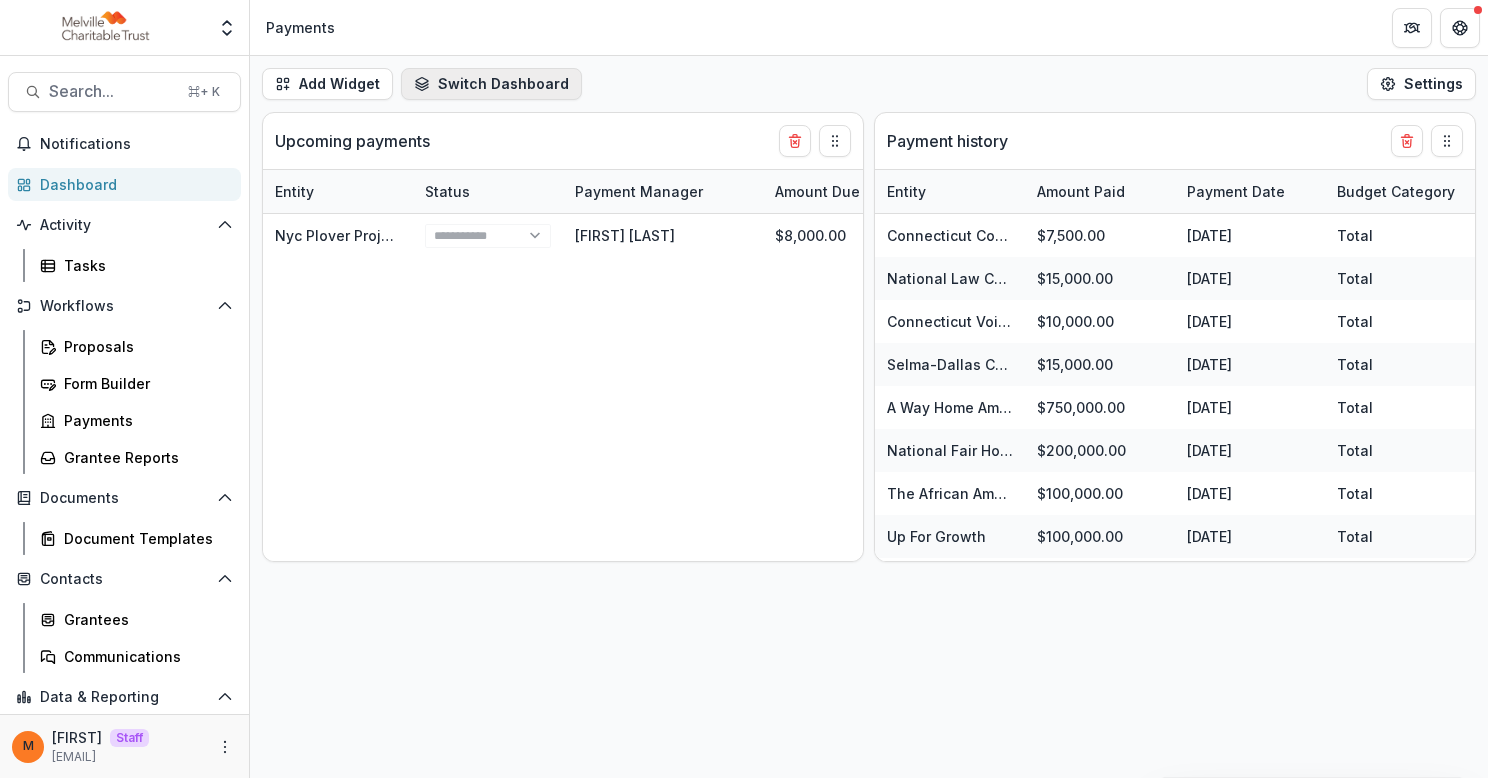select on "******" 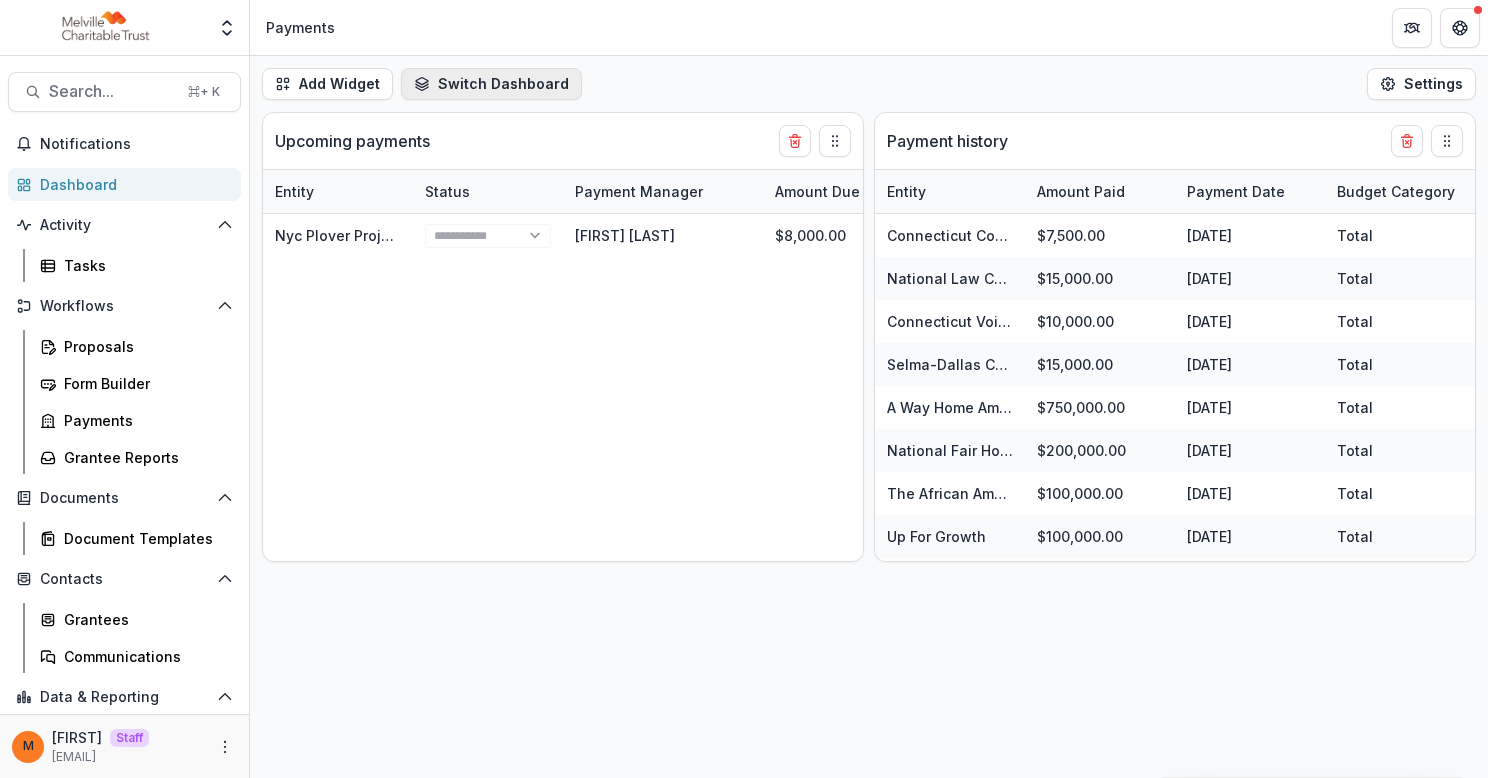 click on "Switch Dashboard" at bounding box center (491, 84) 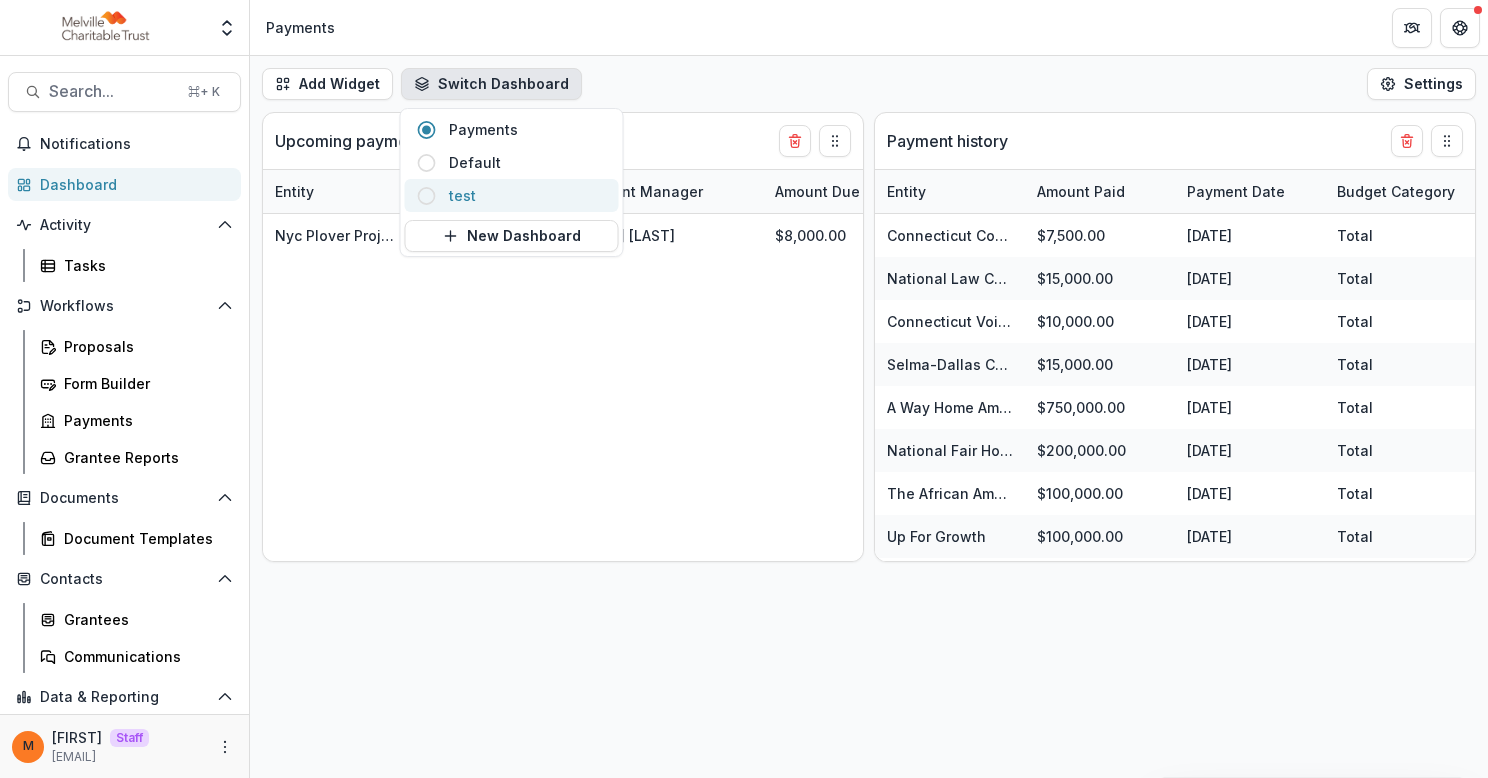 click 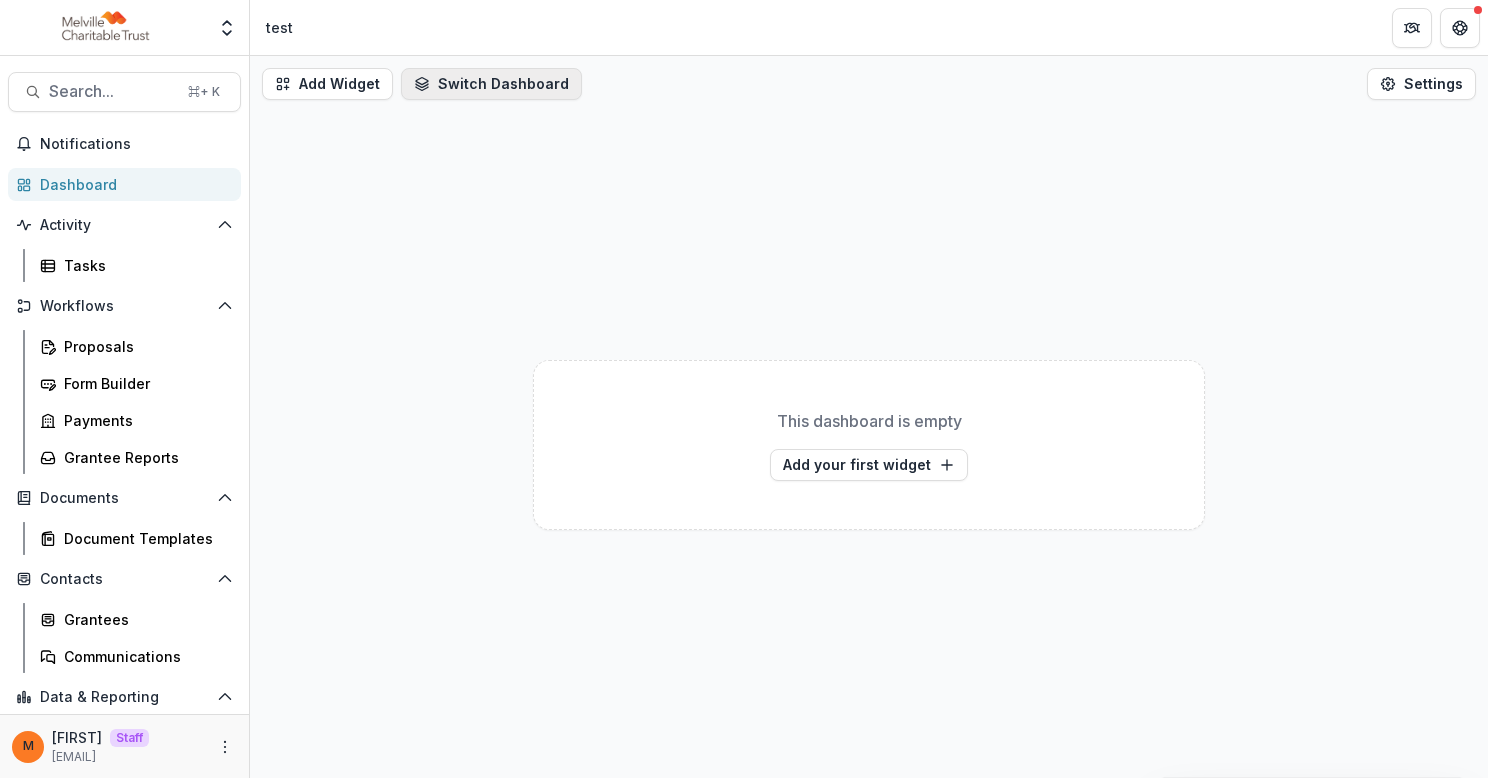 click on "Switch Dashboard" at bounding box center [491, 84] 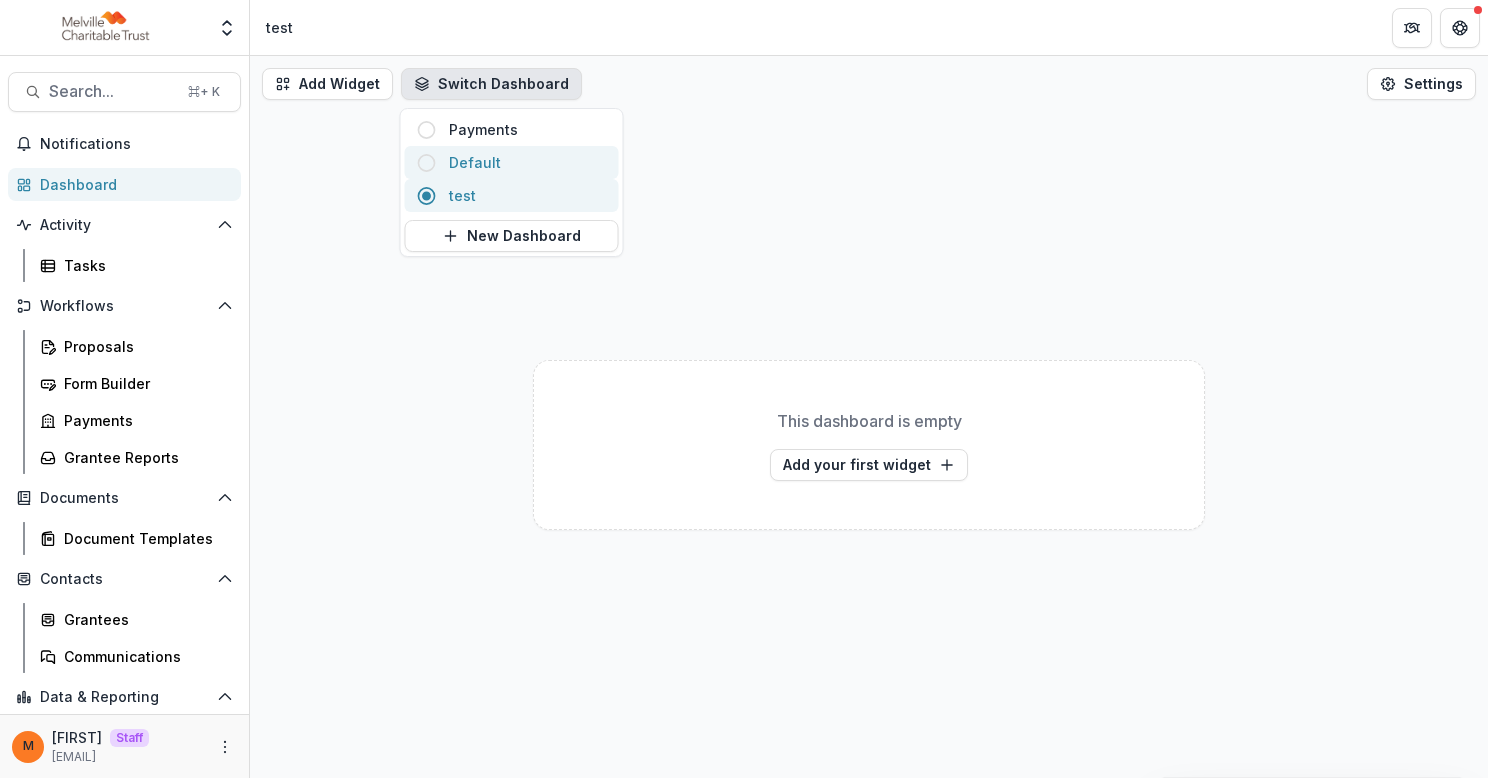 click 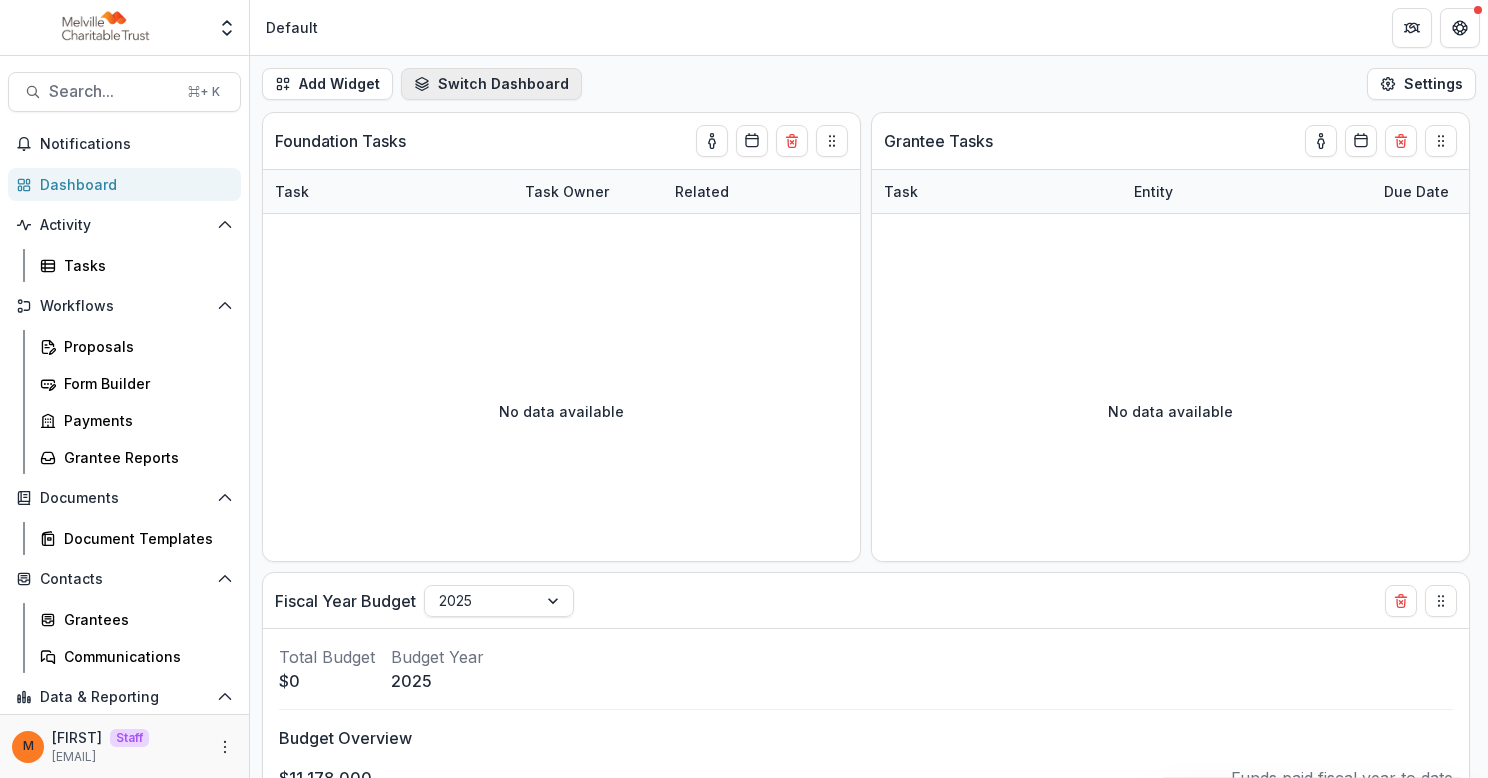 click on "Switch Dashboard" at bounding box center [491, 84] 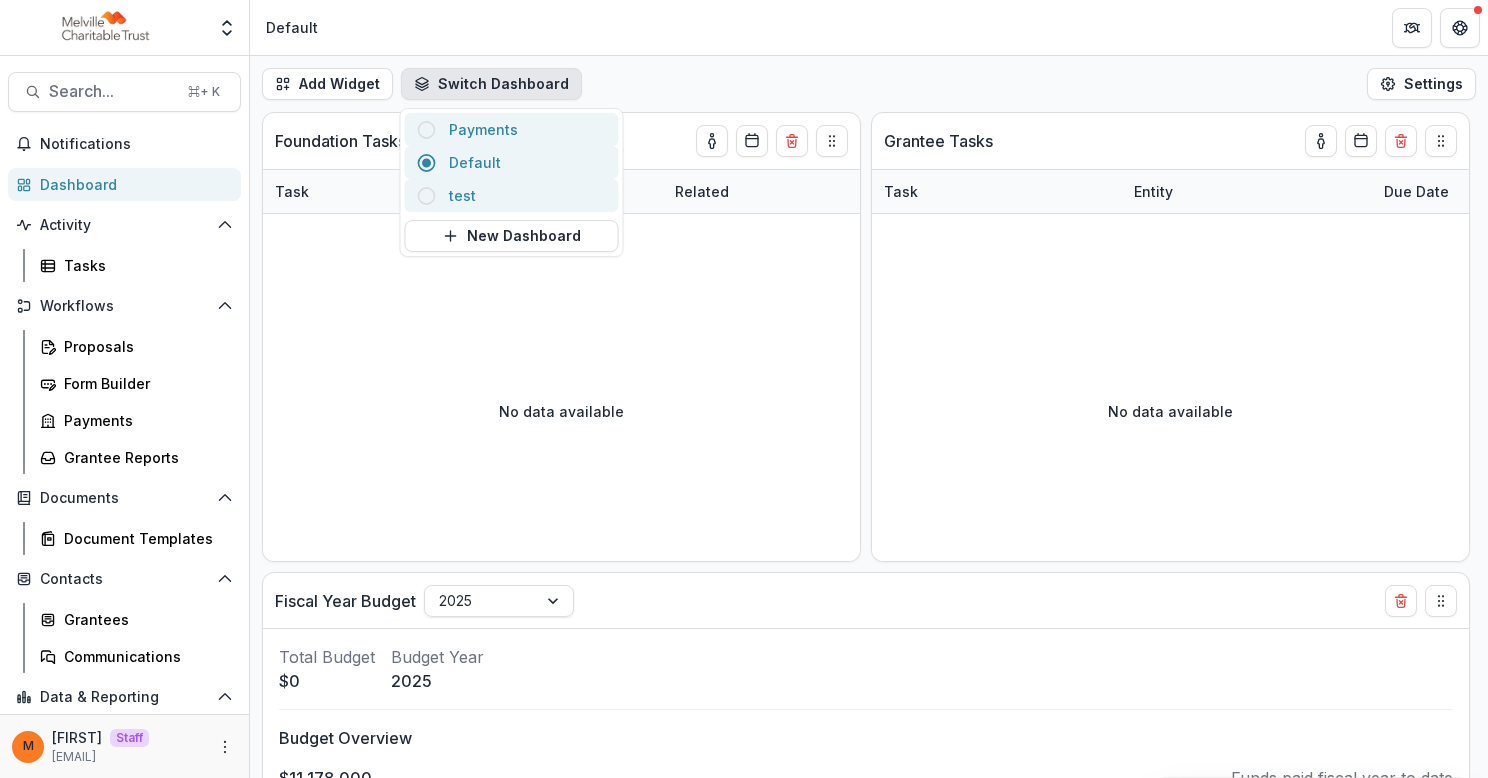 click 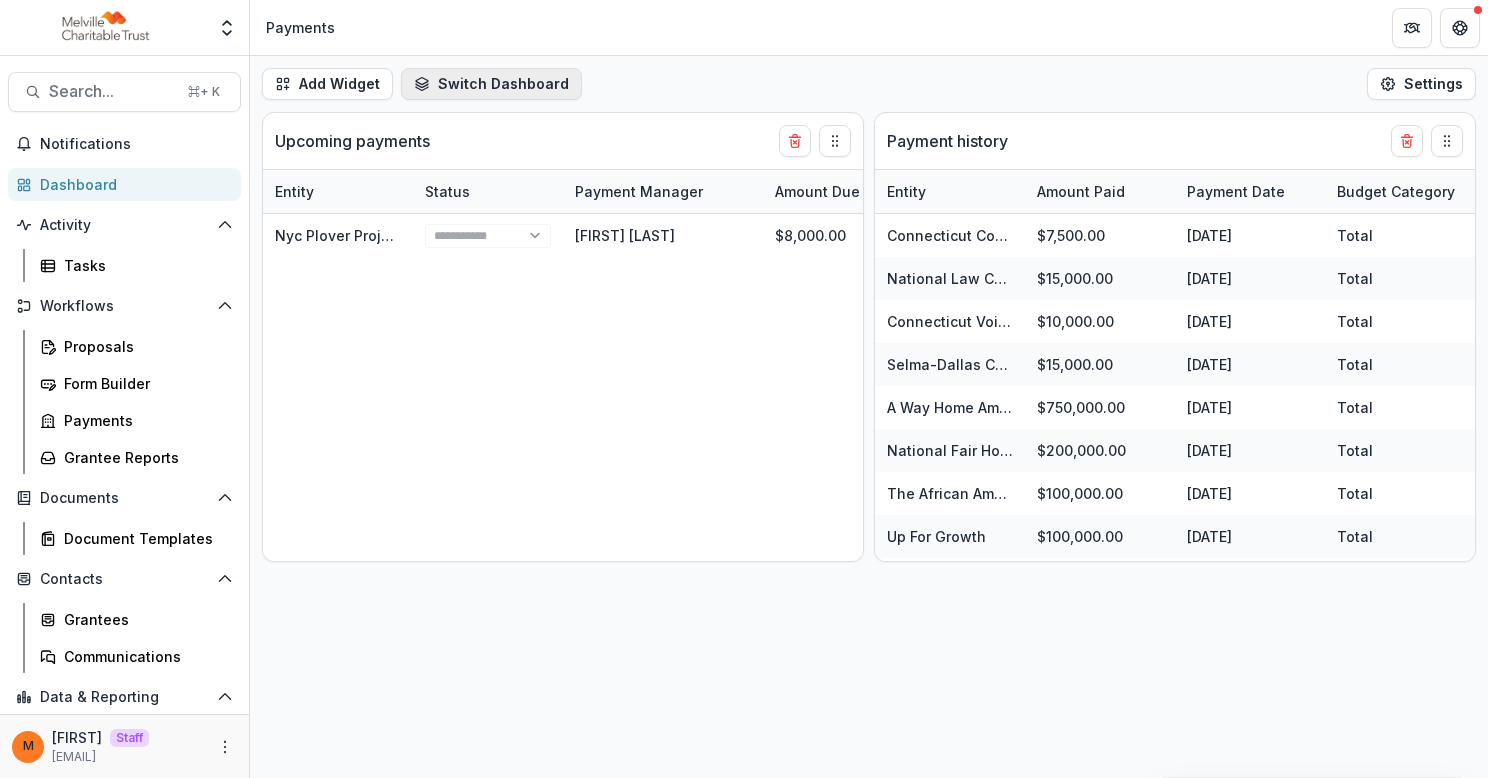 select on "******" 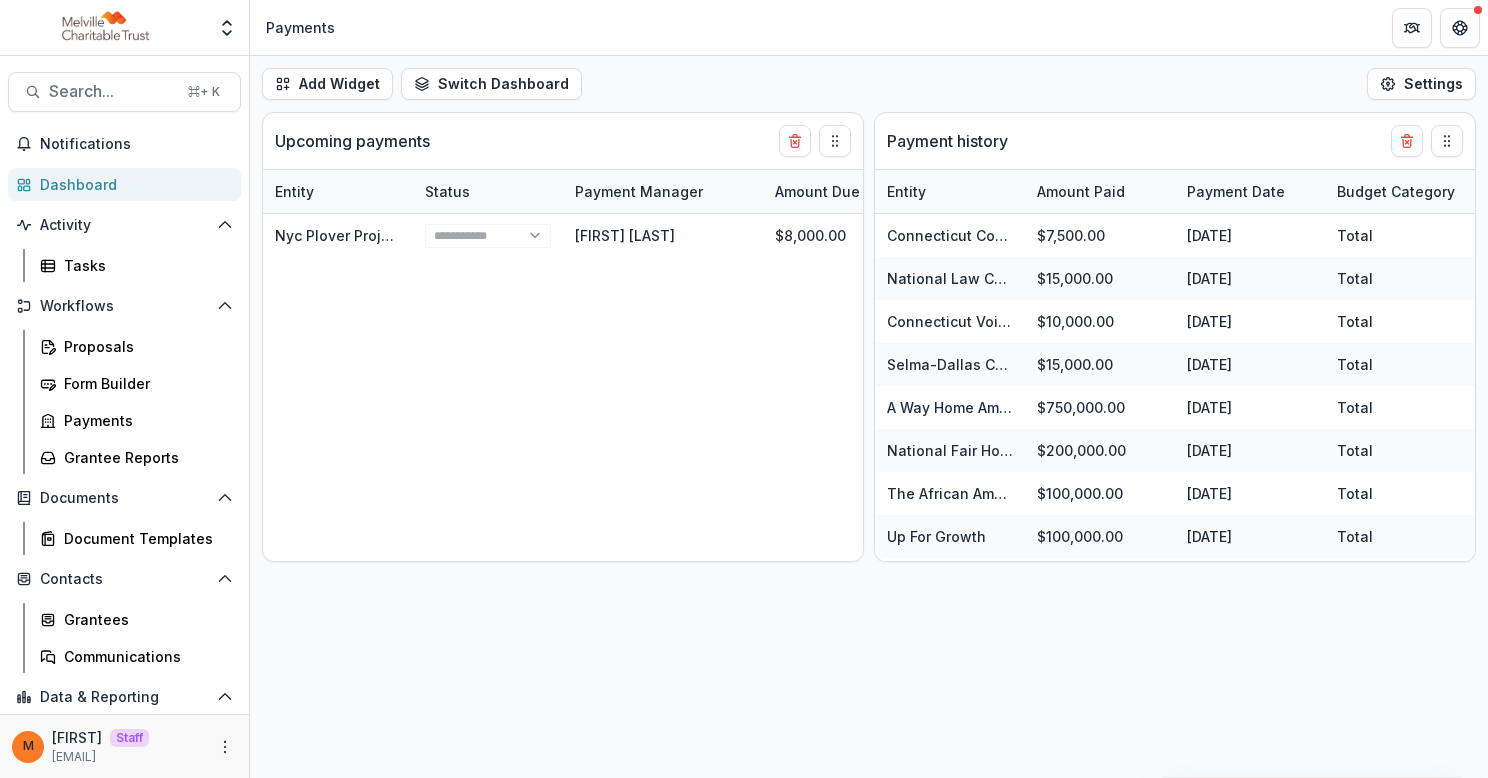 select on "******" 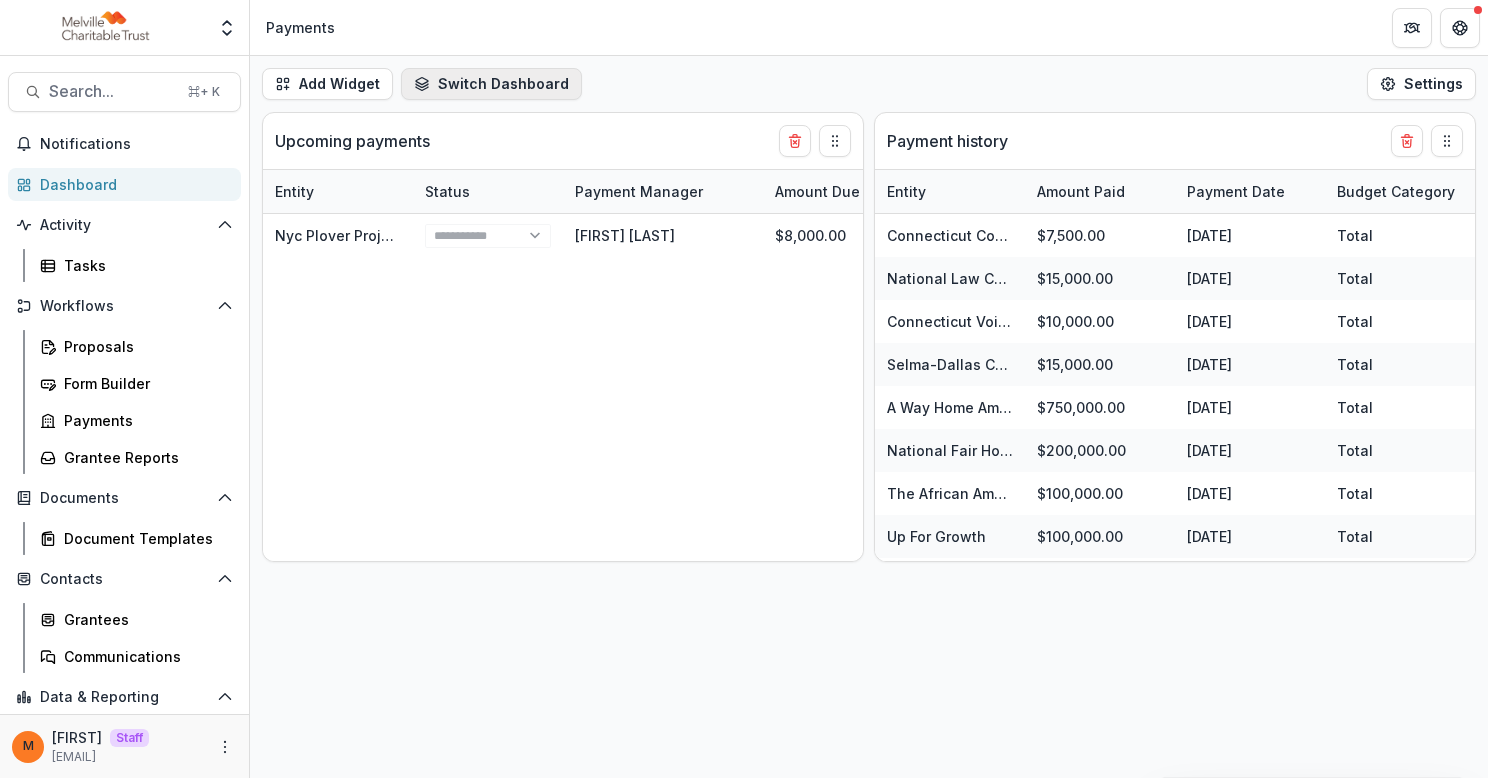 click on "Switch Dashboard" at bounding box center (491, 84) 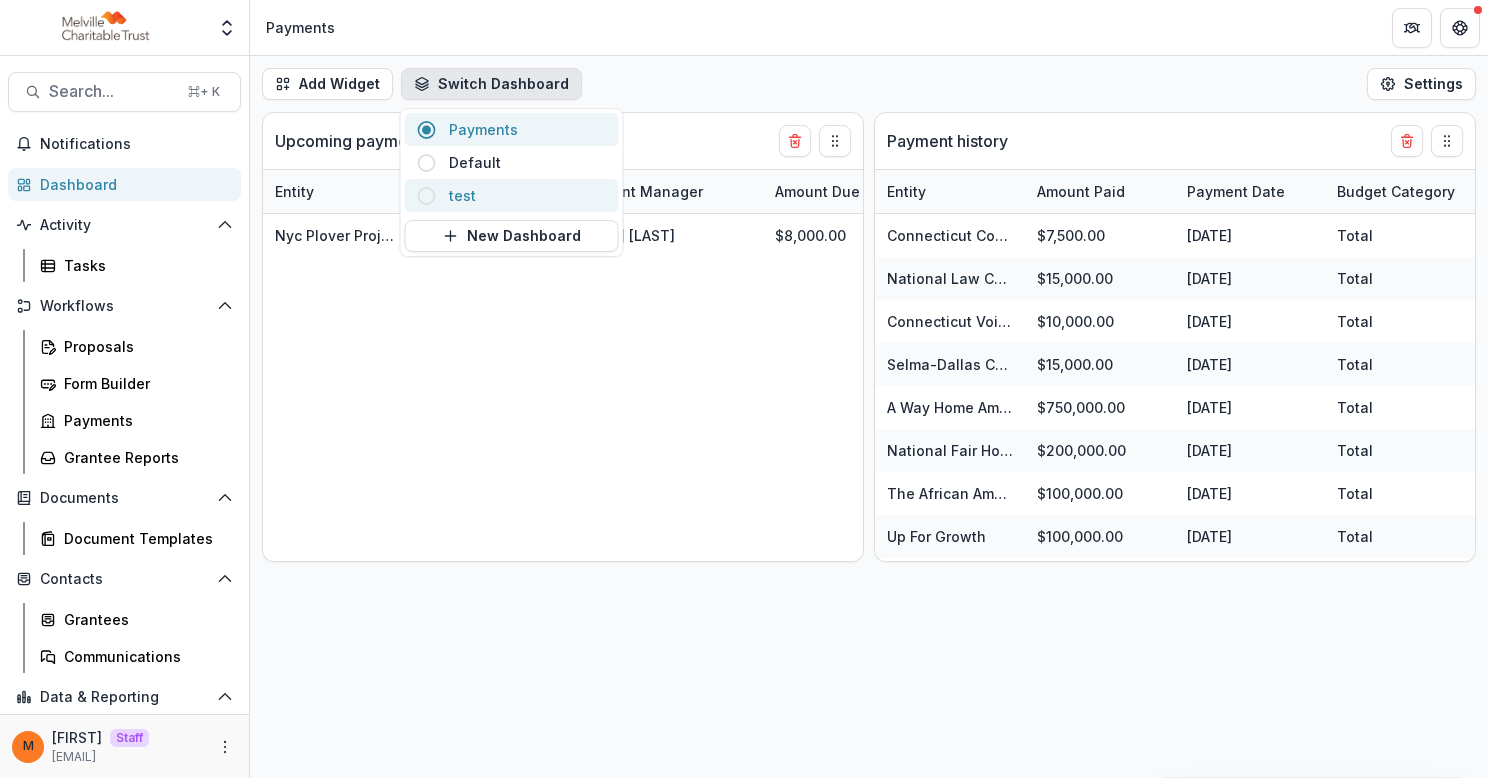 click on "test" at bounding box center (528, 195) 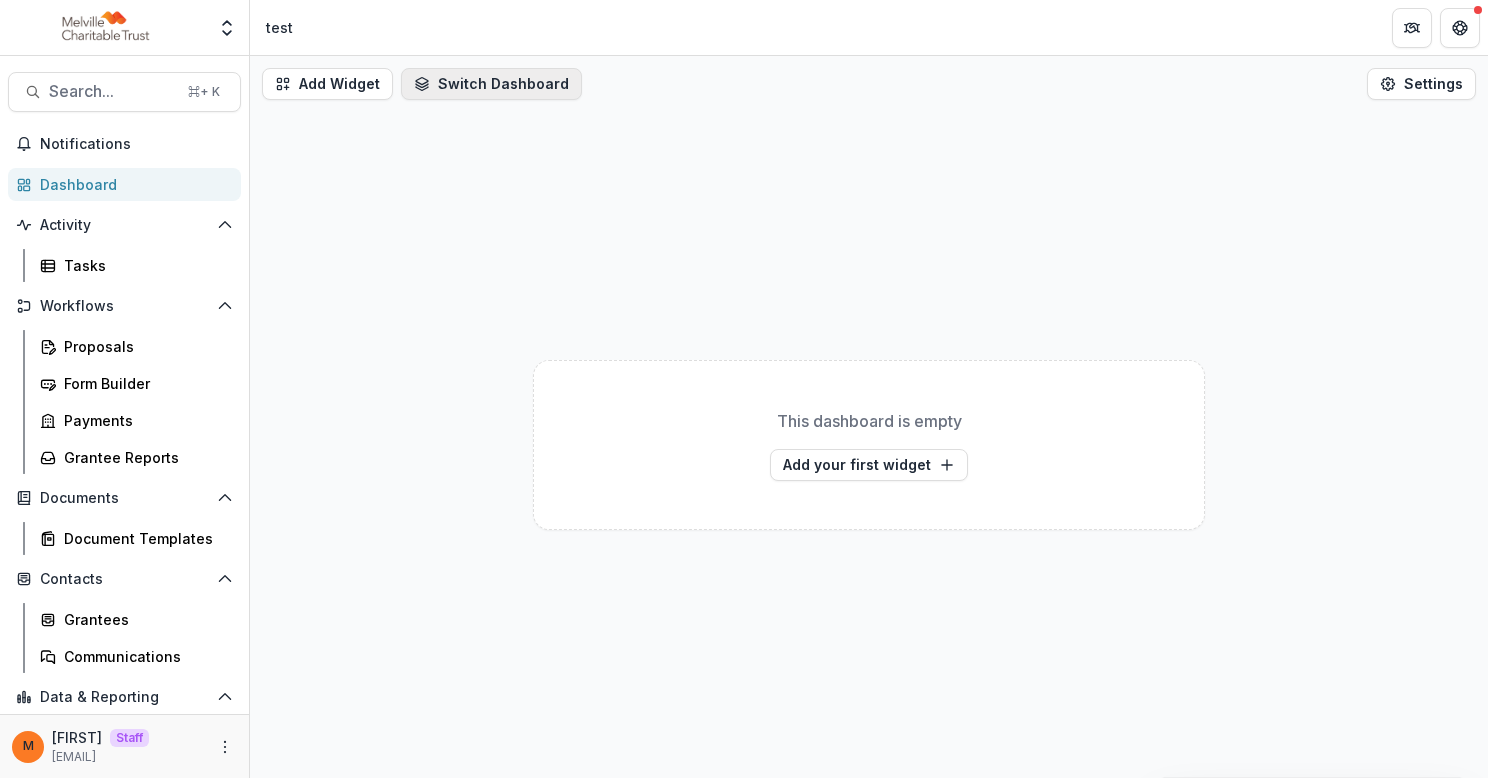 click on "Switch Dashboard" at bounding box center (491, 84) 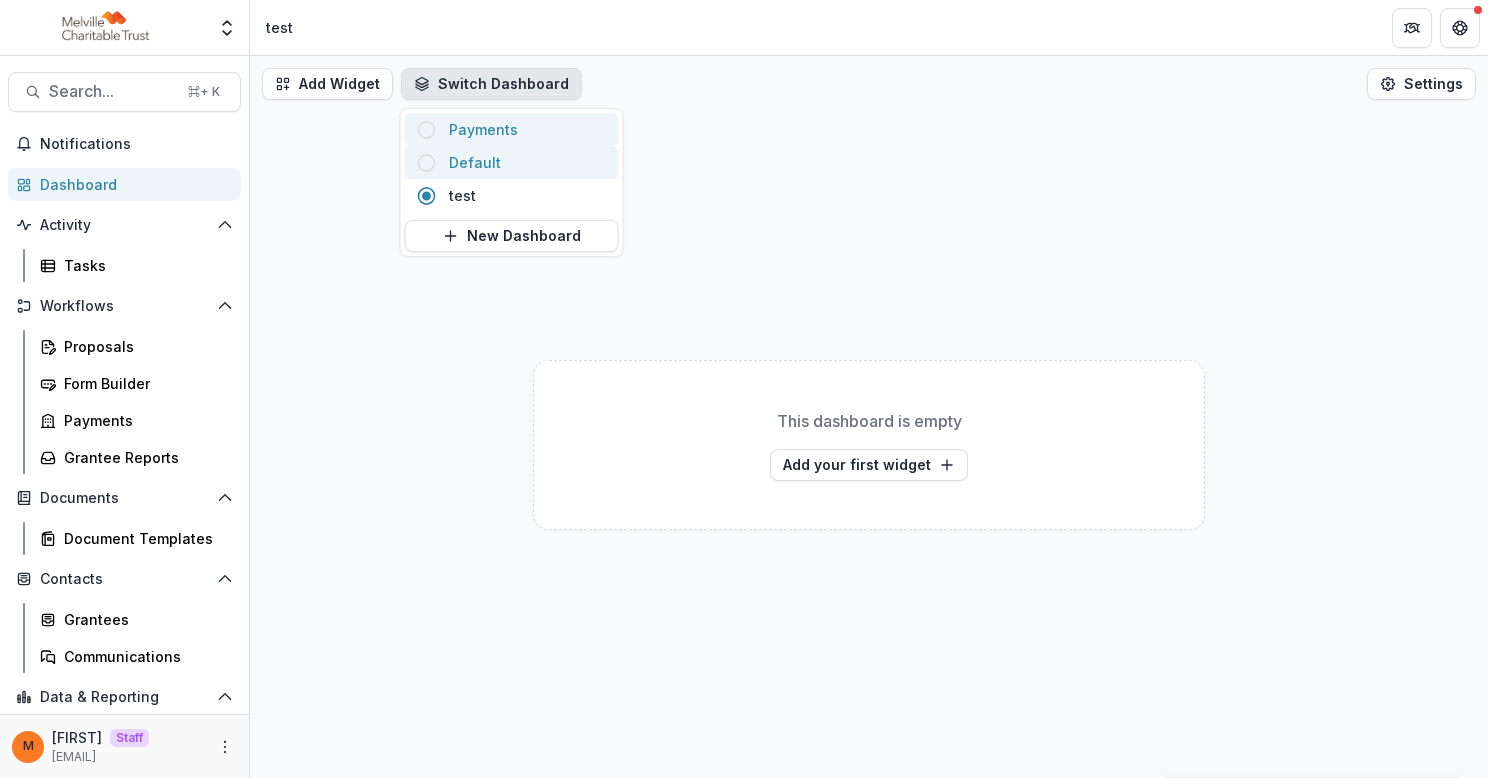 click 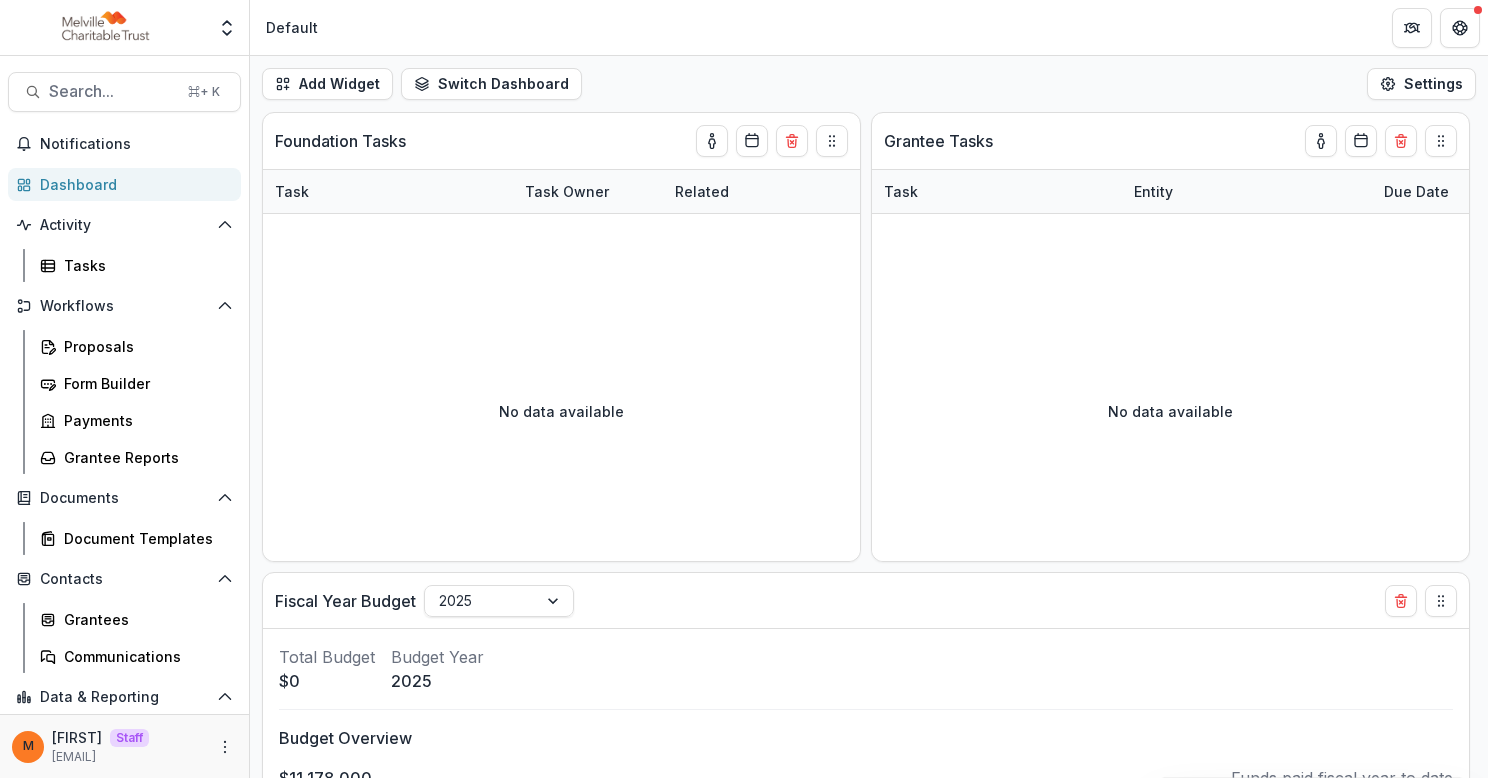 click on "Add Widget Switch Dashboard Payments Default test New Dashboard Settings" at bounding box center [869, 84] 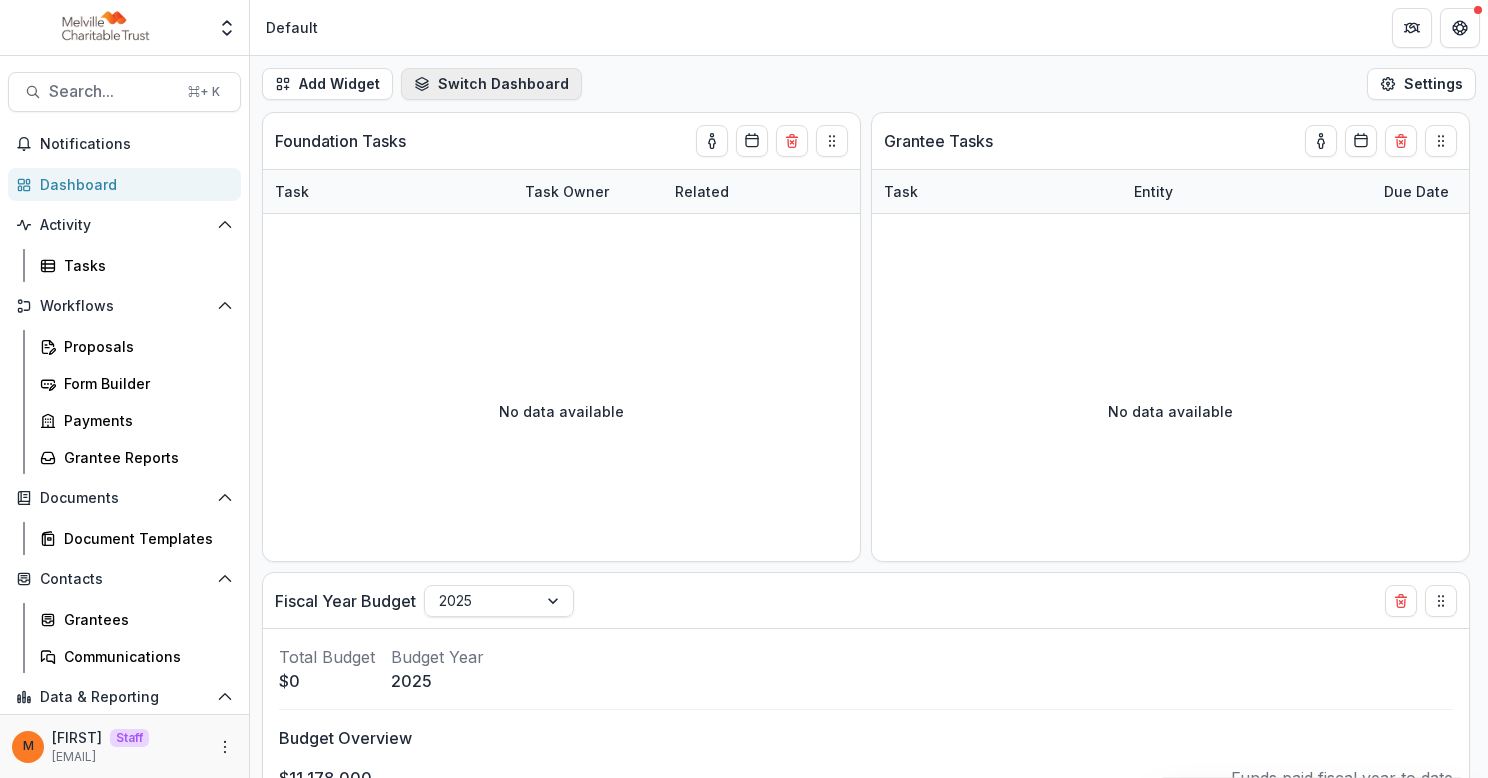 click on "Switch Dashboard" at bounding box center [491, 84] 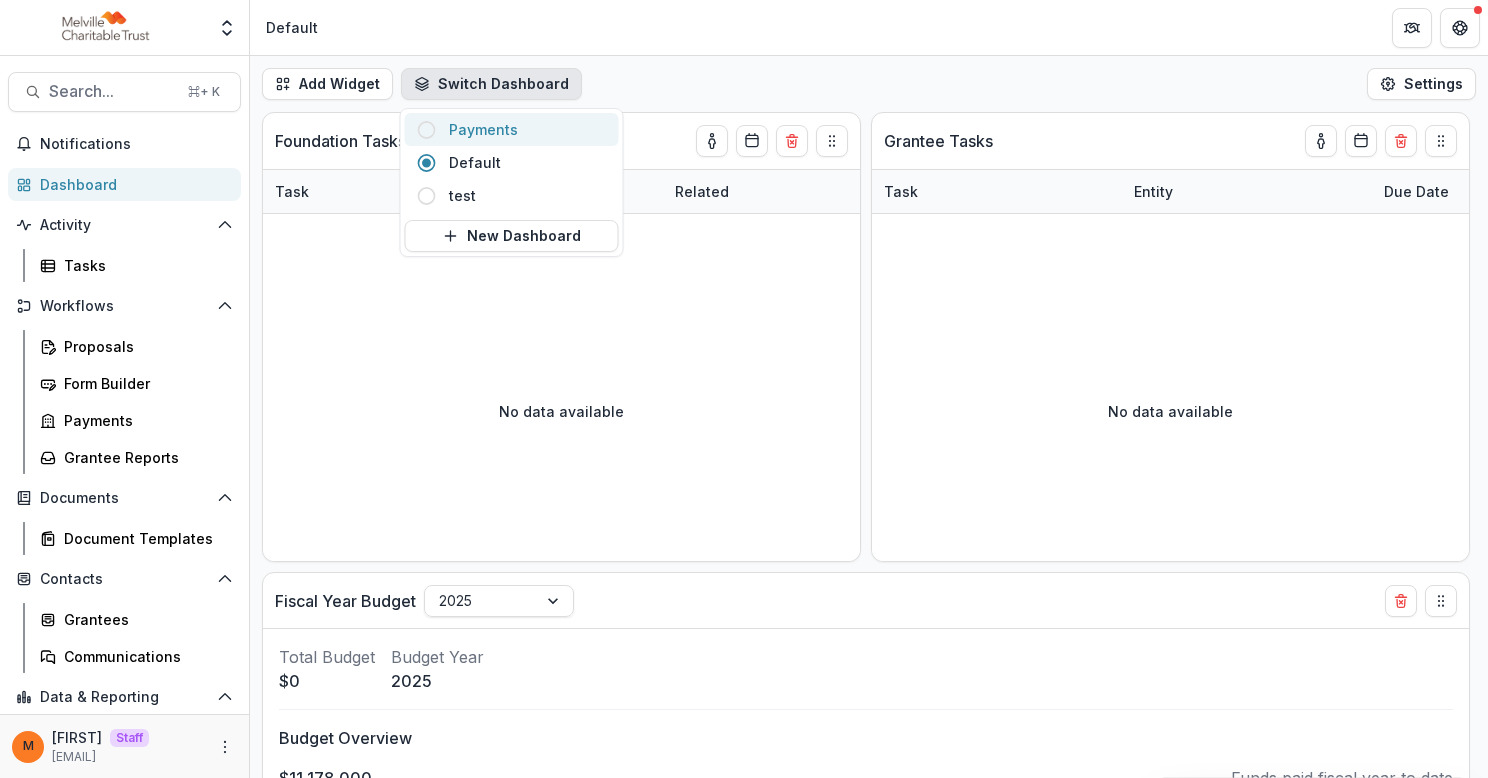 click 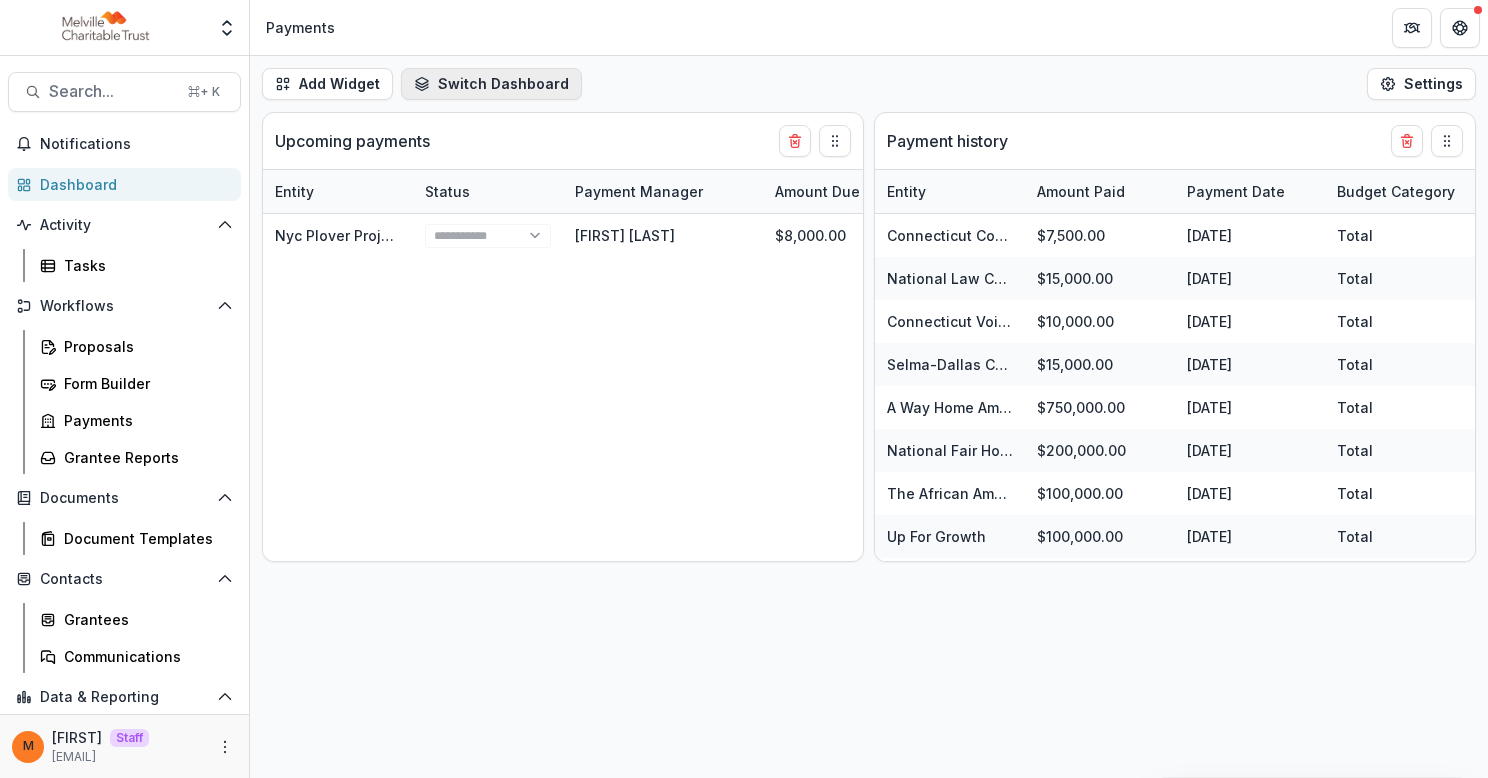 select on "******" 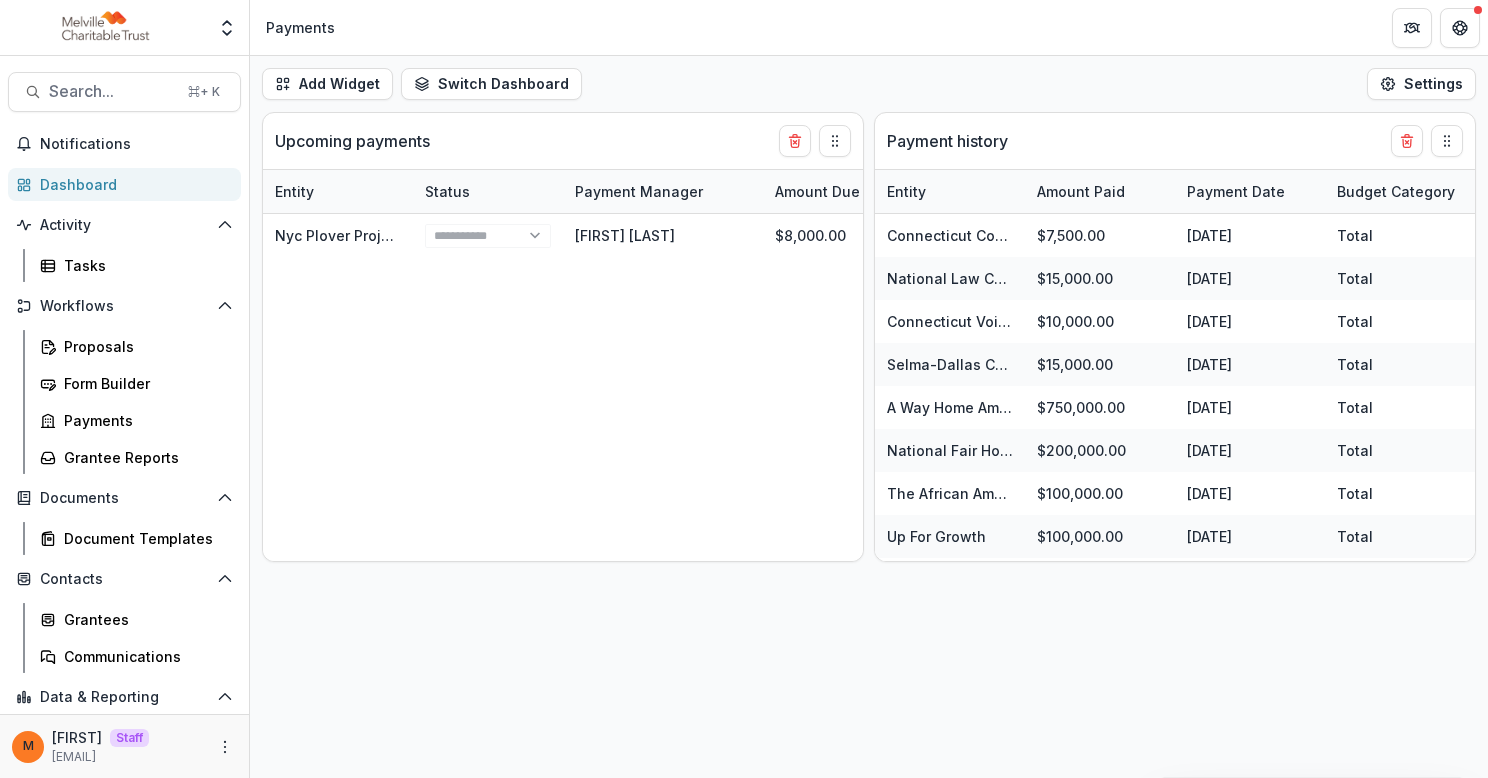 select on "******" 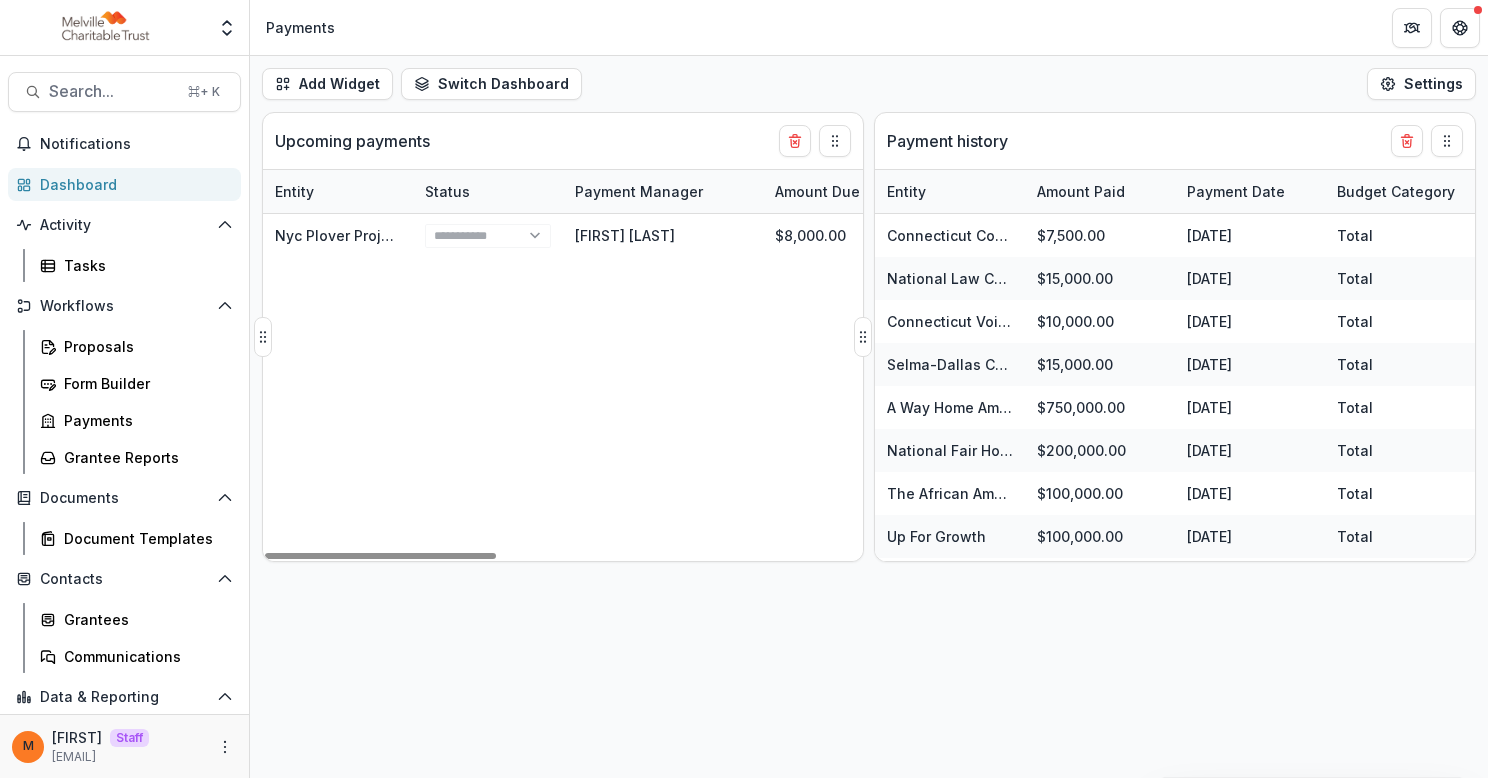 select on "******" 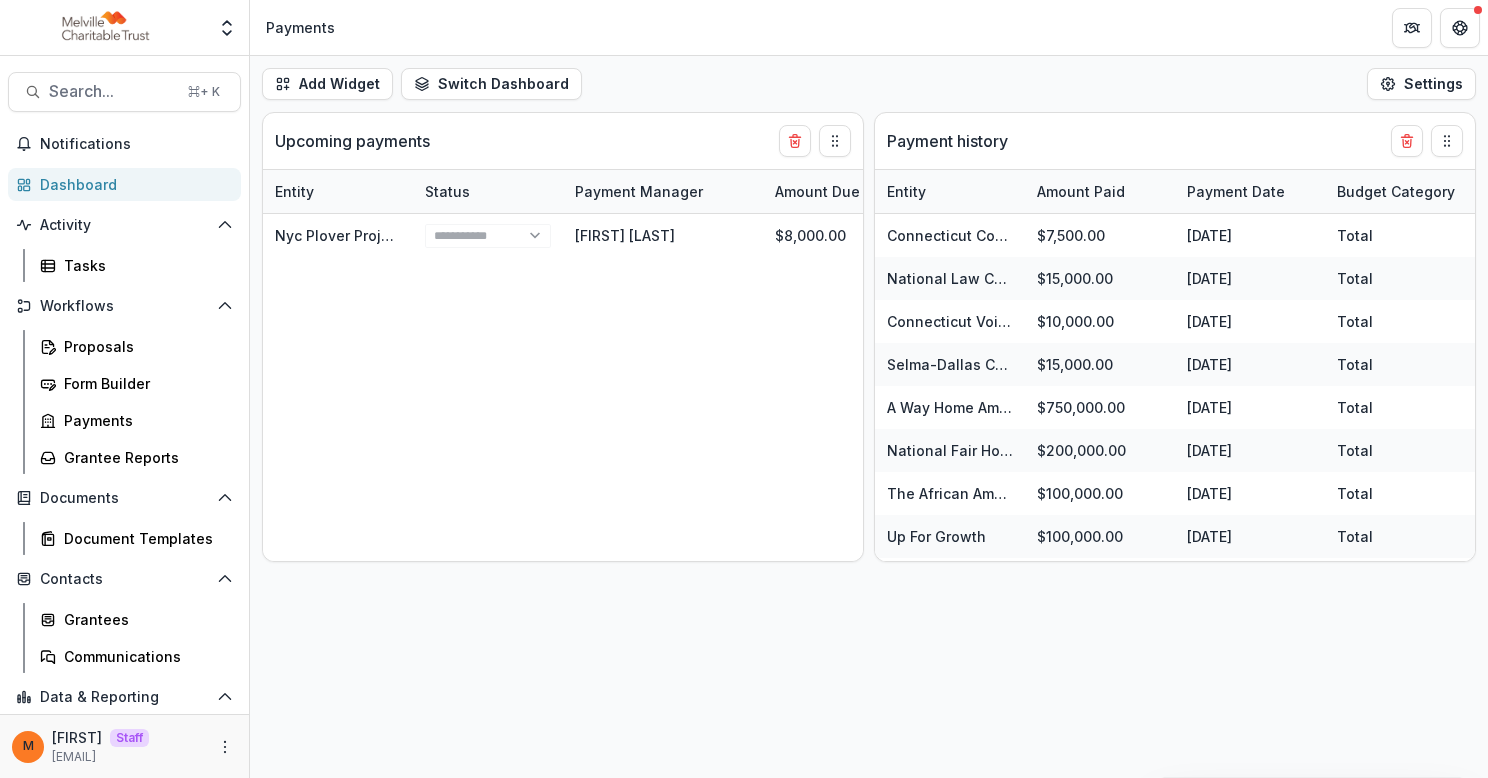 select on "******" 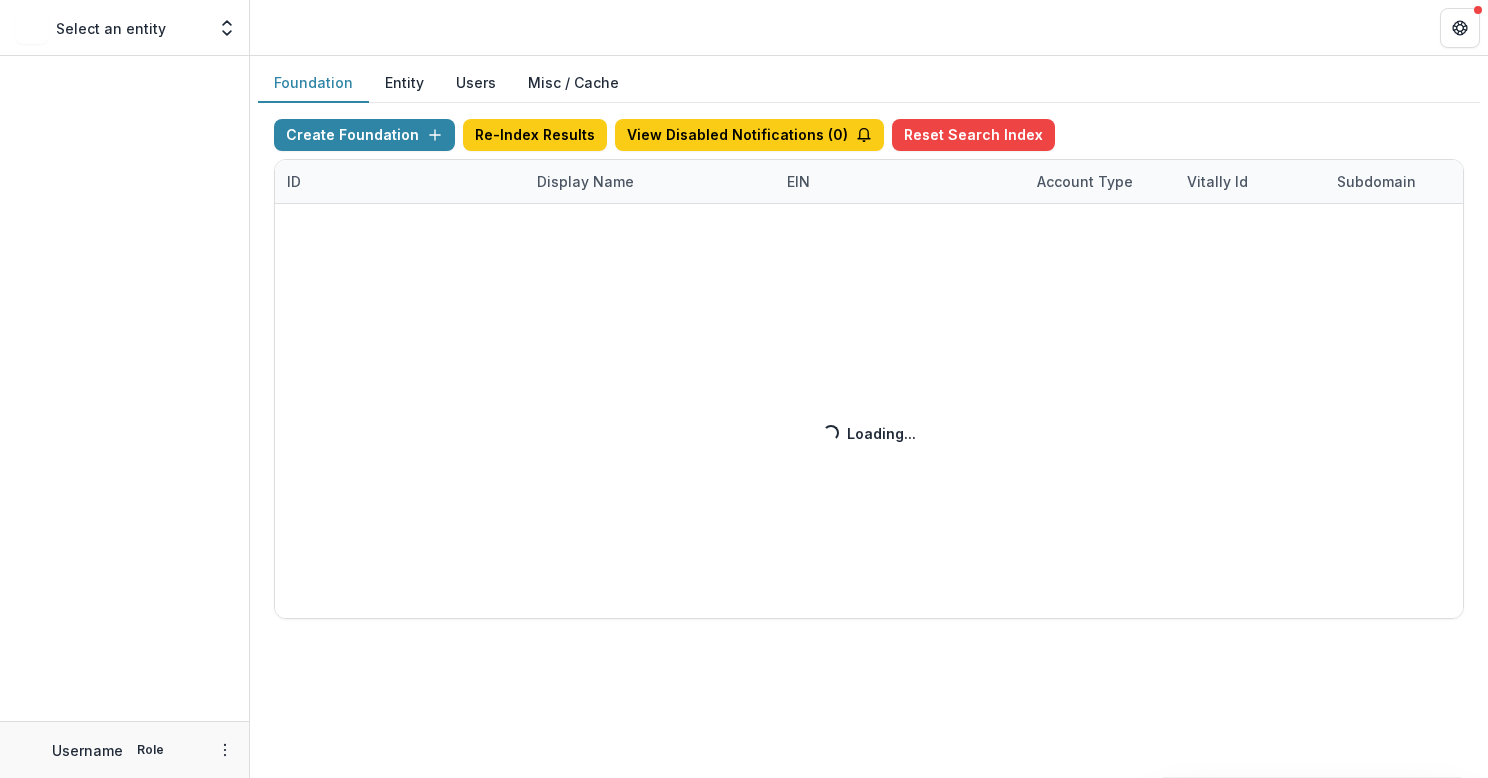 scroll, scrollTop: 0, scrollLeft: 0, axis: both 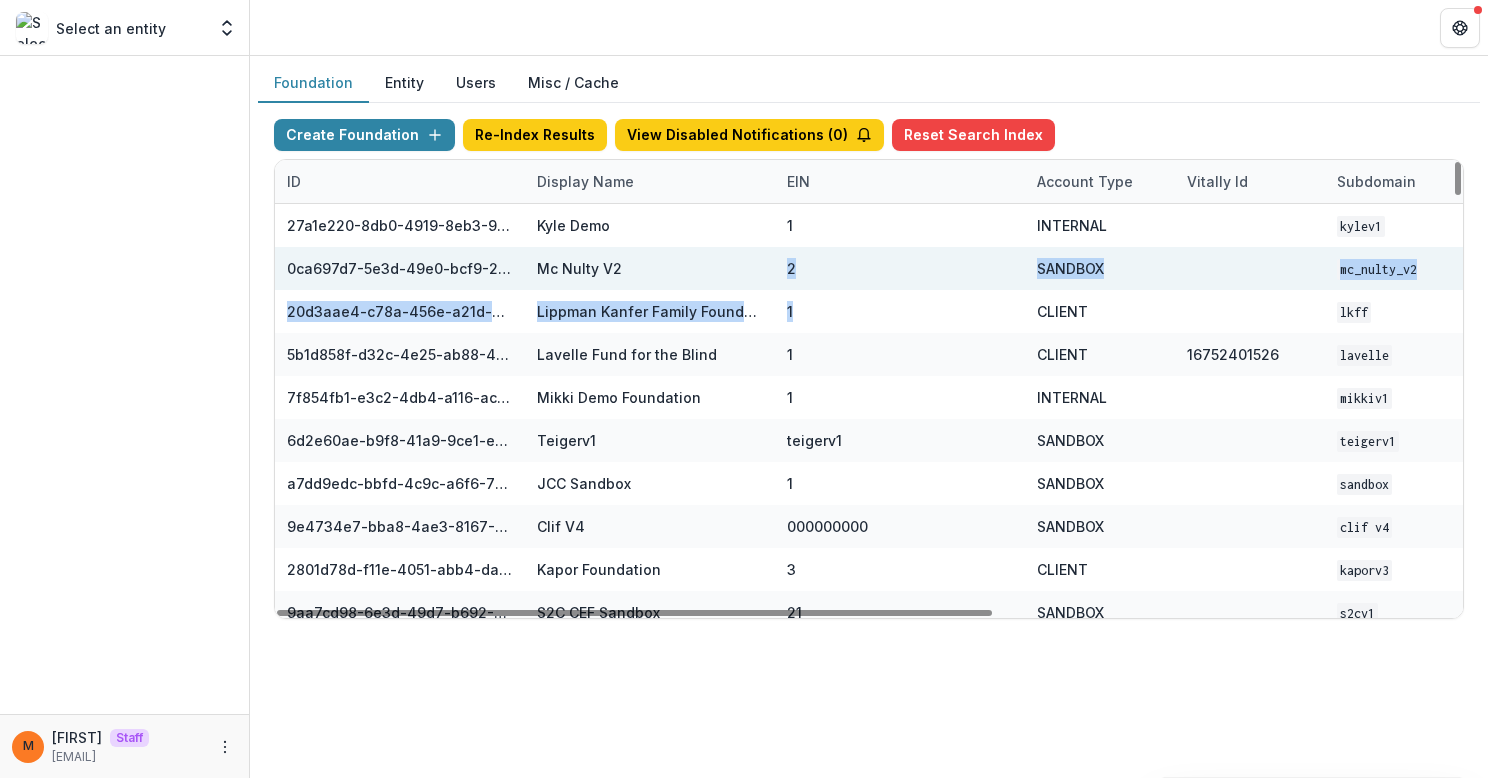 drag, startPoint x: 886, startPoint y: 318, endPoint x: 759, endPoint y: 258, distance: 140.45996 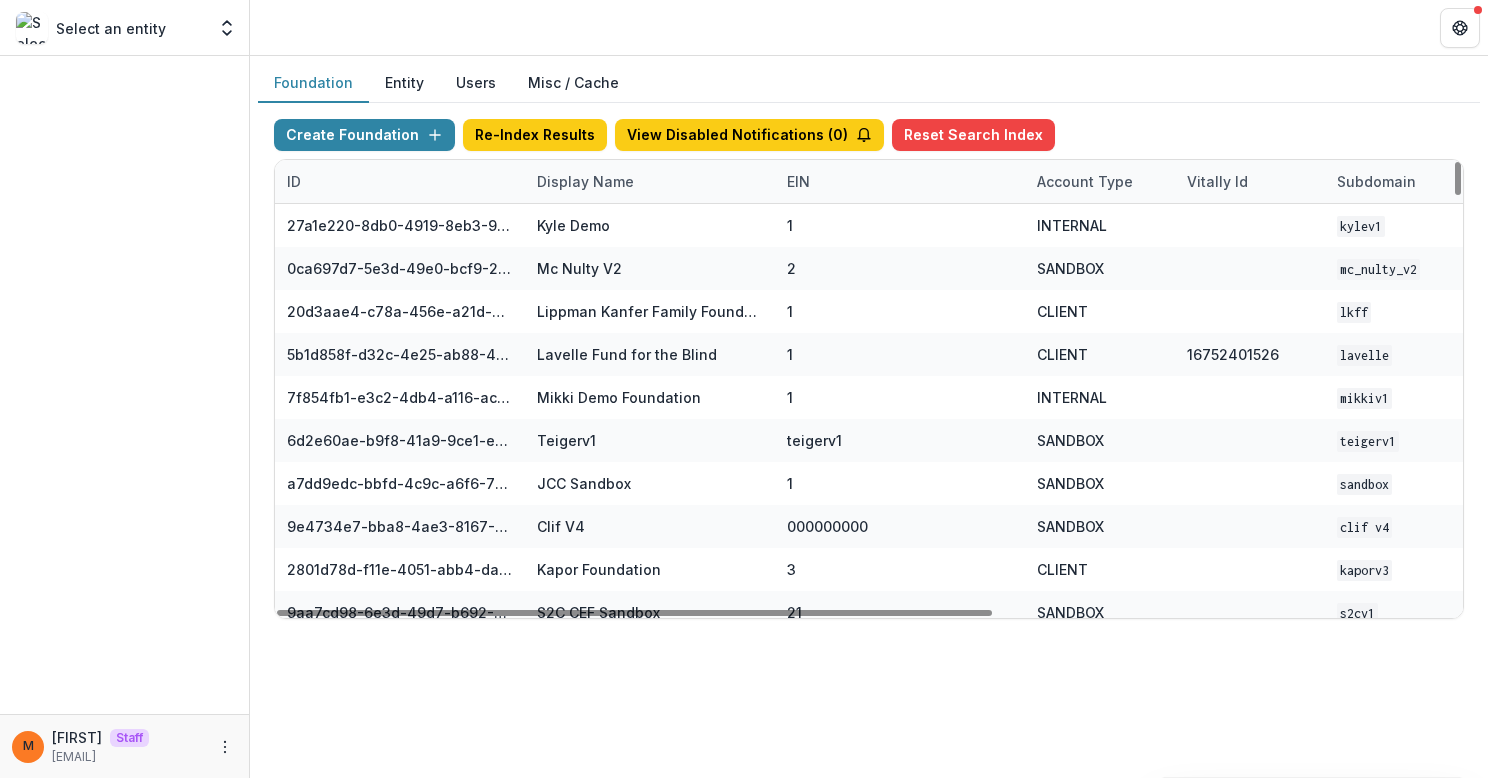 click on "Display Name" at bounding box center (650, 181) 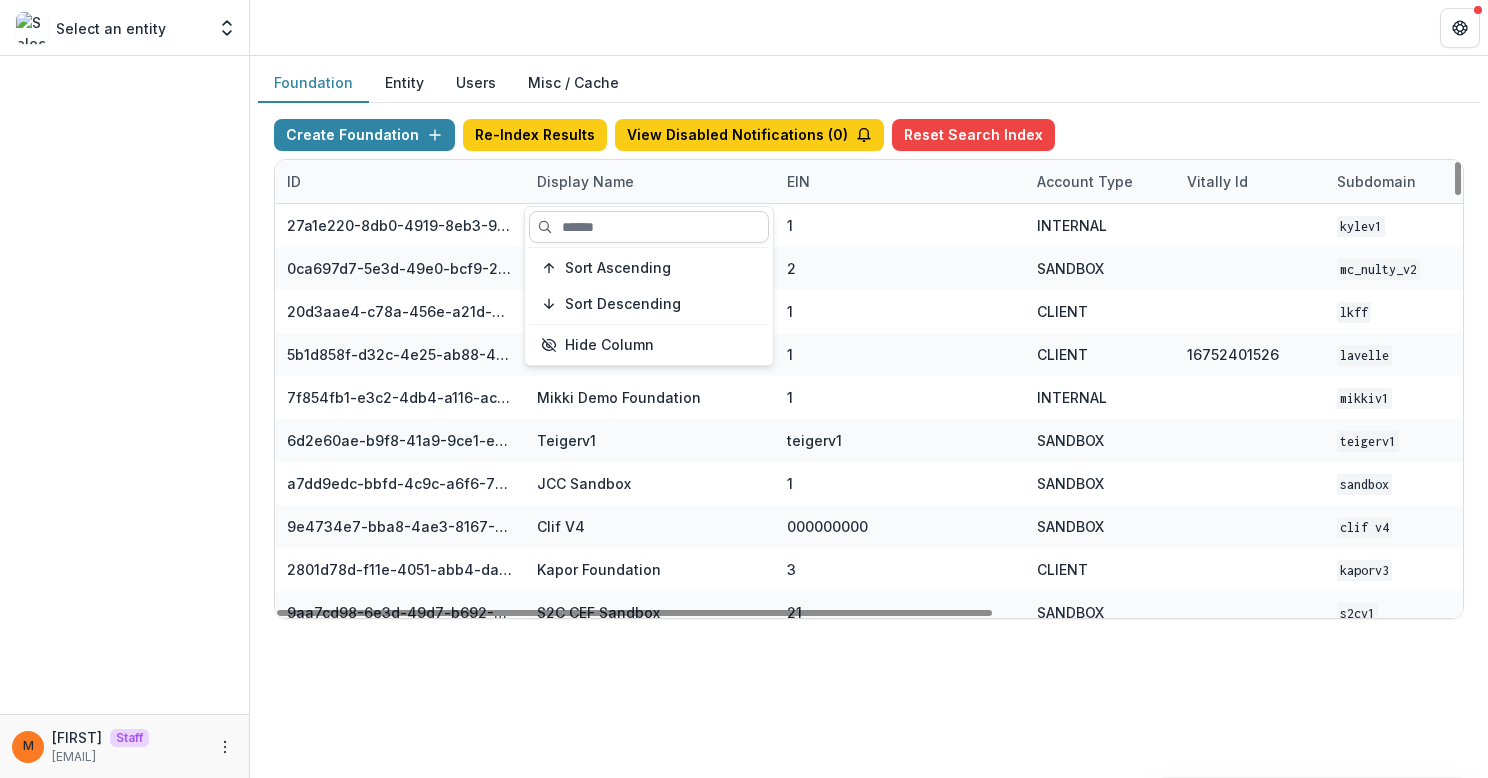 click at bounding box center [649, 227] 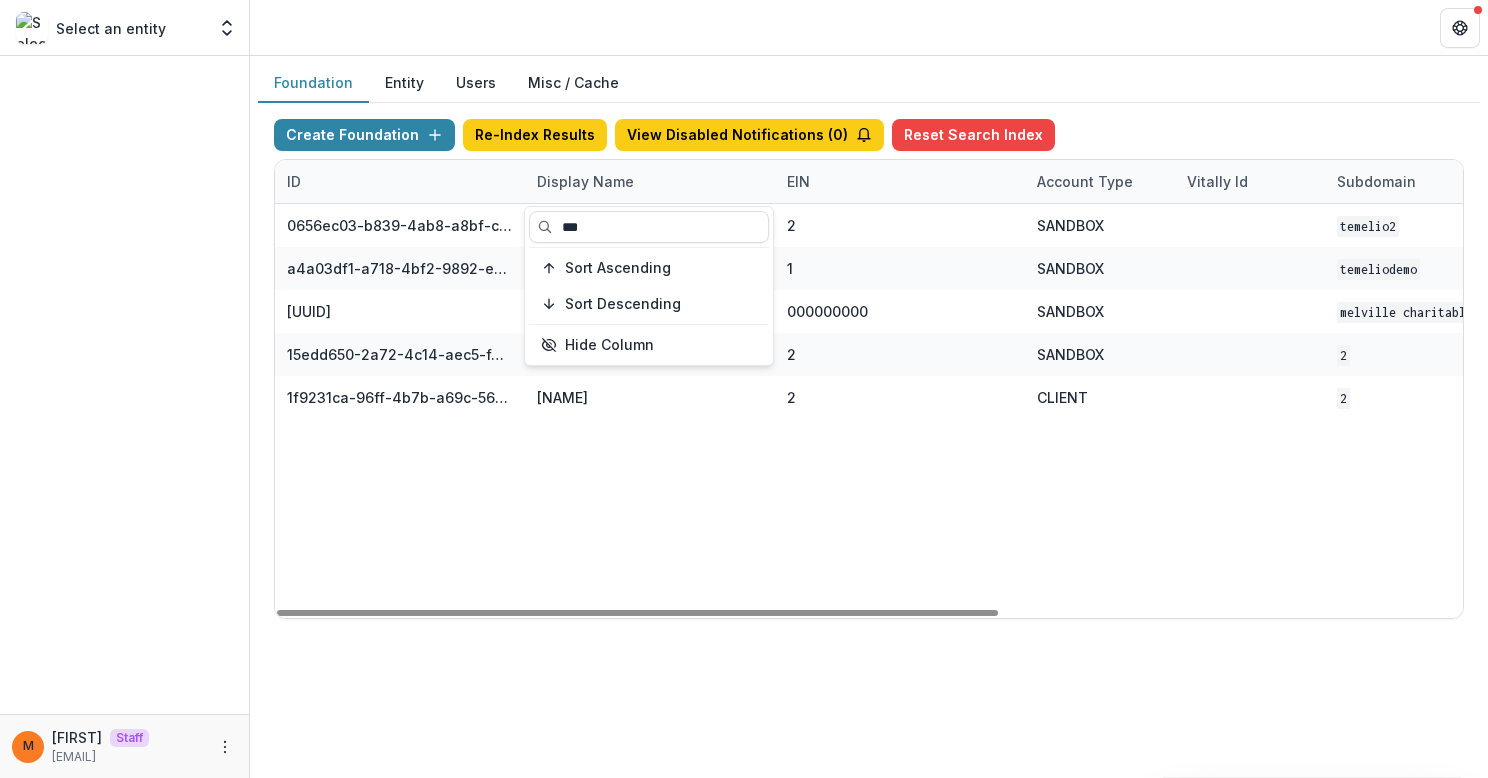 type on "***" 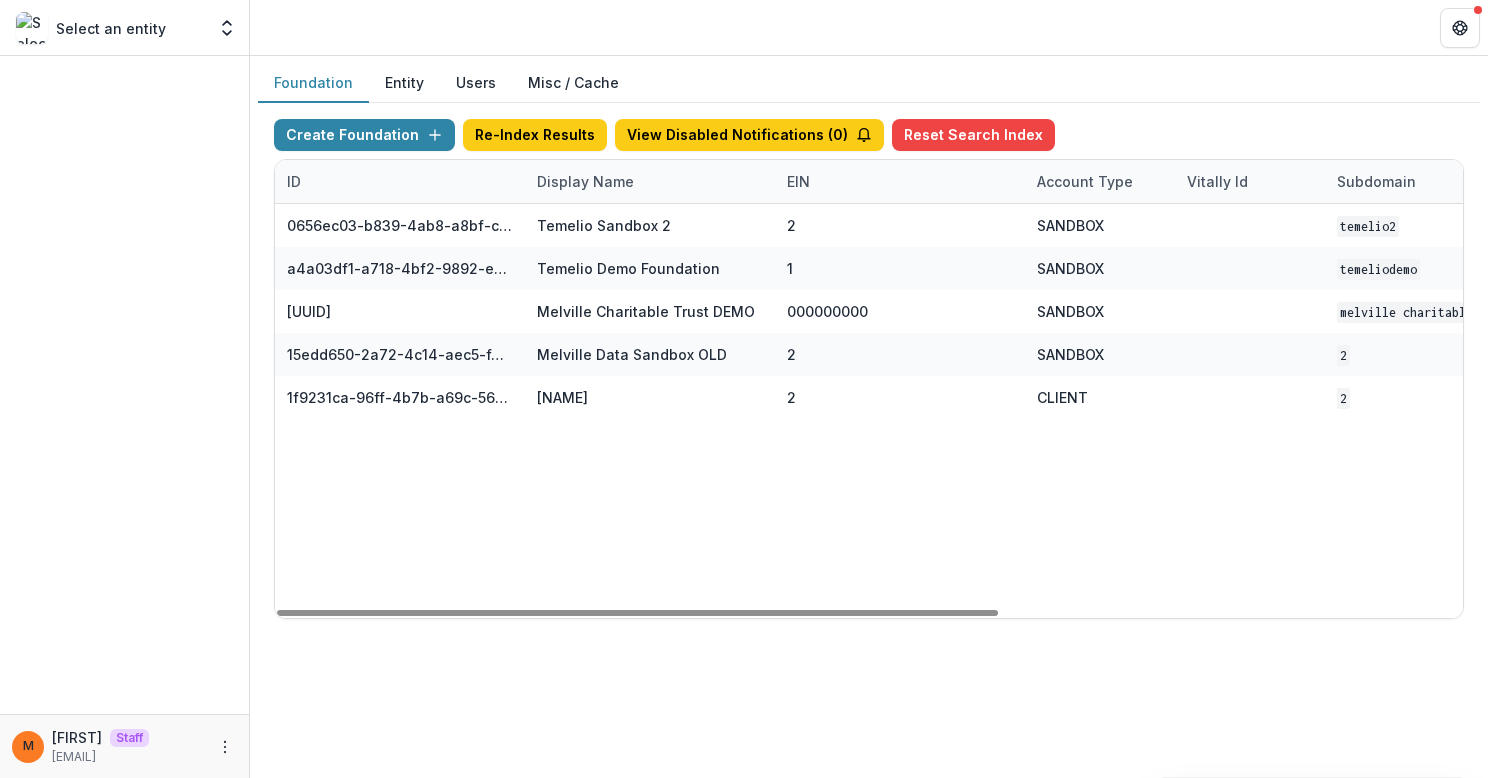 click on "[UUID] [NAME] [NUMBER] [NUMBER] SANDBOX [NAME] [MONTH] [DAY], [YEAR], [TIME] Visit Edit Feature Flags [UUID] [NAME] [NAME] [NUMBER] SANDBOX [NAME] [MONTH] [DAY], [YEAR], [TIME] Visit Edit Feature Flags [UUID] [NAME] [NAME] [NUMBER] SANDBOX [NAME] [NAME] [NAME] [MONTH] [DAY], [YEAR], [TIME] Visit Edit Feature Flags [UUID] [NAME] [NAME] OLD [NUMBER] SANDBOX [NUMBER] [MONTH] [DAY], [YEAR], [TIME] Visit Edit Feature Flags [UUID] [NAME] [NAME] [NUMBER] CLIENT [NUMBER] [MONTH] [DAY], [YEAR], [TIME] Visit Edit Feature Flags" at bounding box center [1250, 411] 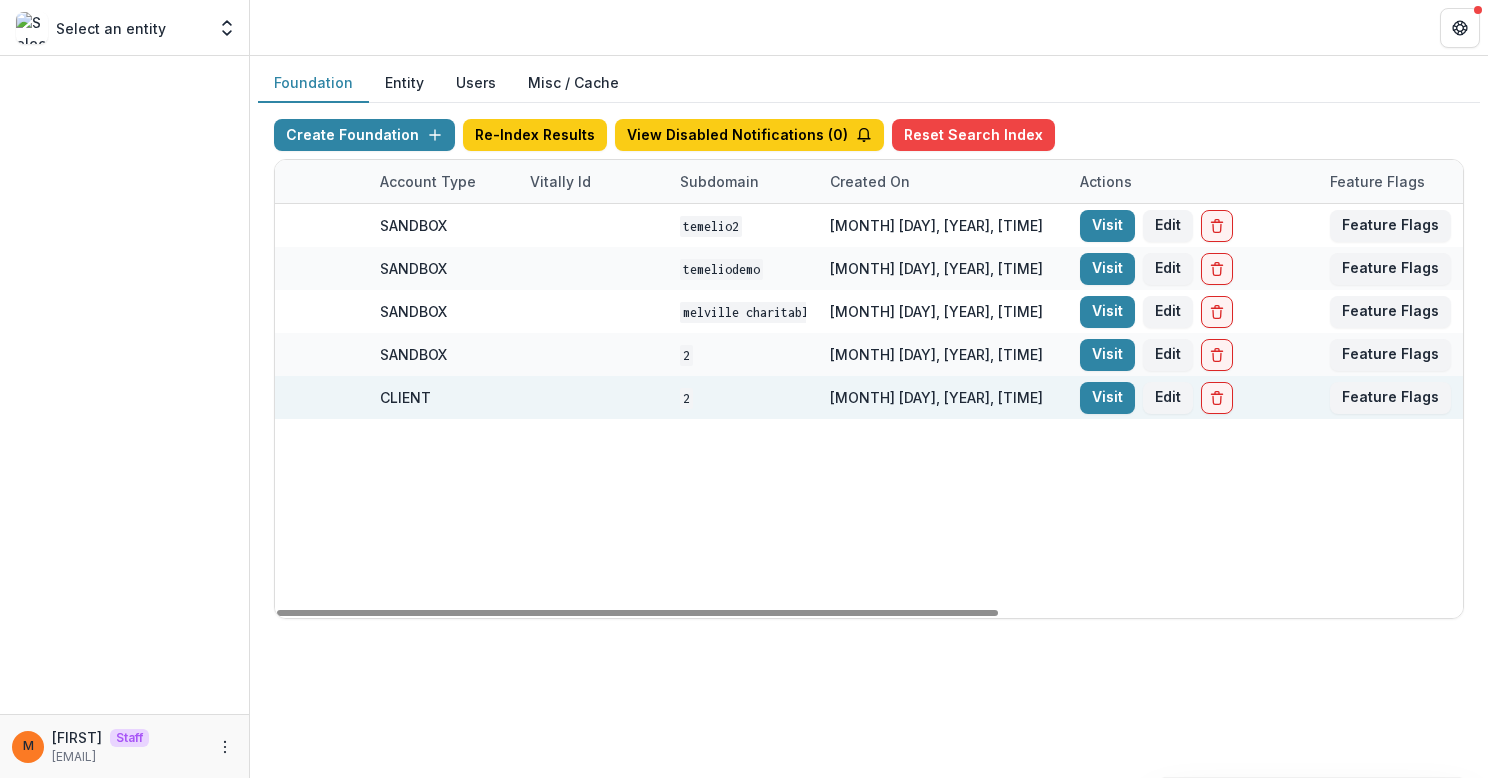 scroll, scrollTop: 0, scrollLeft: 660, axis: horizontal 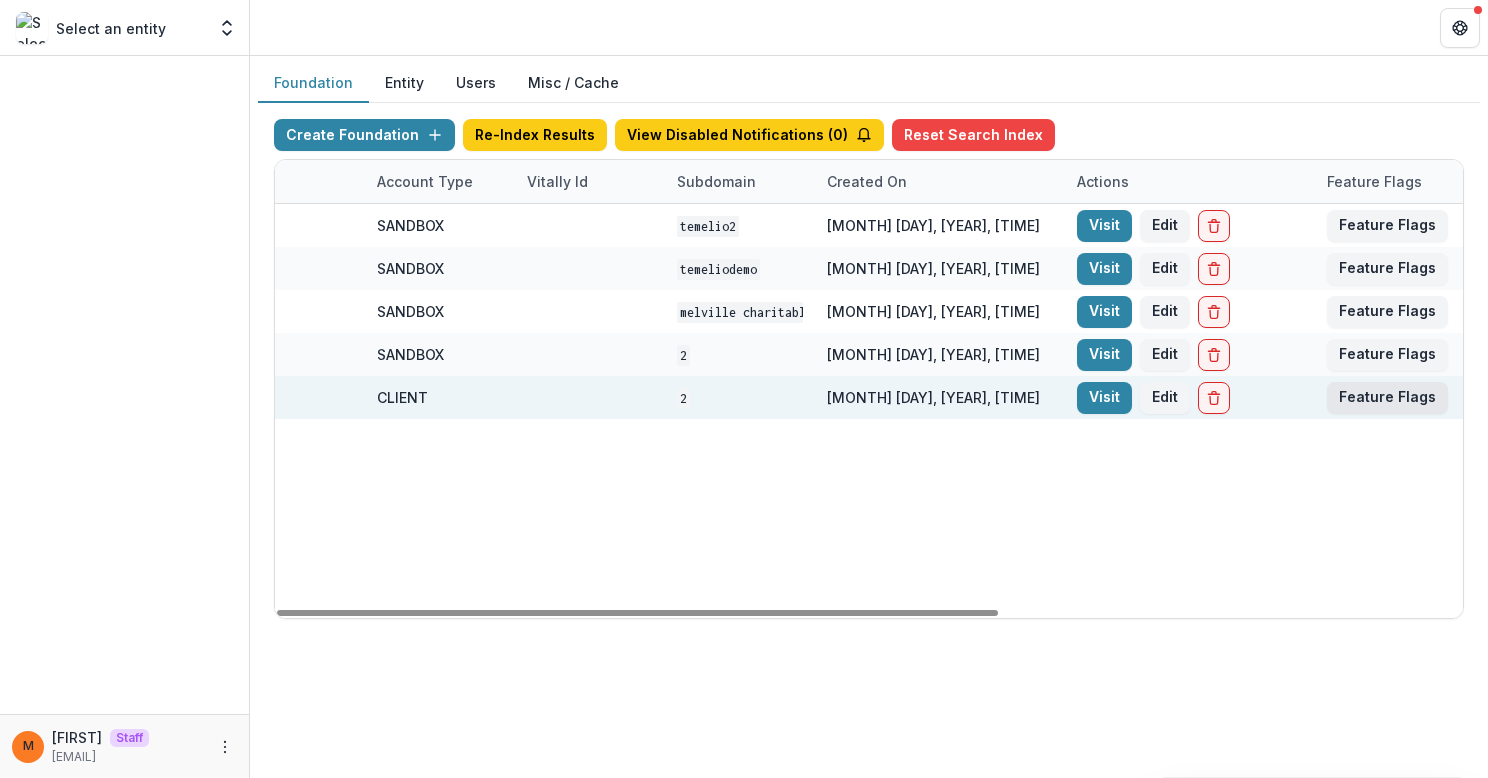 click on "Feature Flags" at bounding box center (1387, 398) 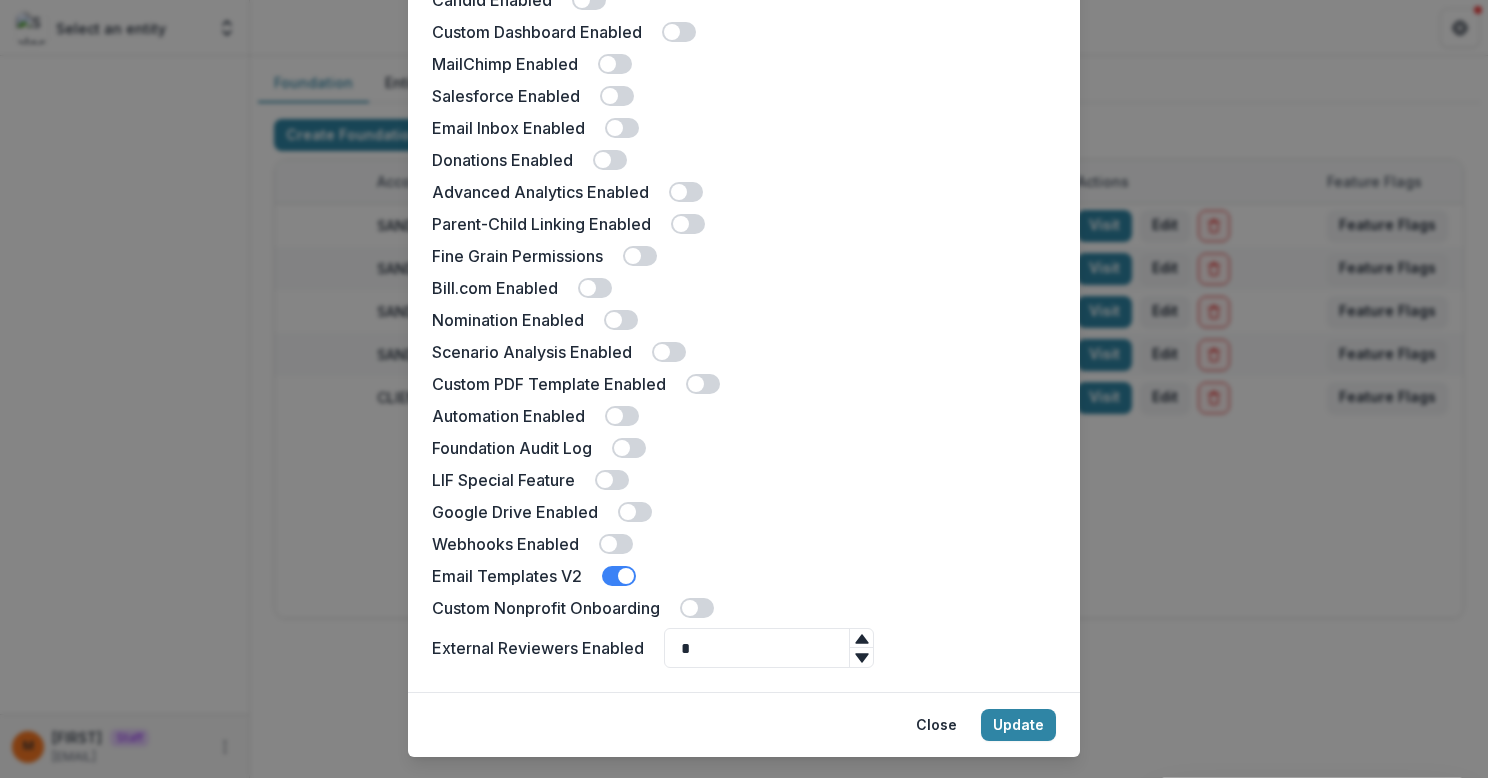 scroll, scrollTop: 486, scrollLeft: 0, axis: vertical 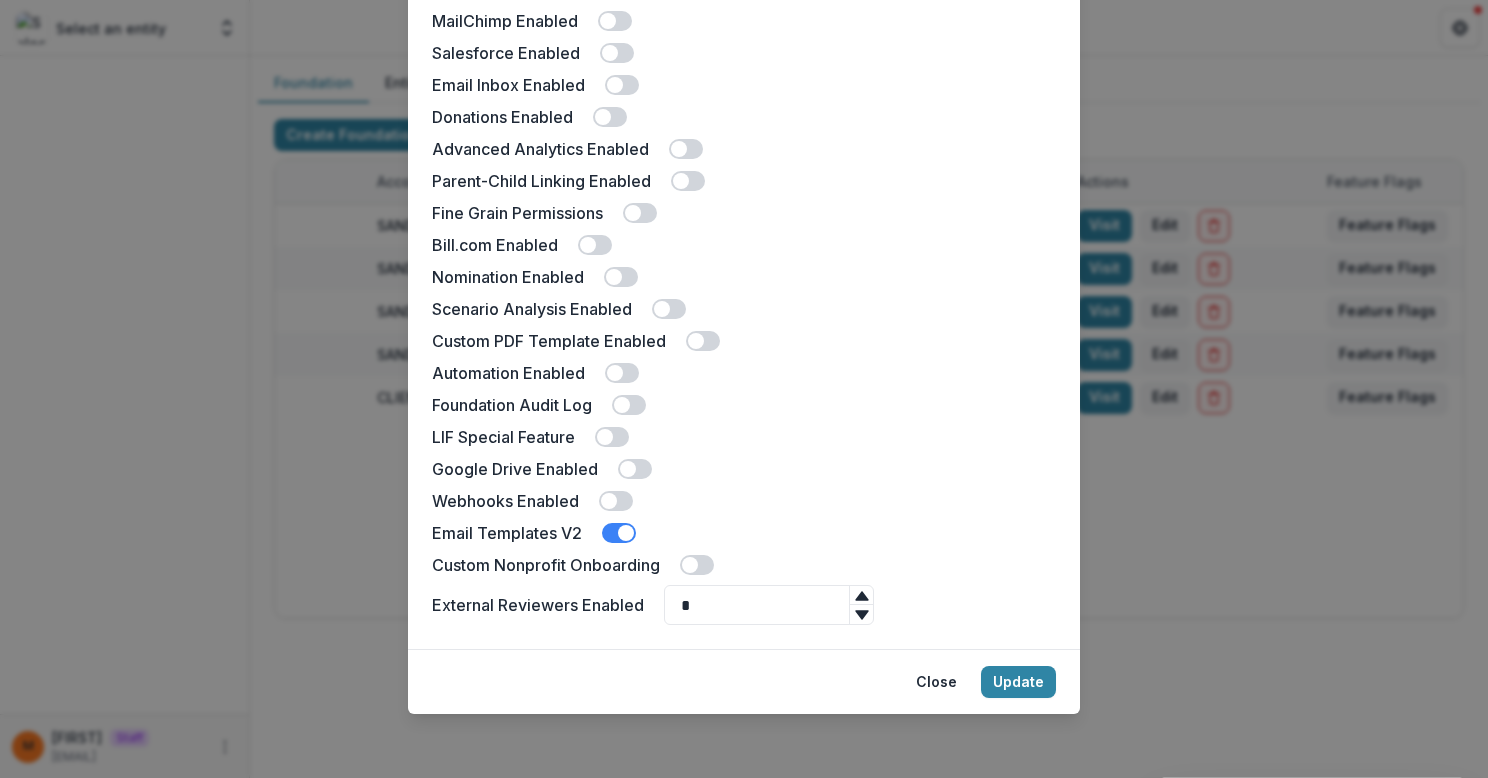 click on "Melville Charitable Trust Feature Flags Docusign Enabled Landing Page Enabled Multiple Pipelines Enabled Payments Enabled Quickbooks Enabled Board Document Enabled Donor Management Enabled Document Center Enabled Candid Enabled Custom Dashboard Enabled MailChimp Enabled Salesforce Enabled Email Inbox Enabled Donations Enabled Advanced Analytics Enabled Parent-Child Linking Enabled Fine Grain Permissions Bill.com Enabled Nomination Enabled Scenario Analysis Enabled Custom PDF Template Enabled Automation Enabled Foundation Audit Log LIF Special Feature Google Drive Enabled Webhooks Enabled Email Templates V2 Custom Nonprofit Onboarding External Reviewers Enabled * Close Update" at bounding box center [744, 389] 